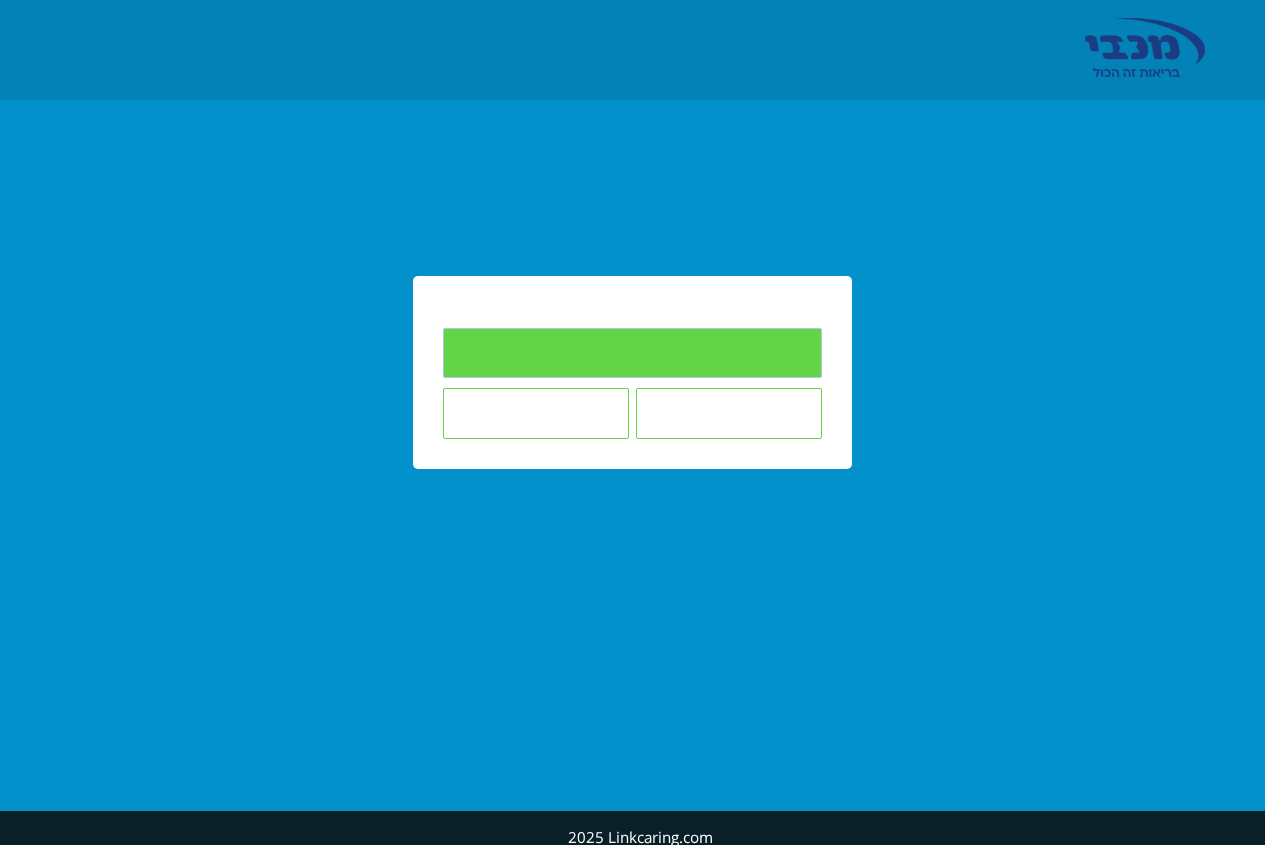 scroll, scrollTop: 0, scrollLeft: 0, axis: both 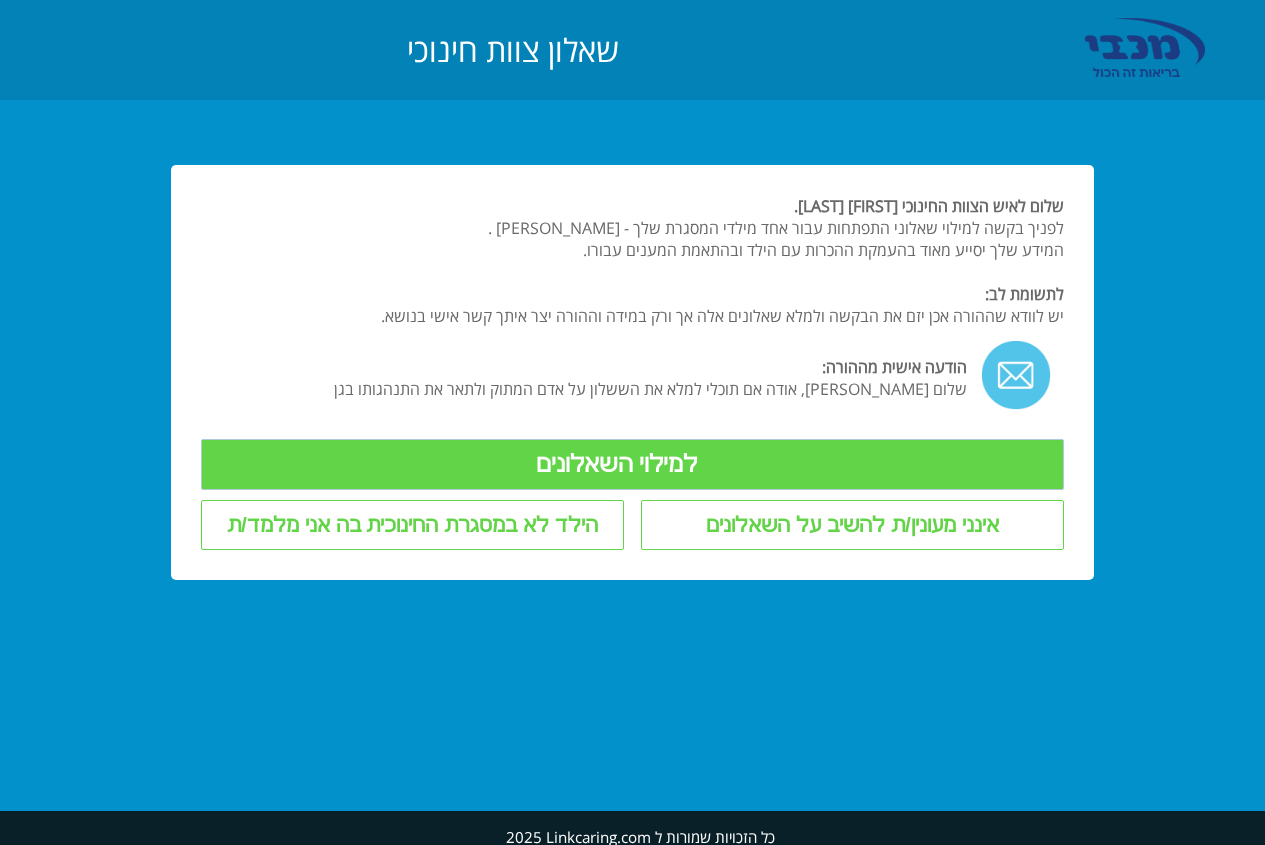 click on "למילוי השאלונים" at bounding box center [632, 464] 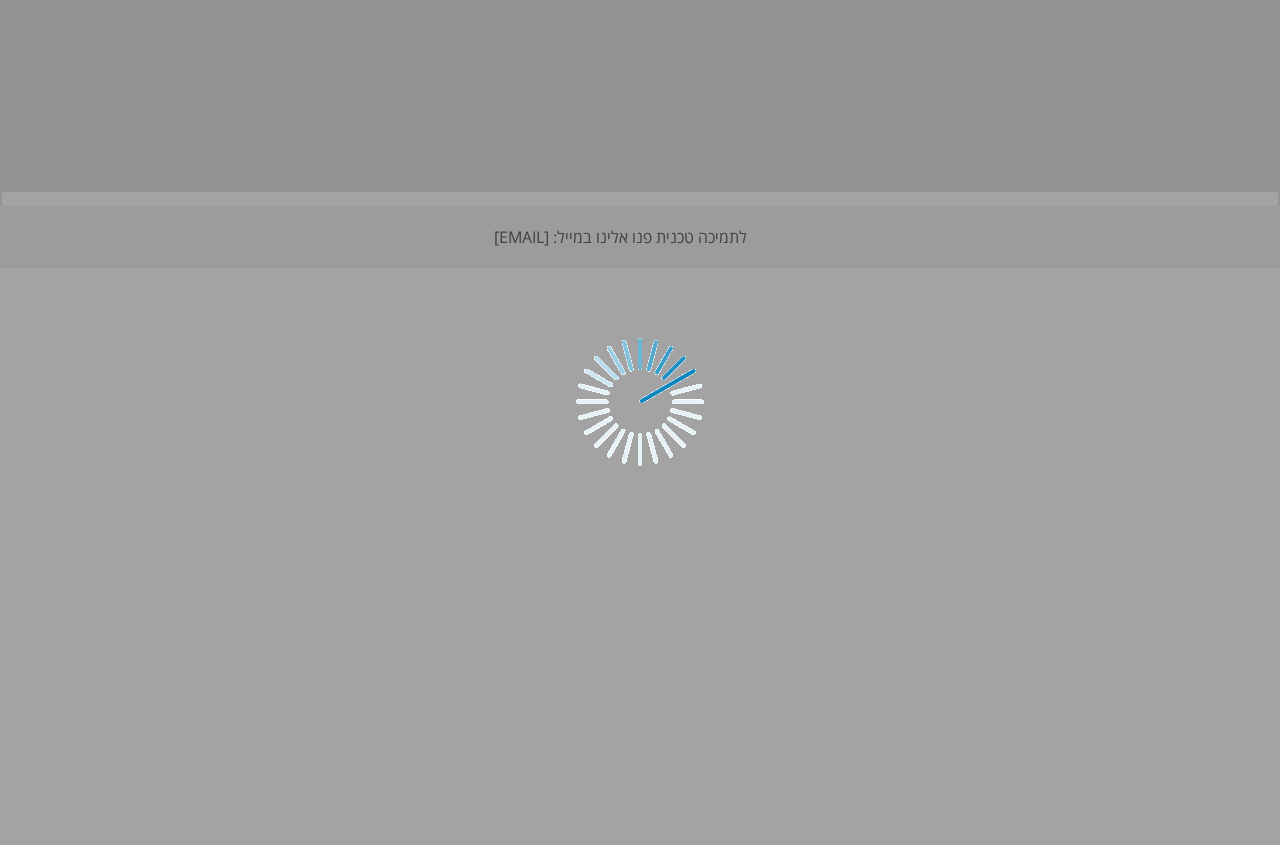 scroll, scrollTop: 0, scrollLeft: 0, axis: both 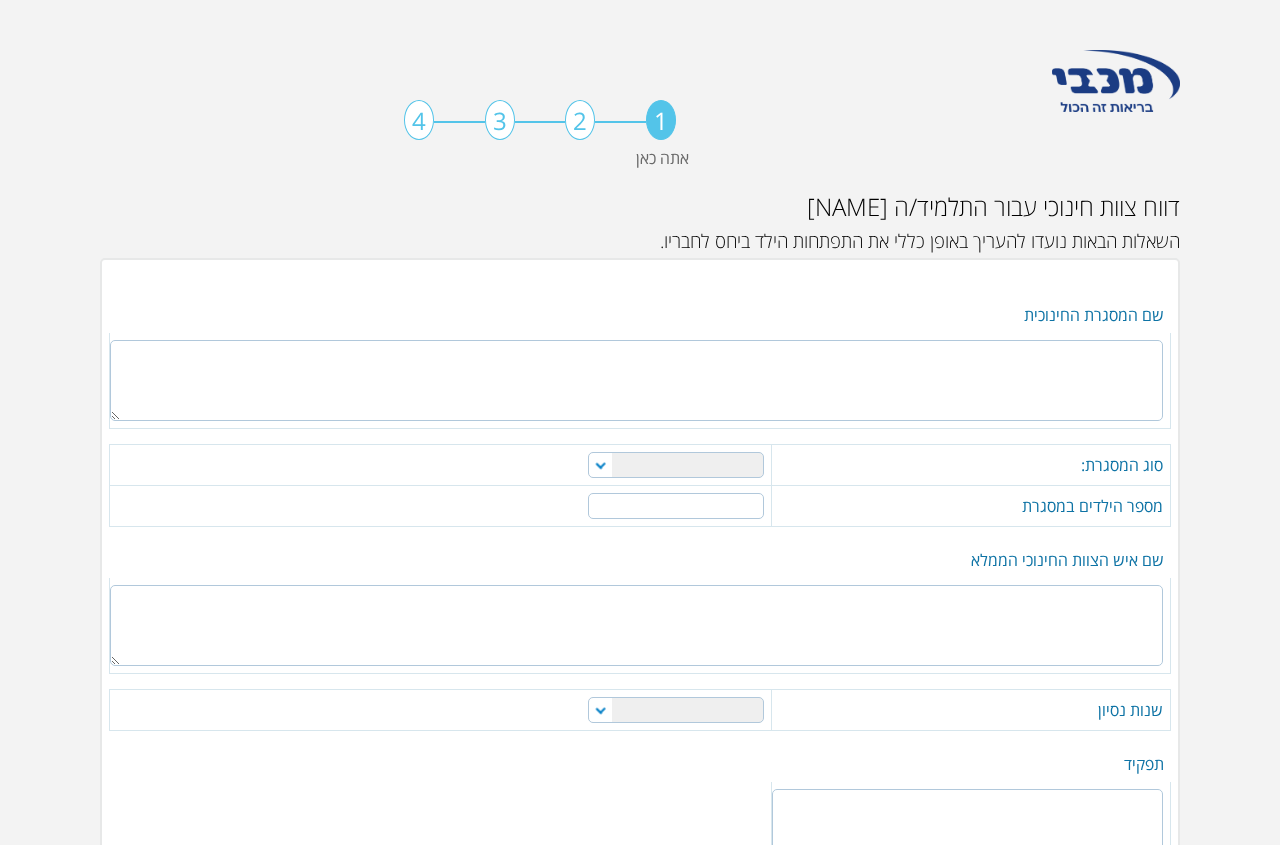 click on "2" at bounding box center [580, 120] 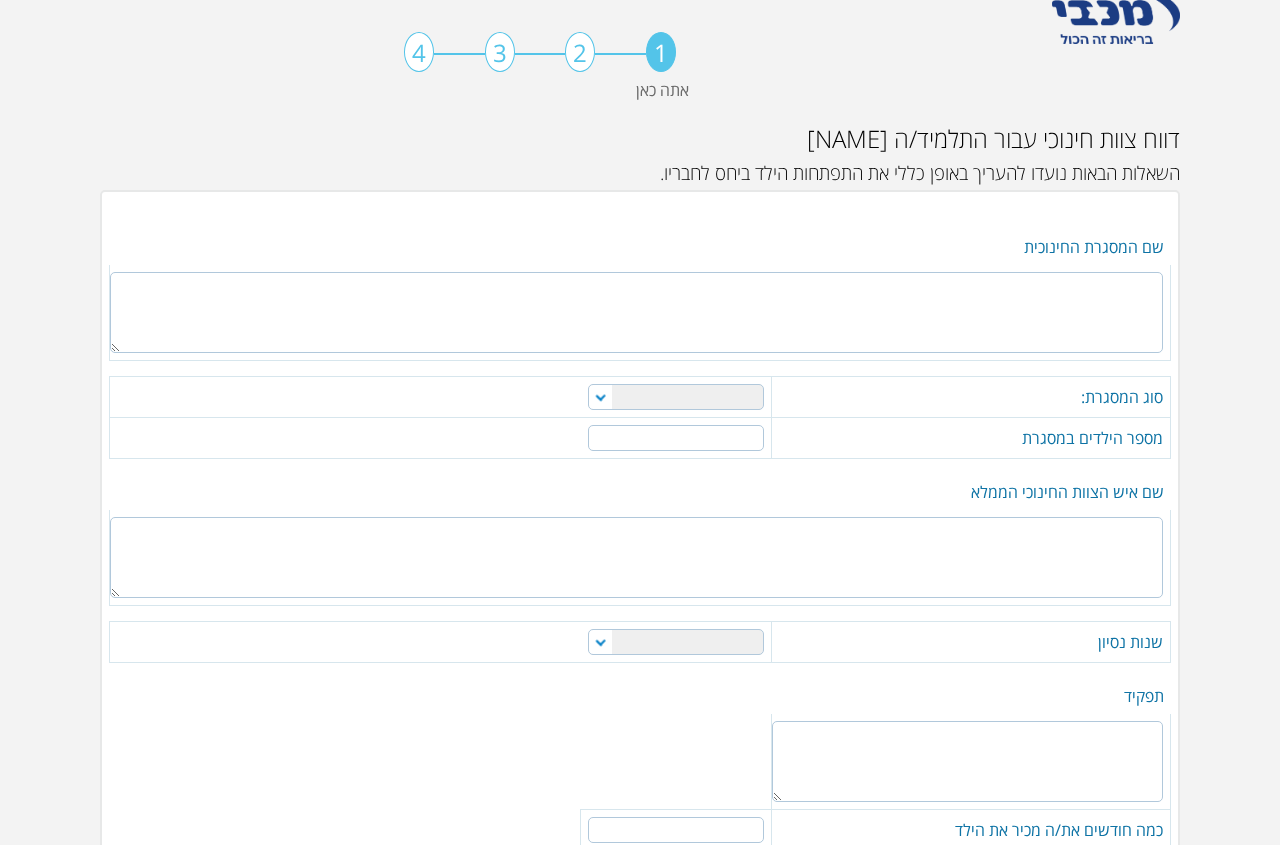 scroll, scrollTop: 100, scrollLeft: 0, axis: vertical 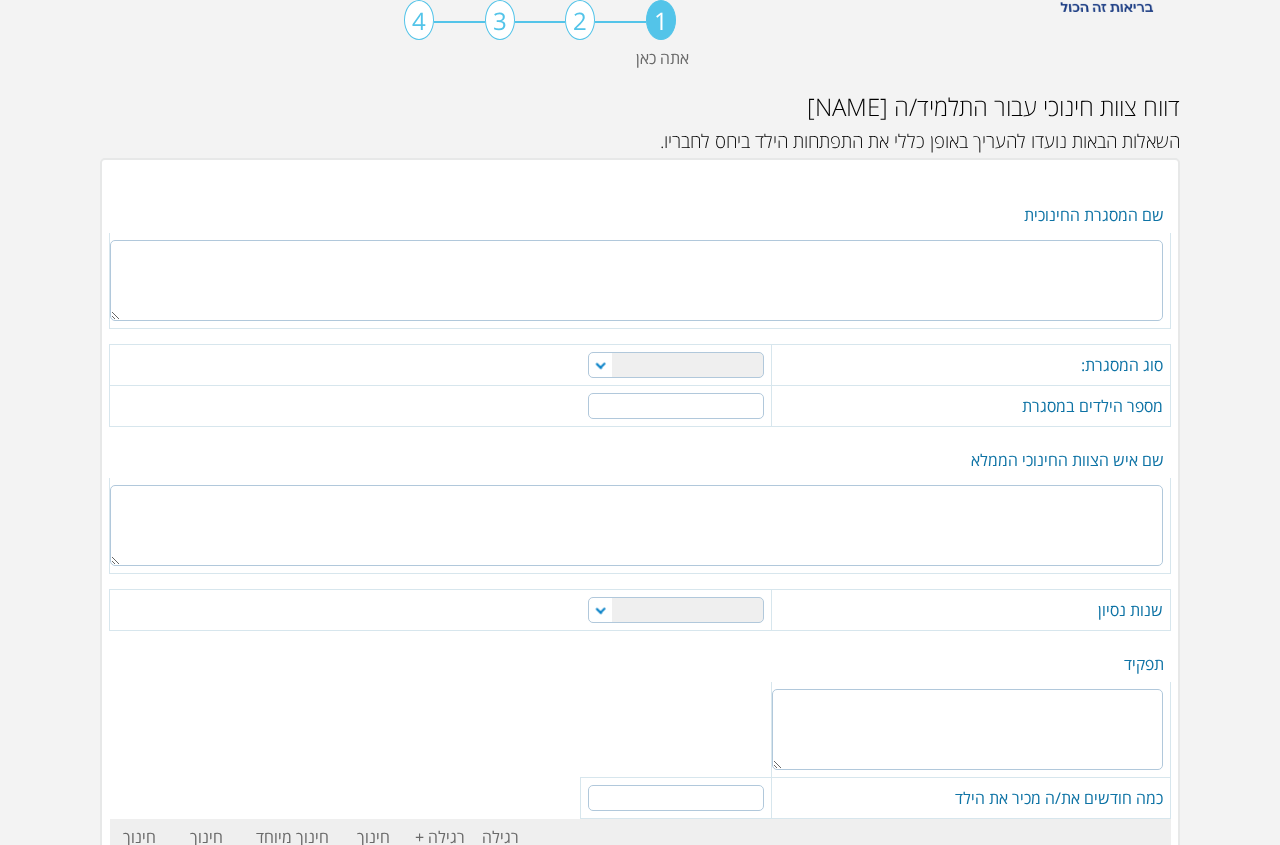 click at bounding box center (636, 280) 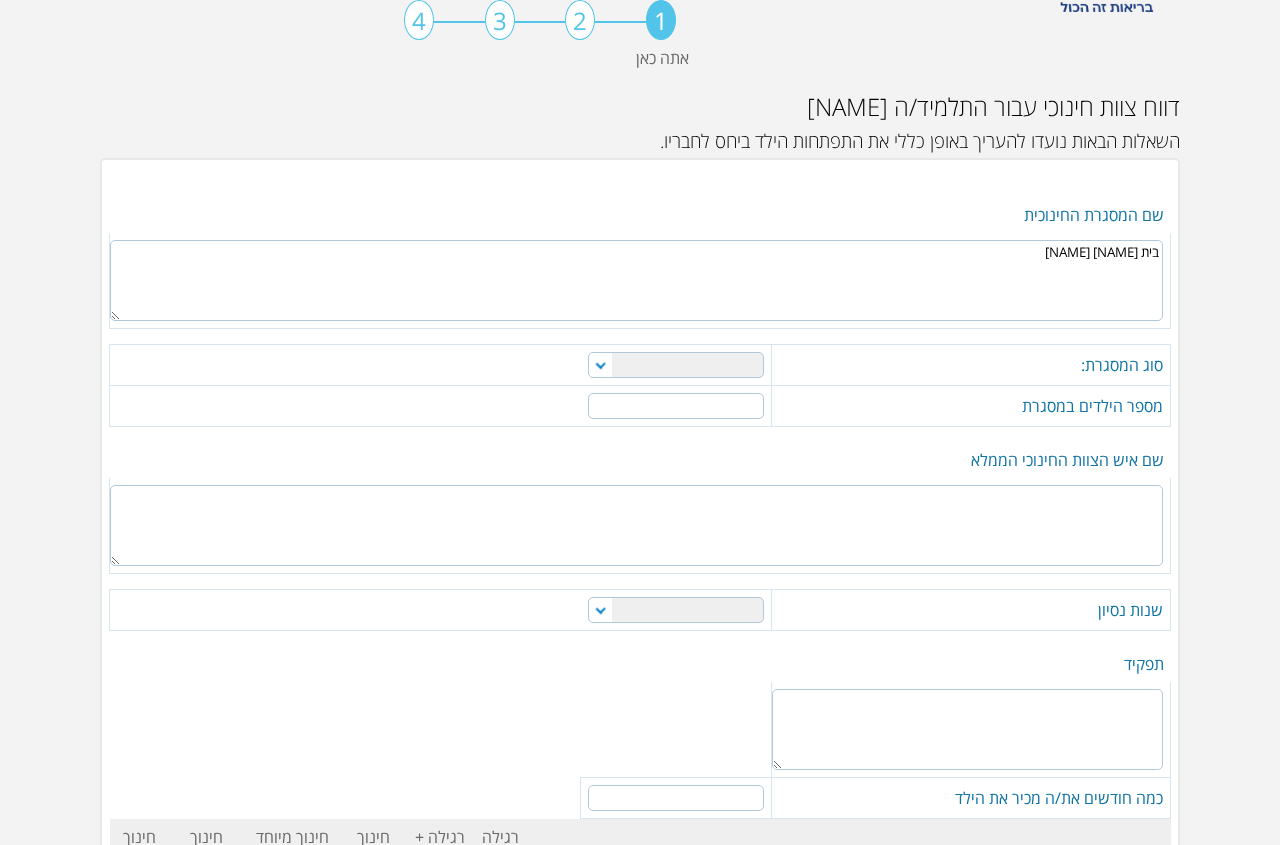 type on "בית [NAME] [NAME]" 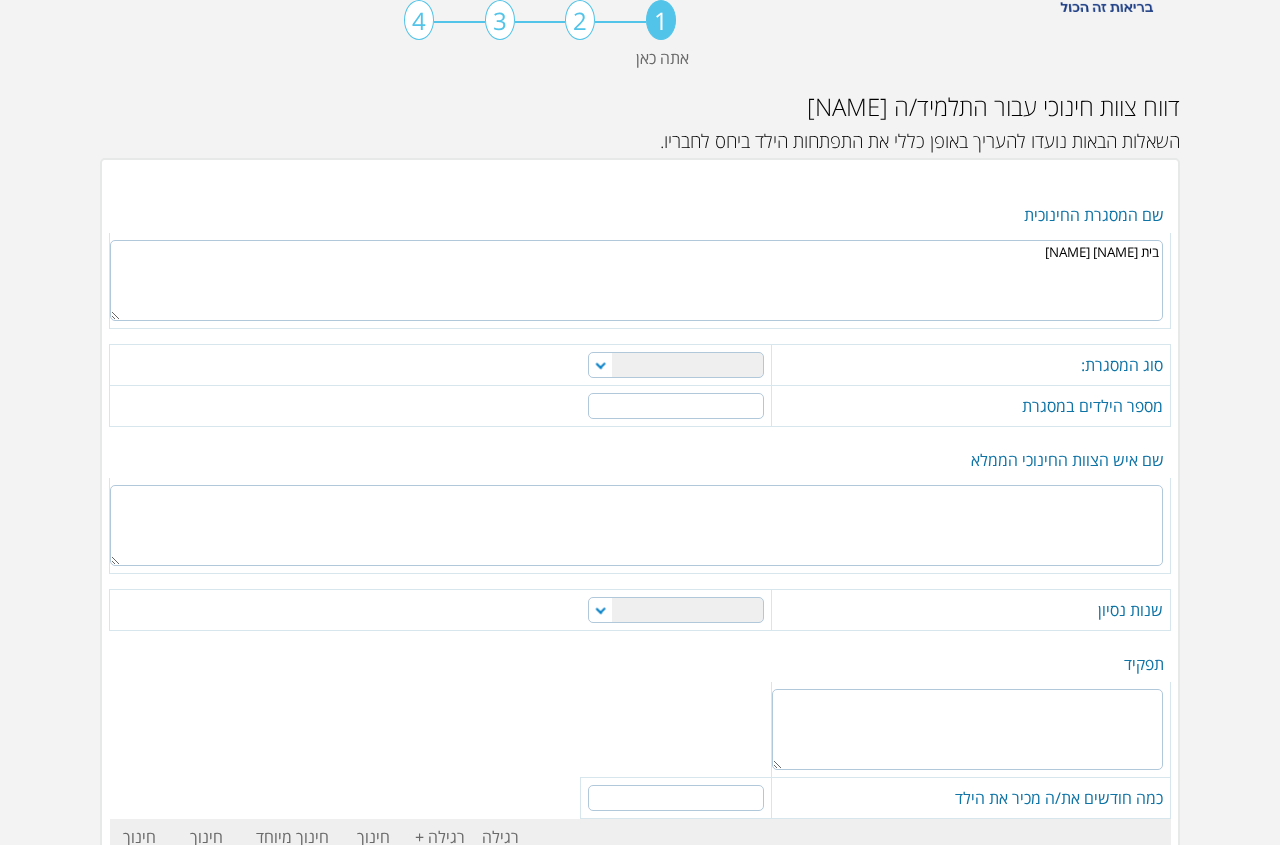 select on "2" 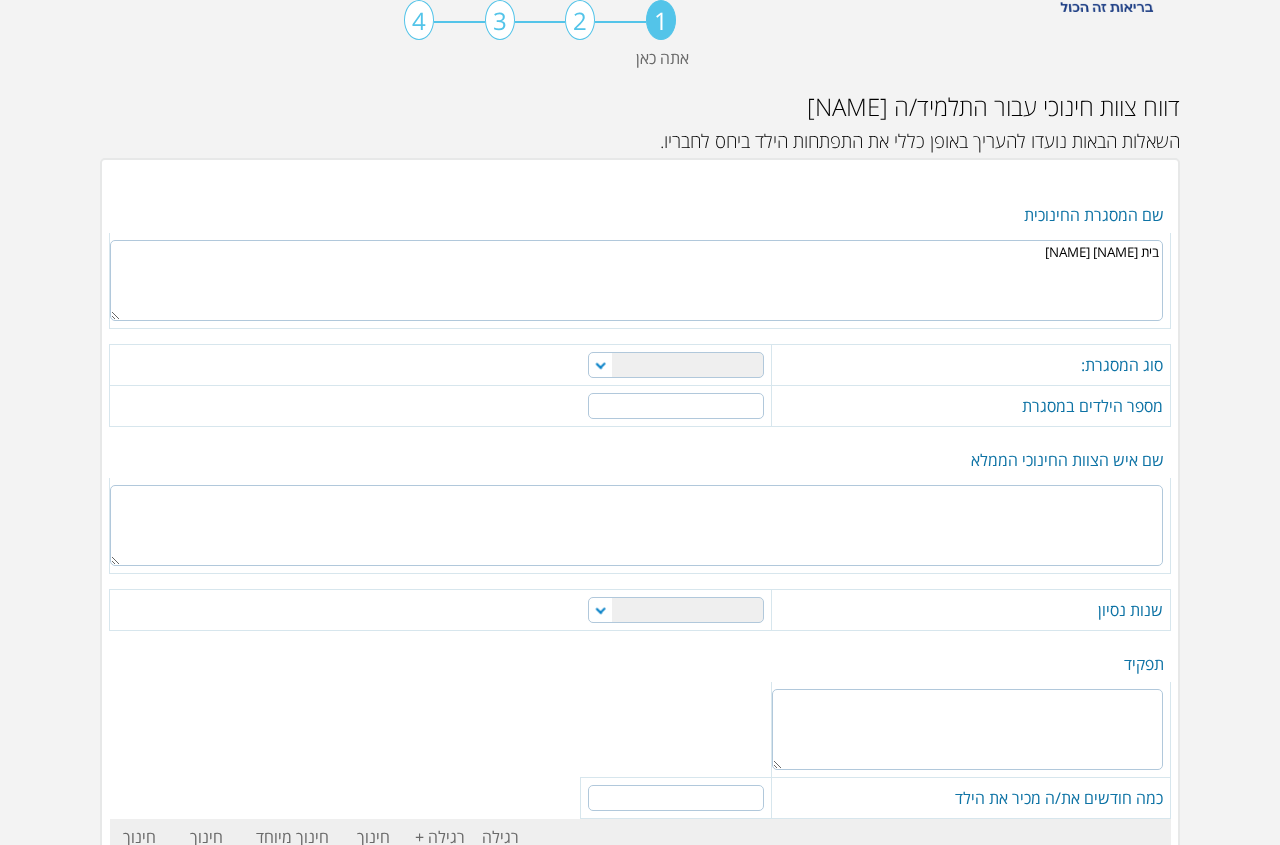 click on "מטפלת משפחתון מעון פרטי מעון יום מוכר גן ילדים אחר" at bounding box center [676, 365] 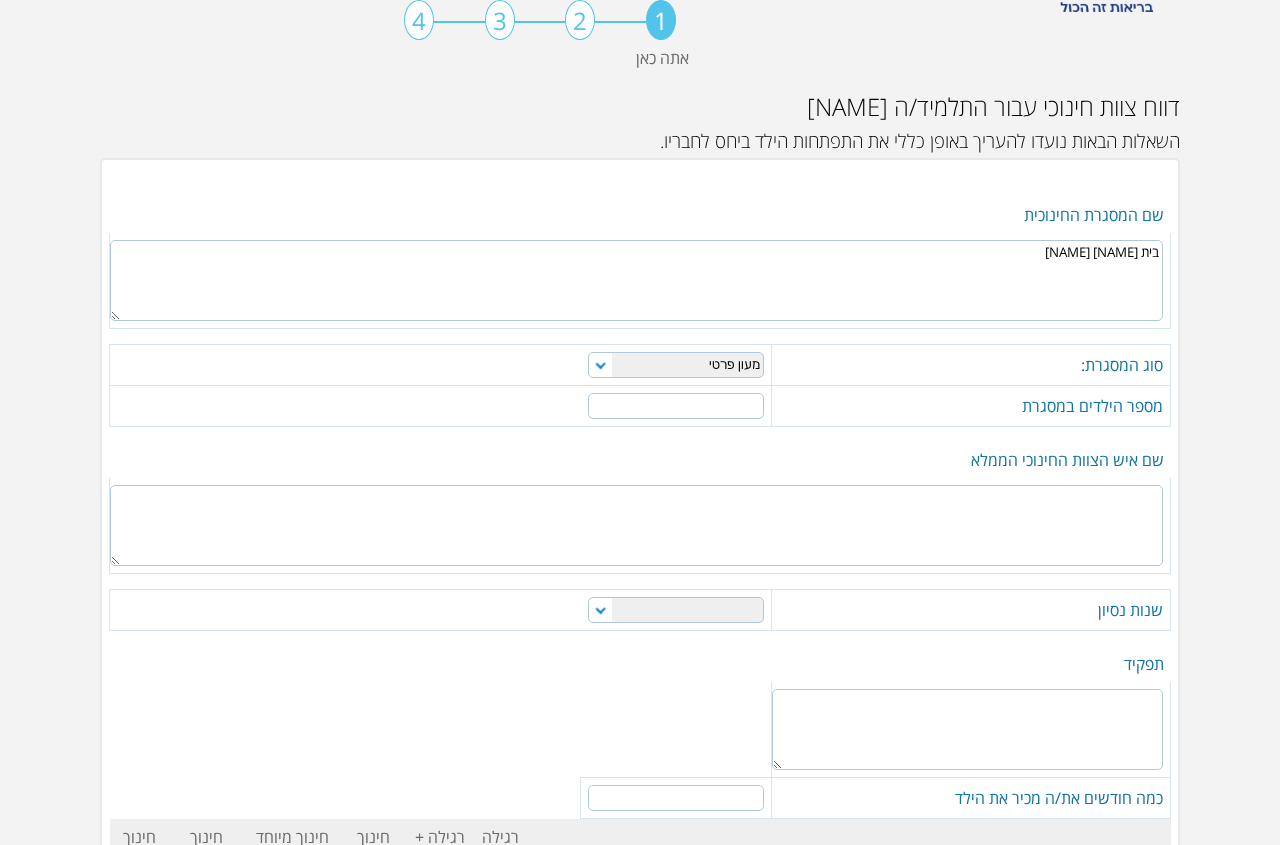click at bounding box center (676, 406) 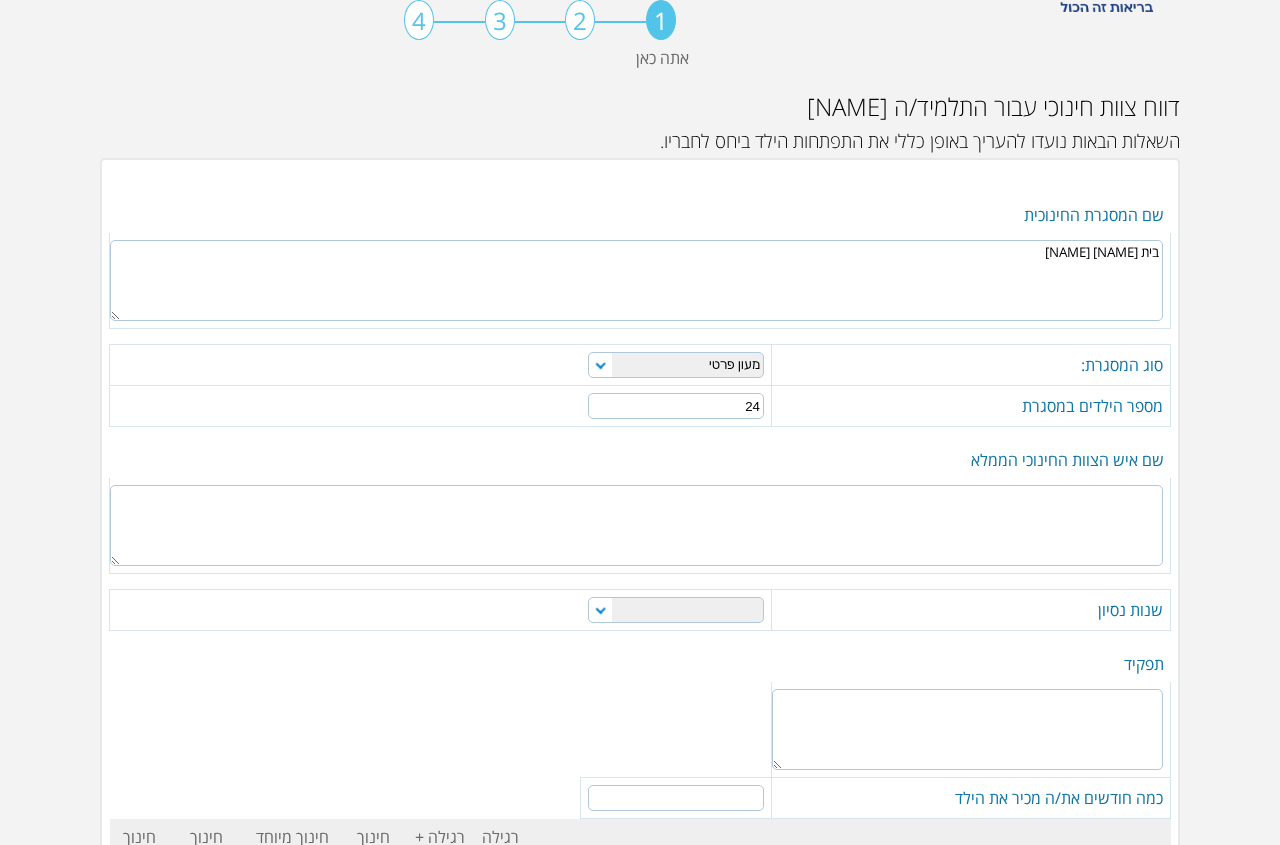 click at bounding box center (636, 525) 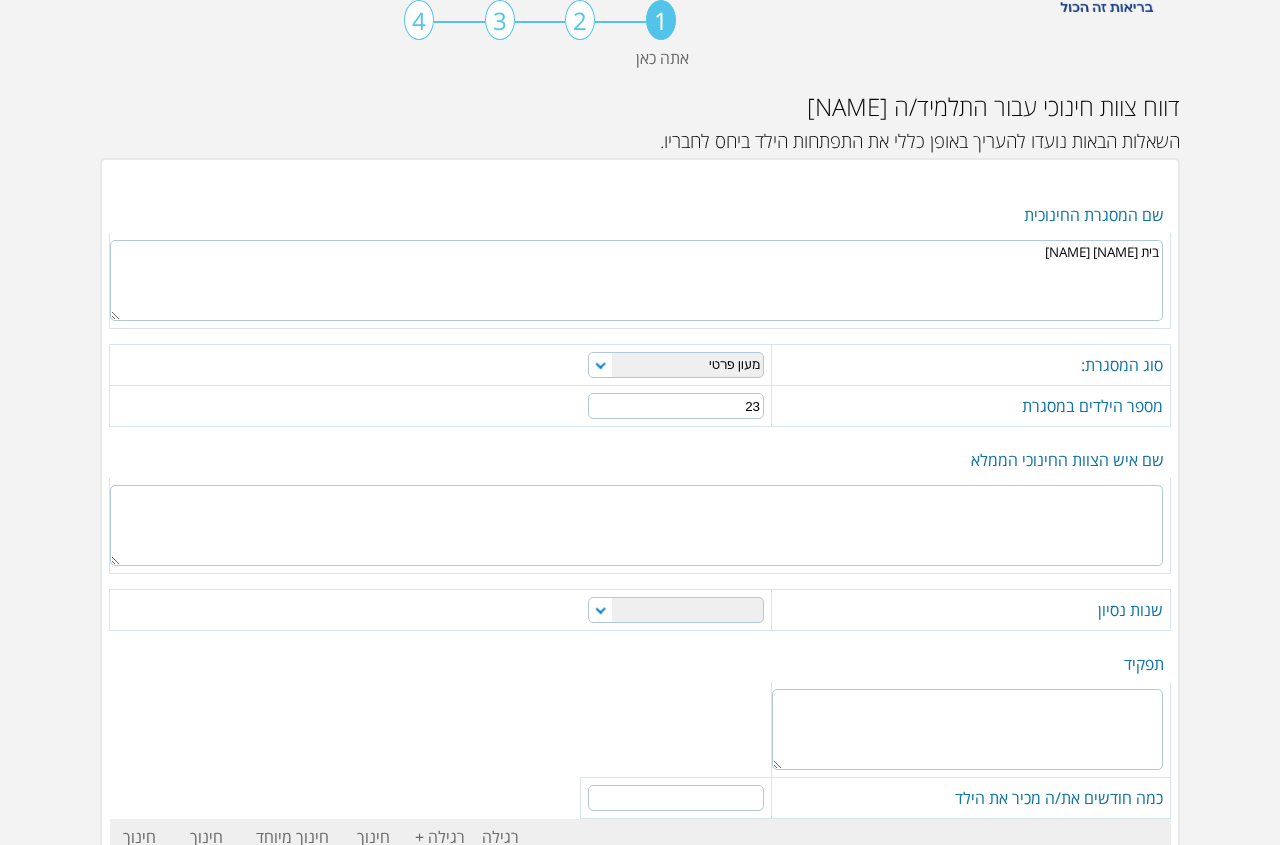 type on "23" 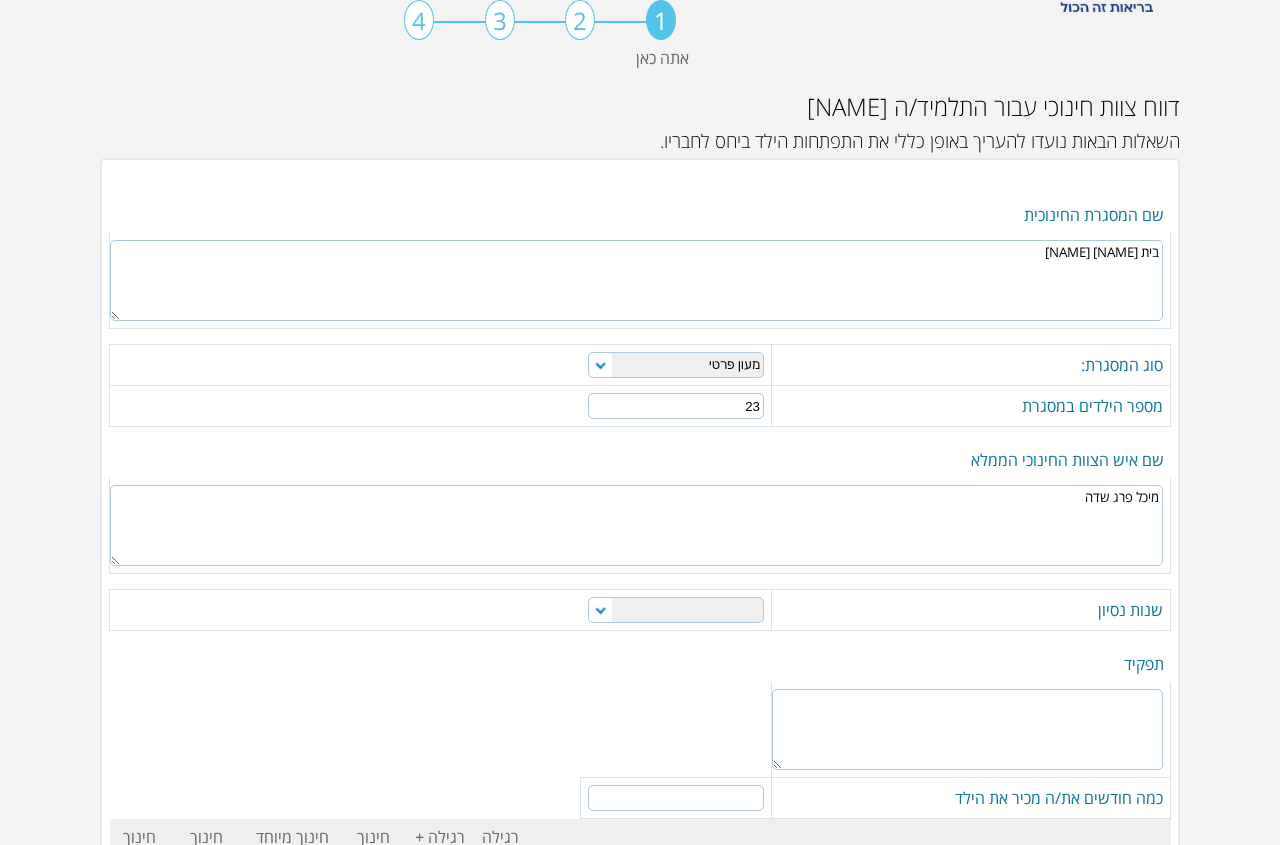 type on "[FIRST] [LAST]" 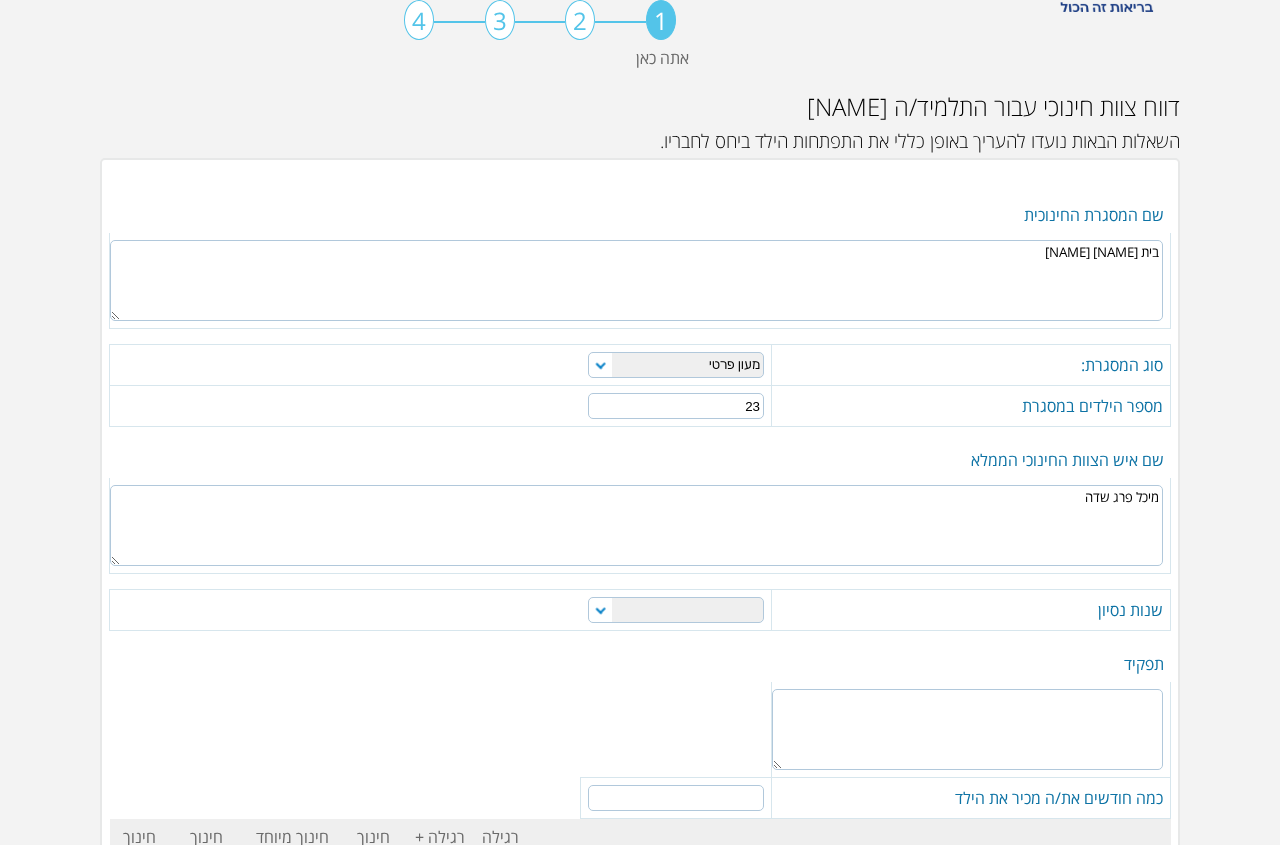 click on "0-1 1-3 3-5 5-10 מעל 10" at bounding box center (676, 610) 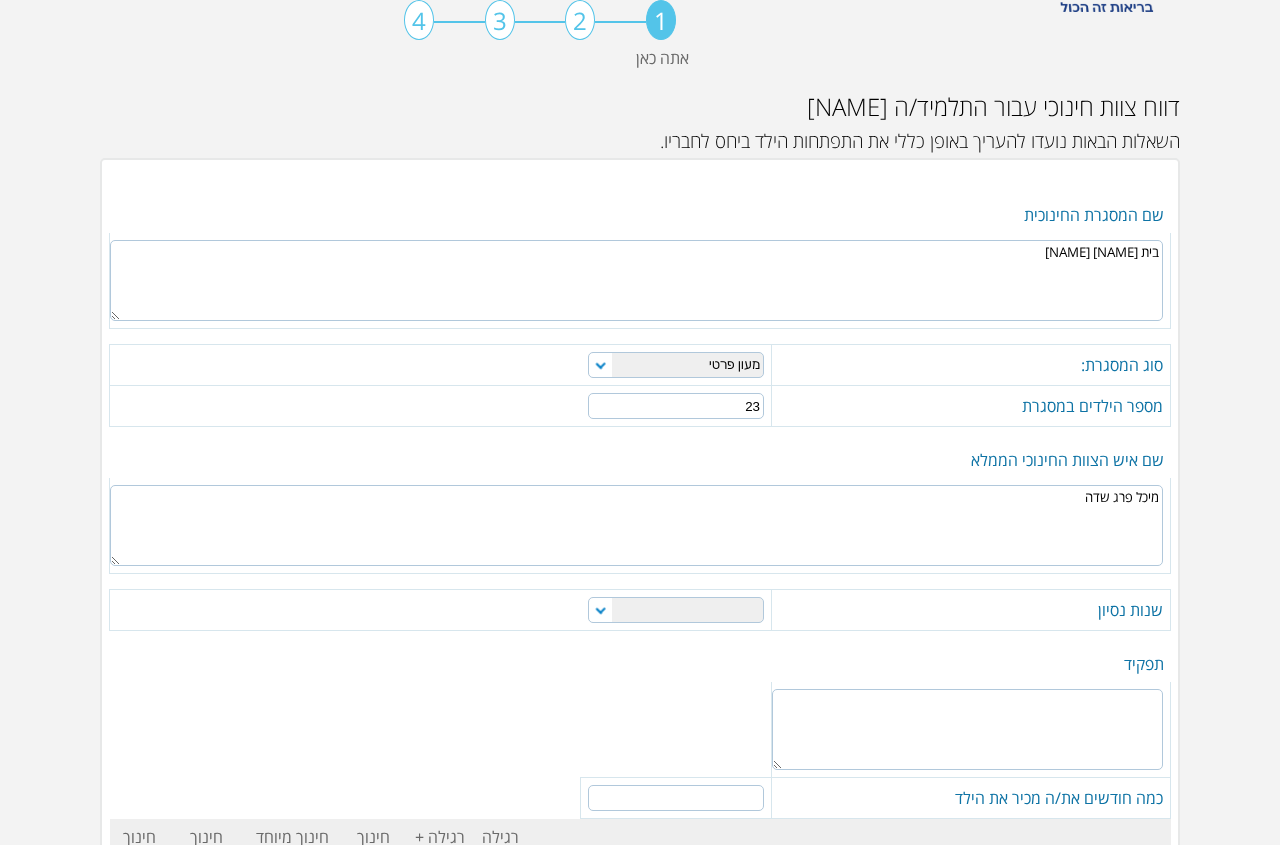 select on "3" 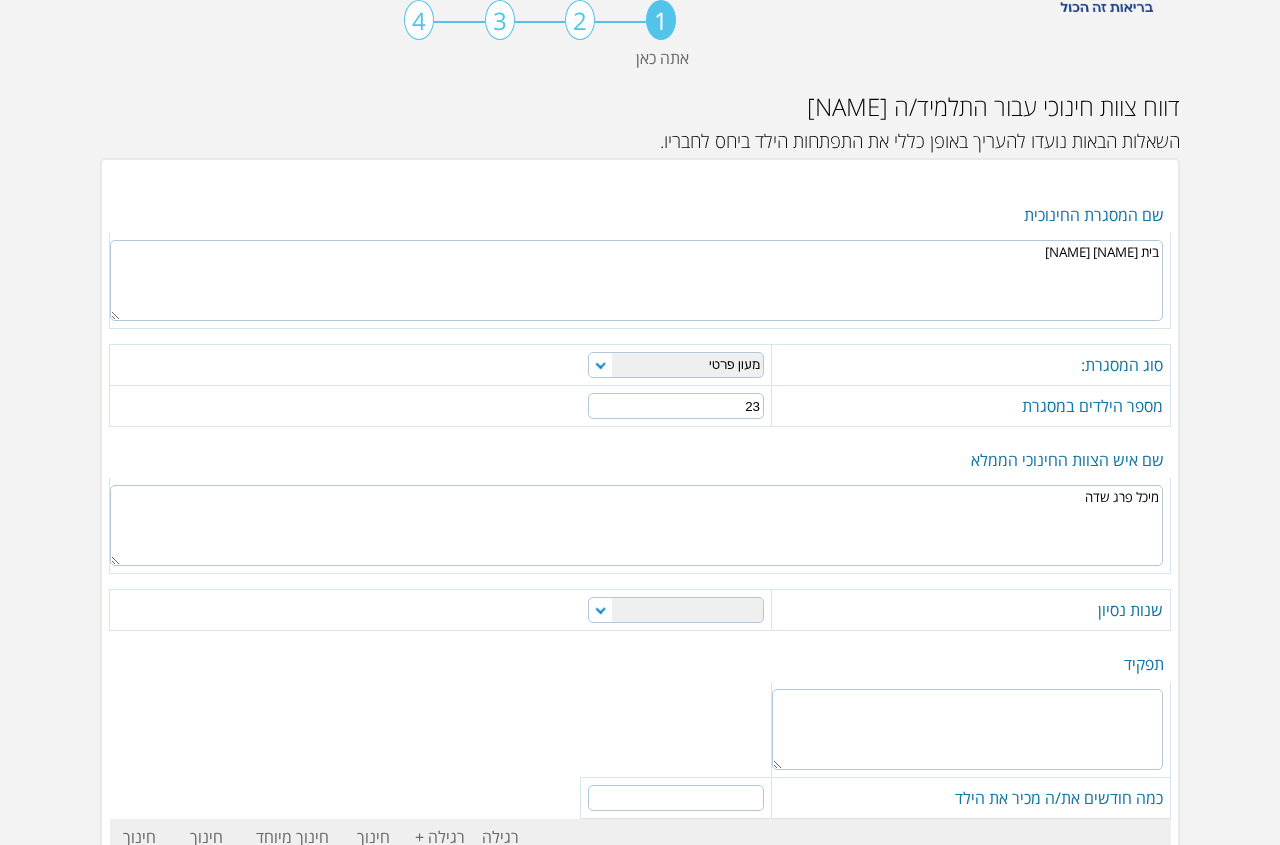 click on "0-1 1-3 3-5 5-10 מעל 10" at bounding box center (676, 610) 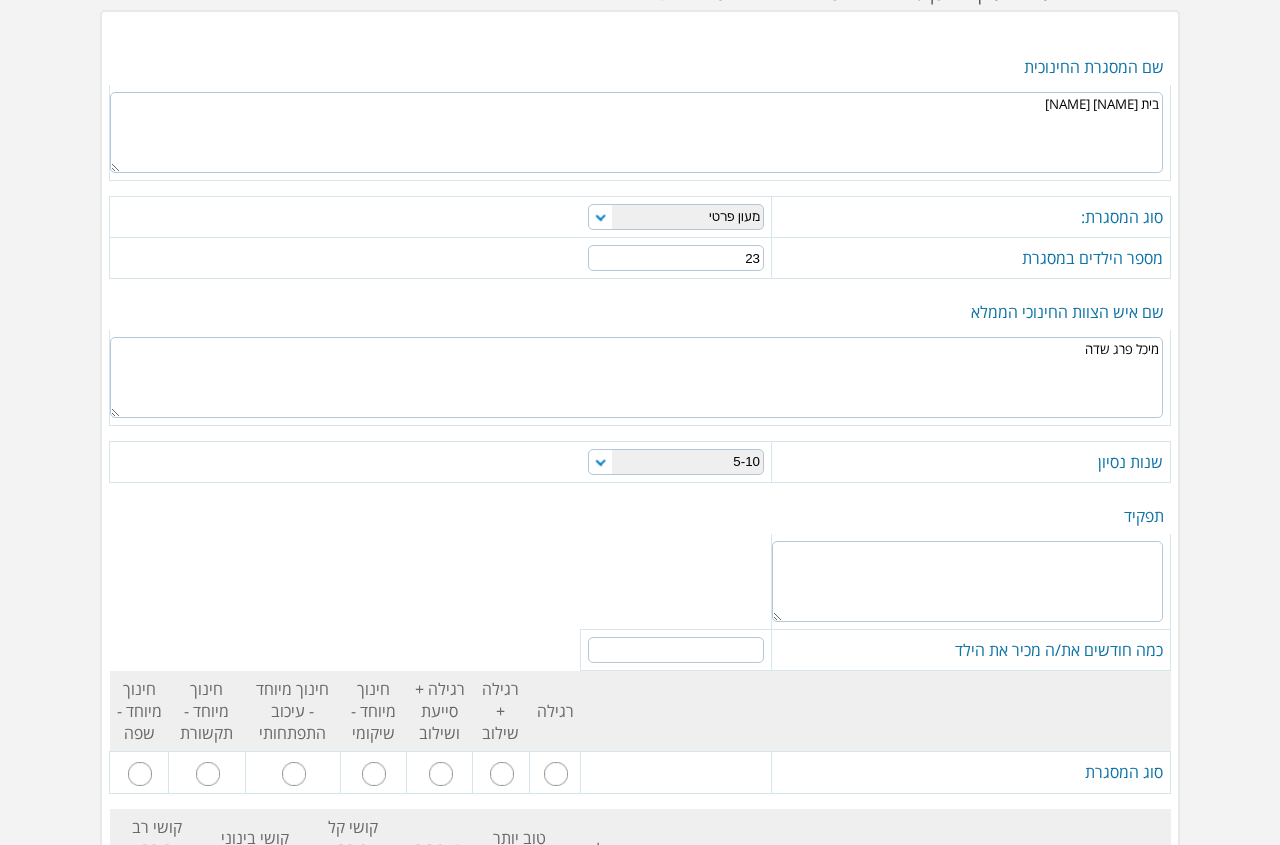 scroll, scrollTop: 300, scrollLeft: 0, axis: vertical 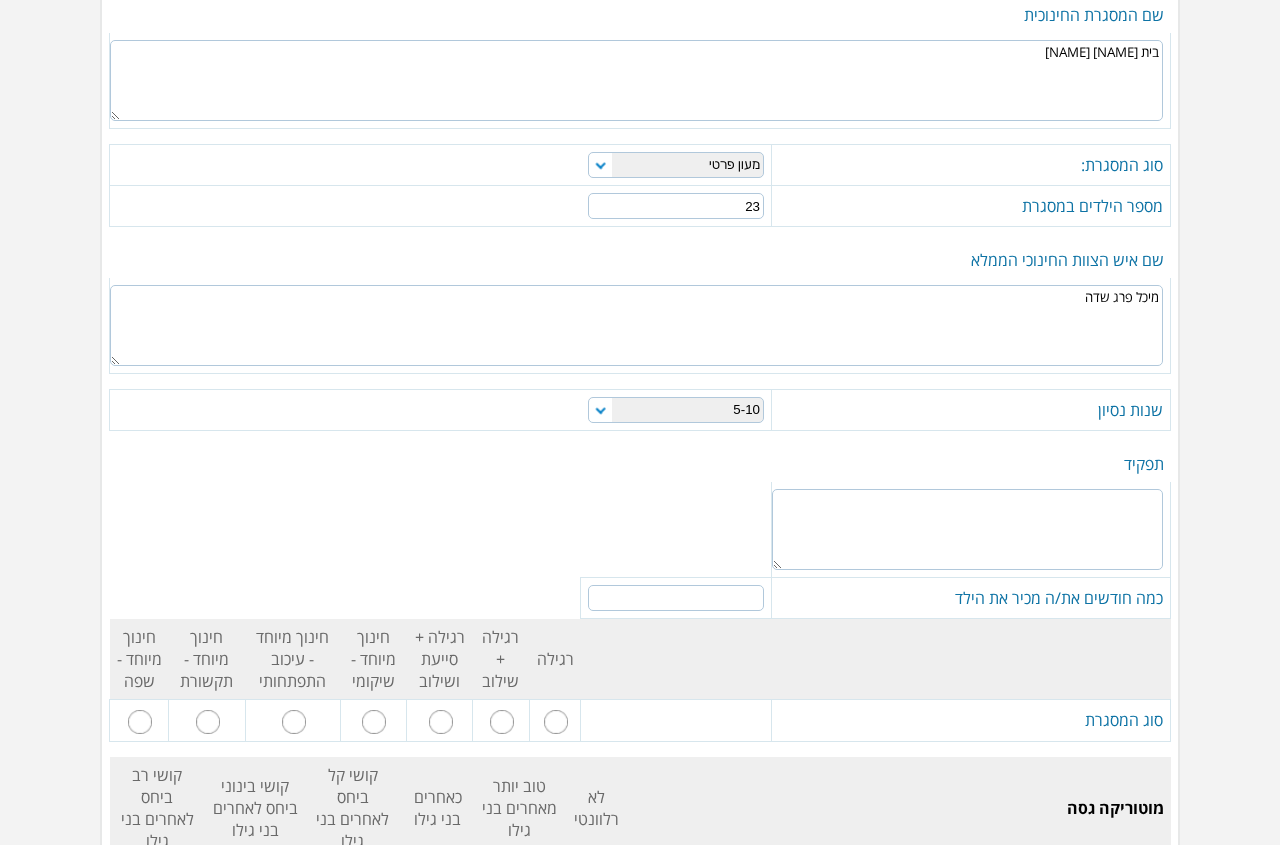 click at bounding box center (967, 529) 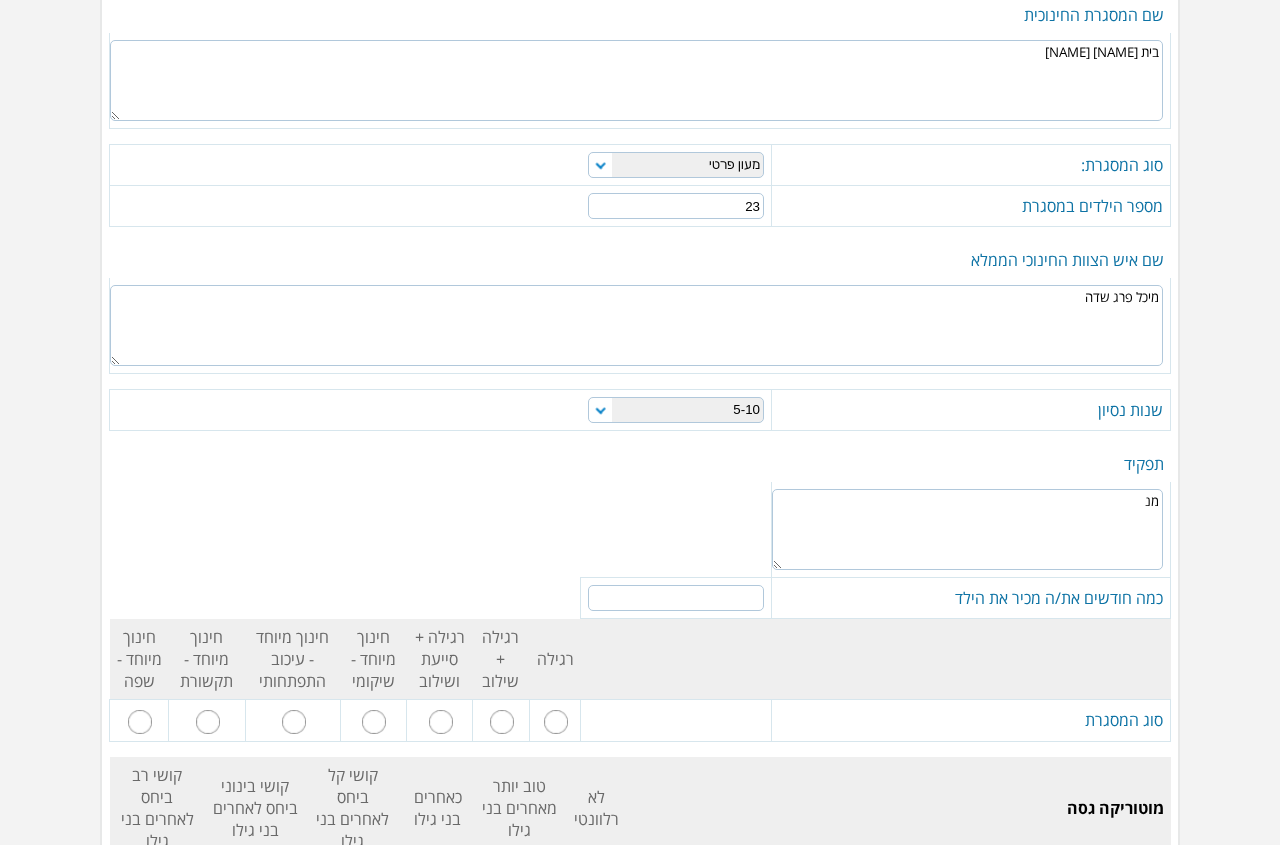 type on "מ" 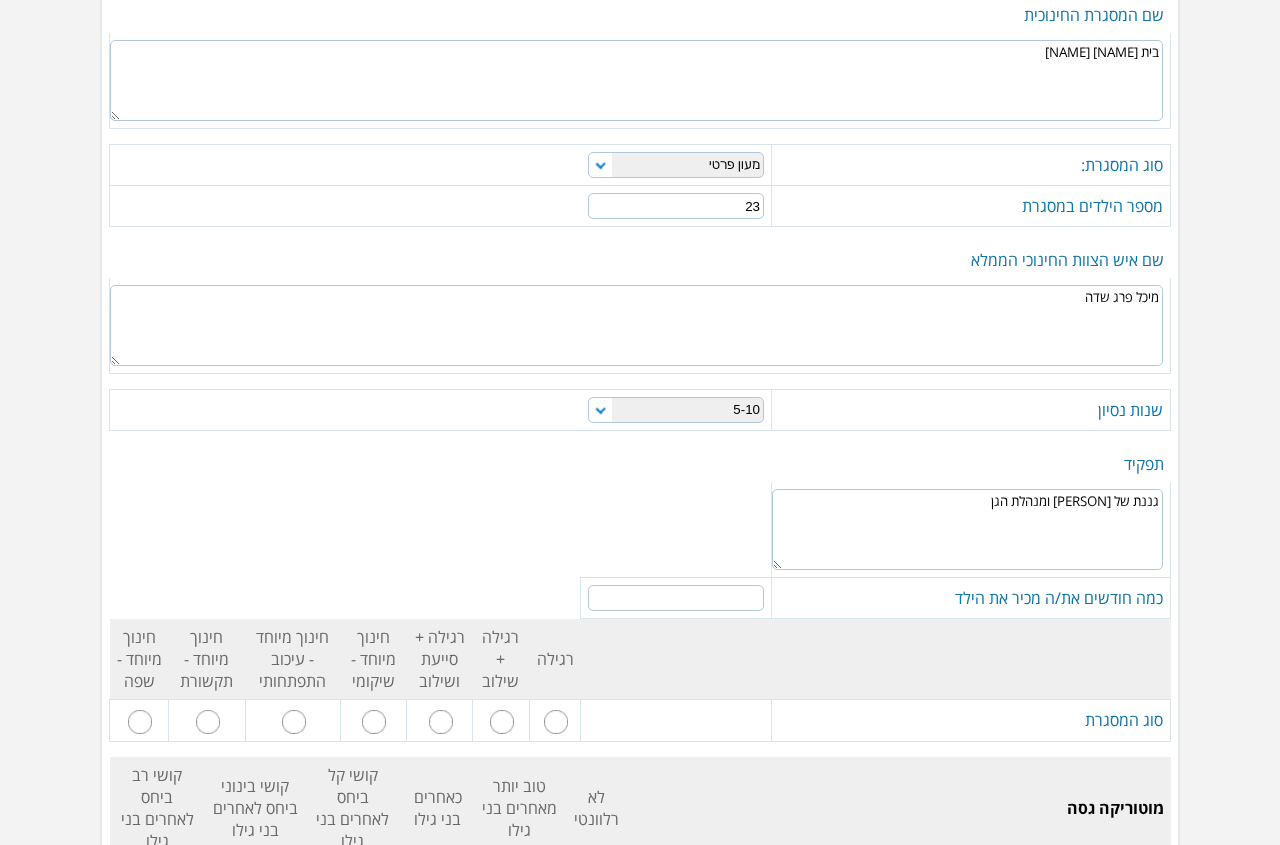 scroll, scrollTop: 600, scrollLeft: 0, axis: vertical 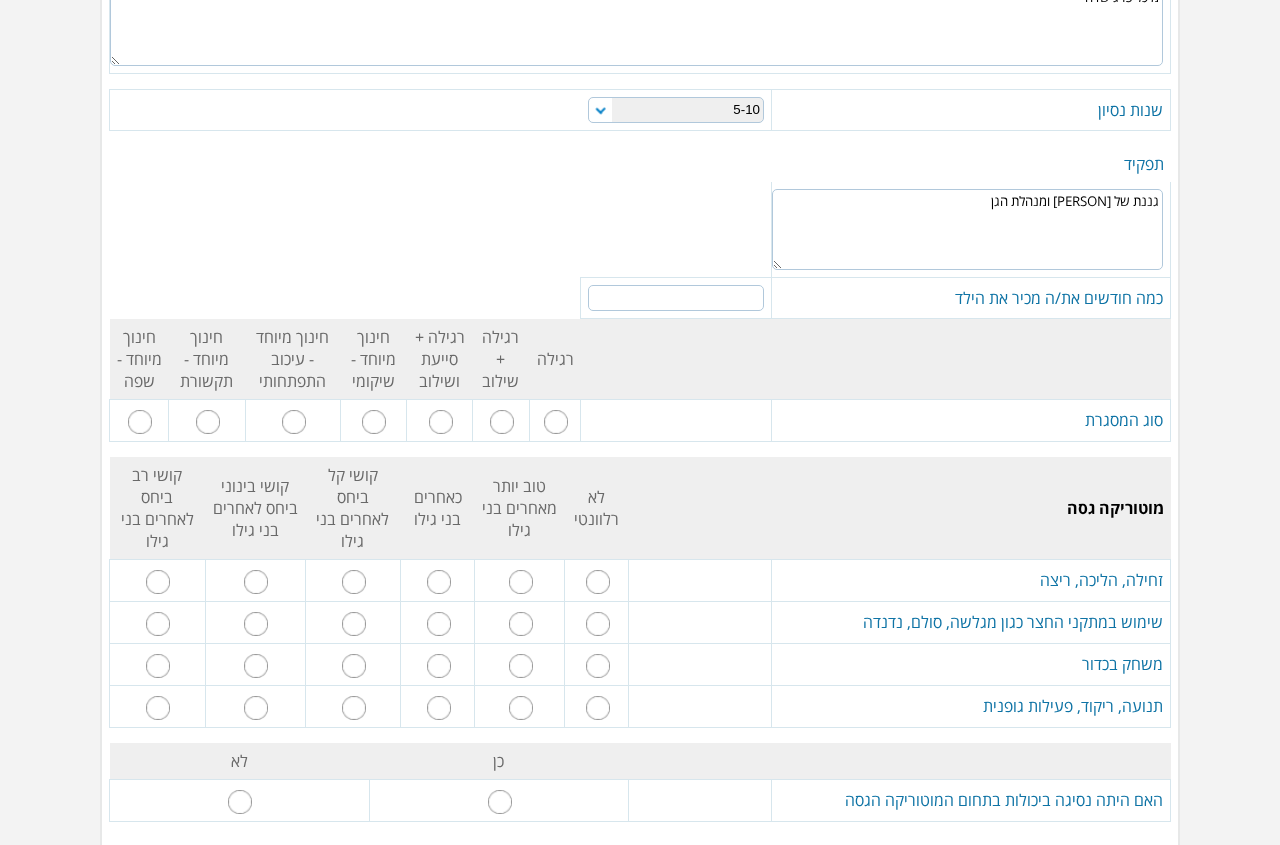 type on "גננת של [PERSON] ומנהלת הגן" 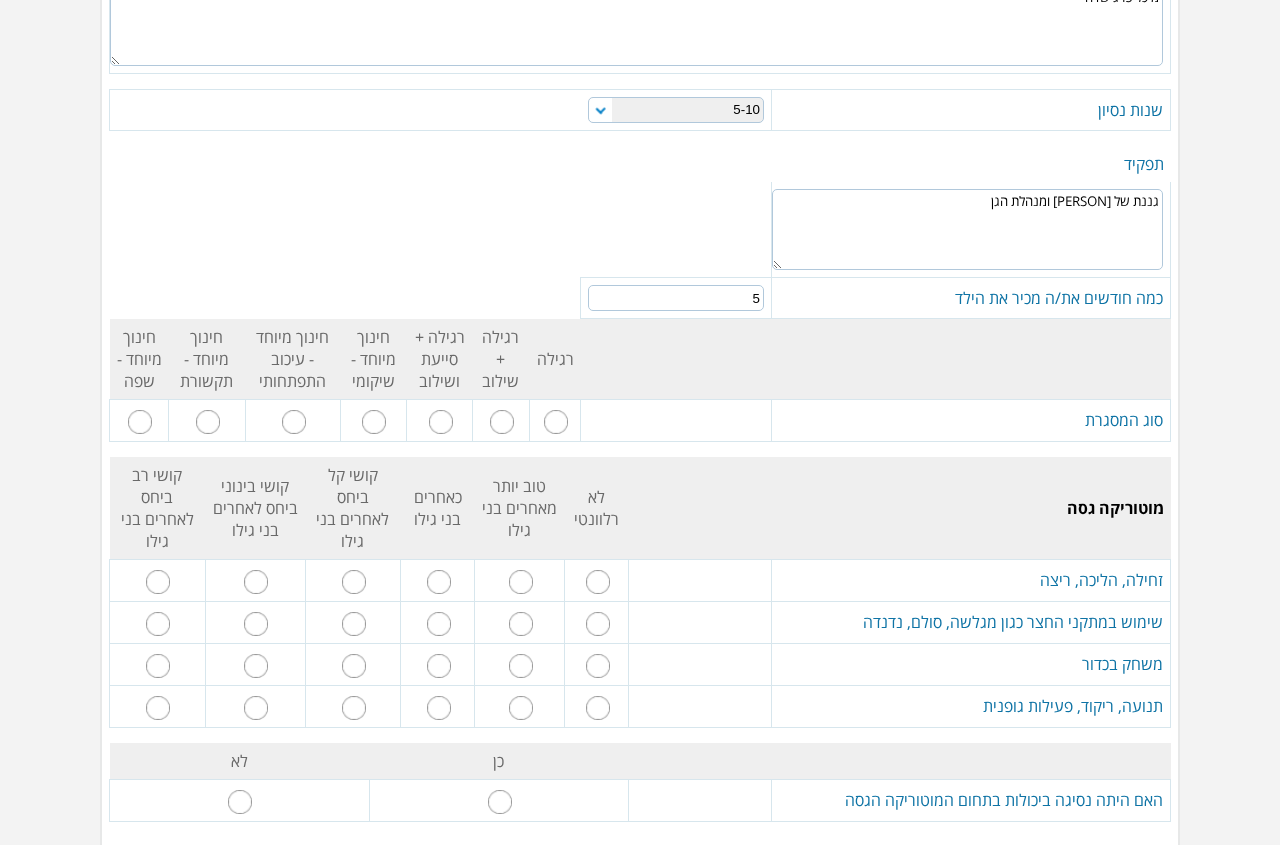 click on "5" at bounding box center [676, 298] 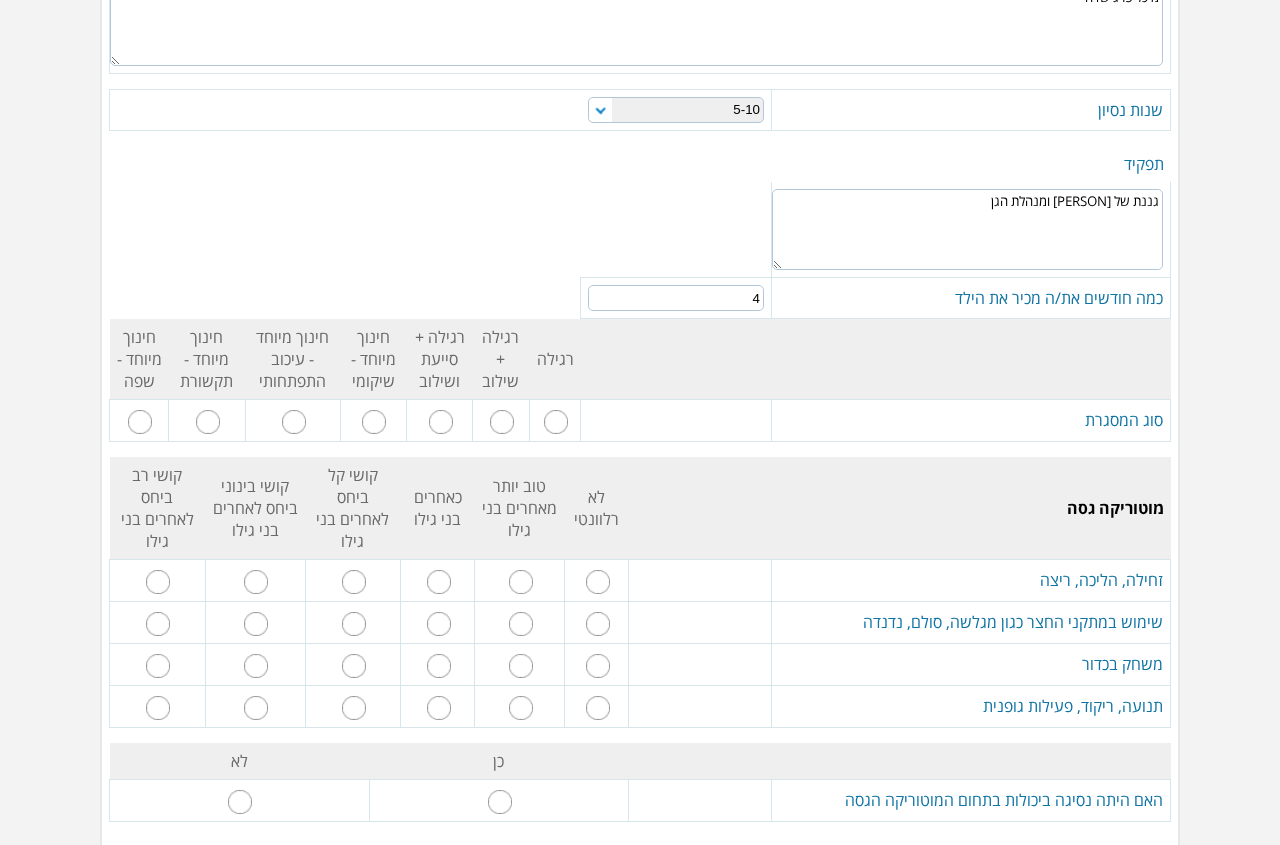 click on "4" at bounding box center [676, 298] 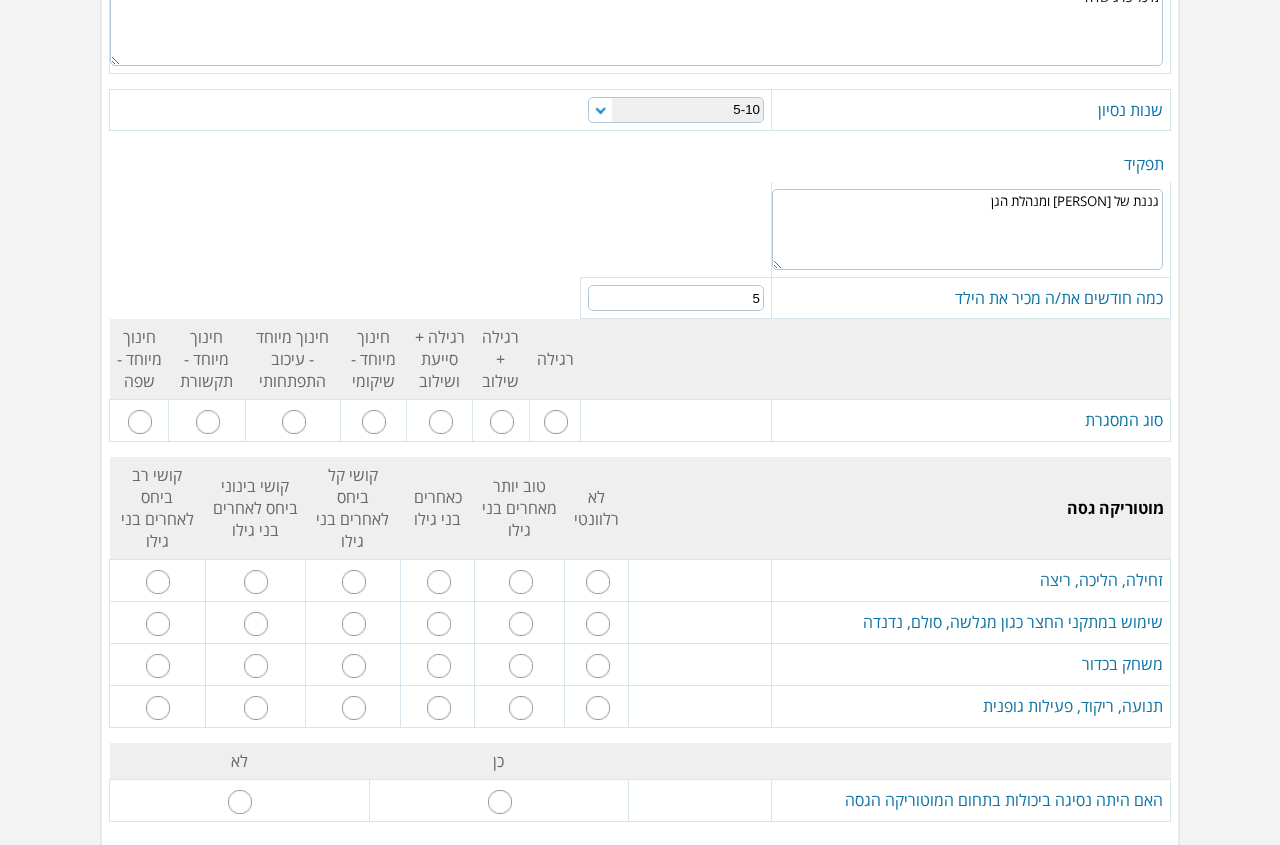 type on "5" 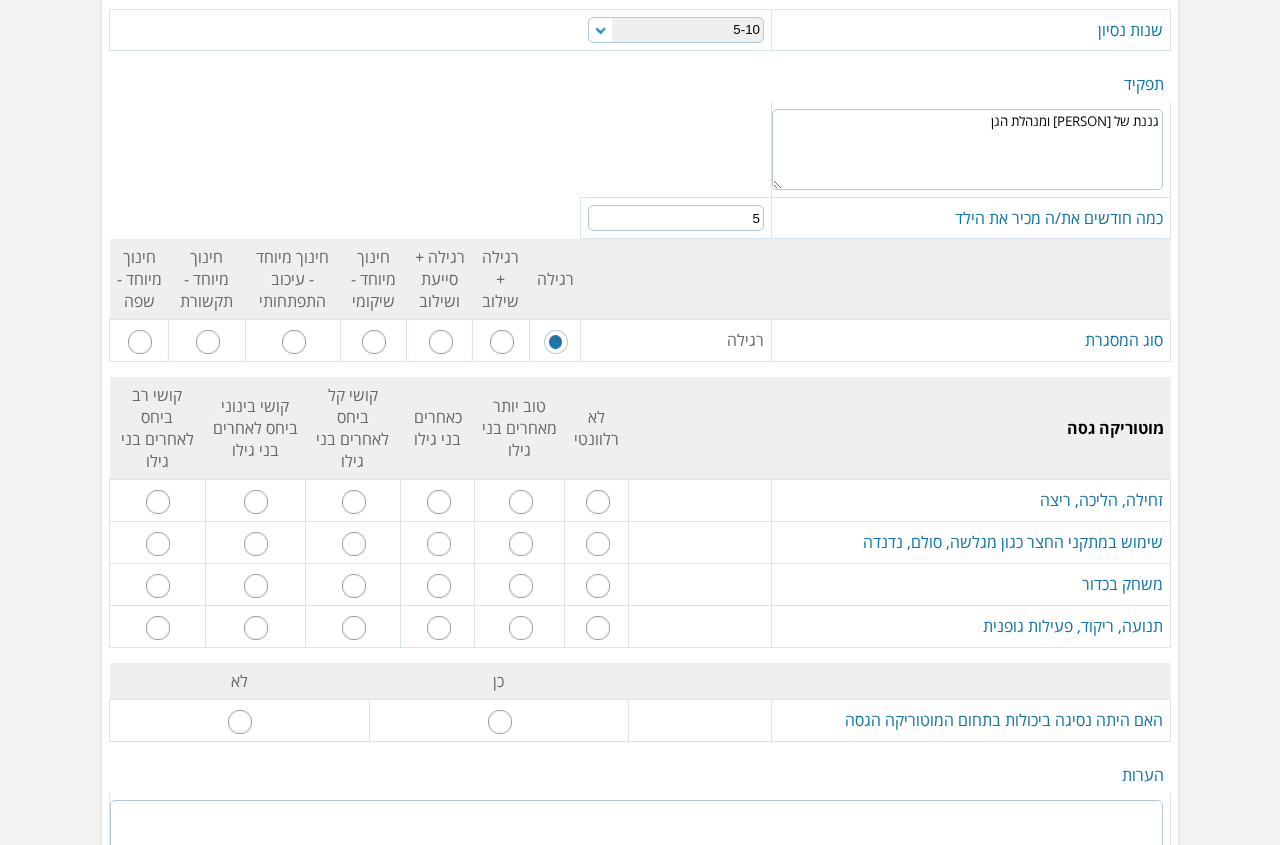 scroll, scrollTop: 800, scrollLeft: 0, axis: vertical 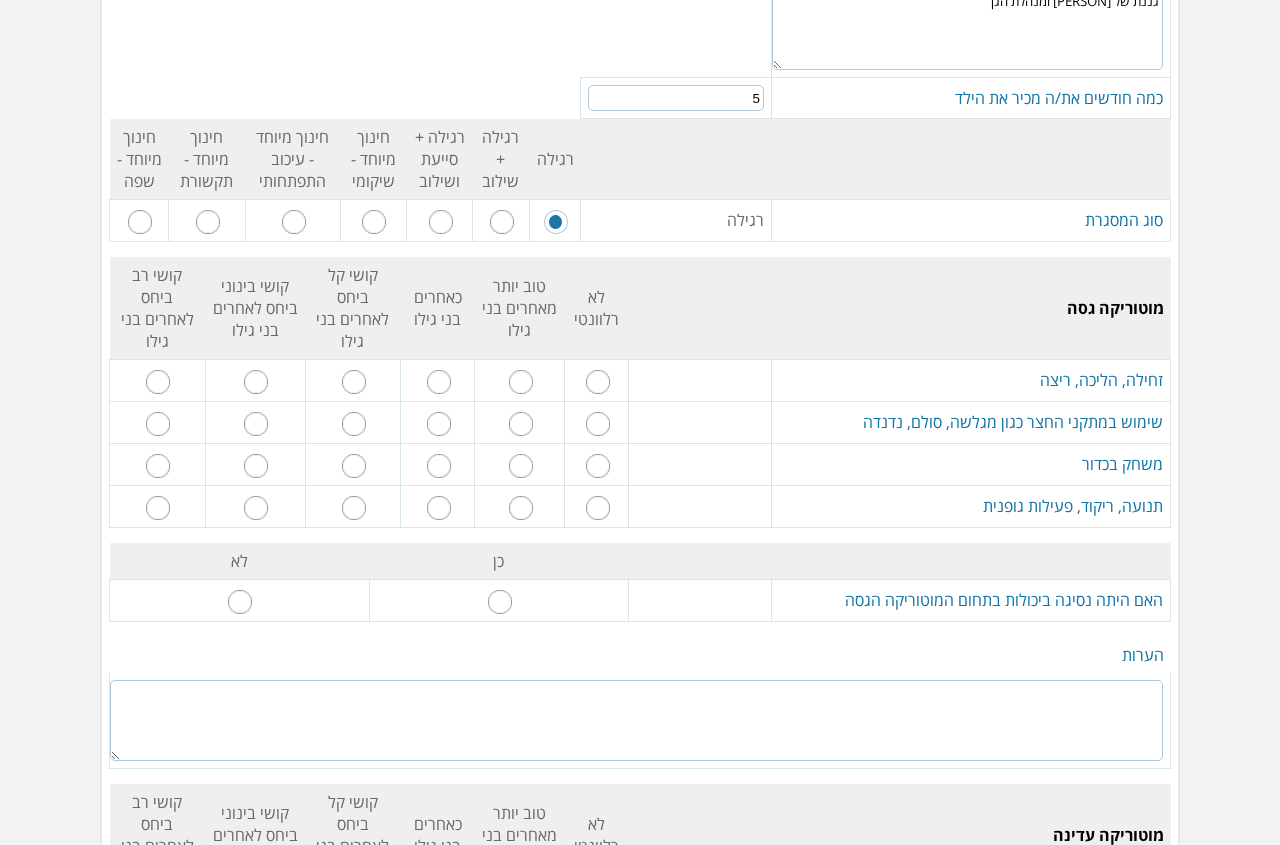 click at bounding box center [439, 382] 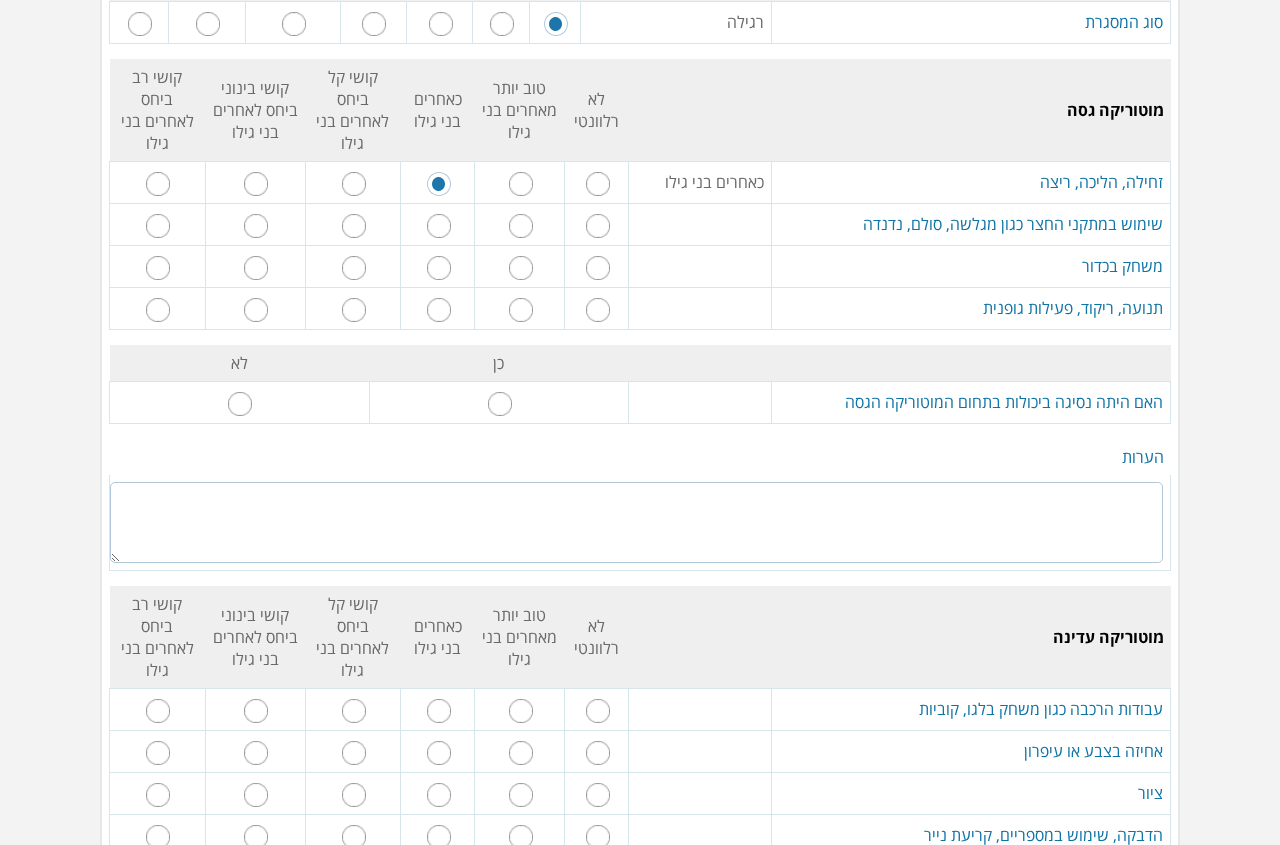 scroll, scrollTop: 1000, scrollLeft: 0, axis: vertical 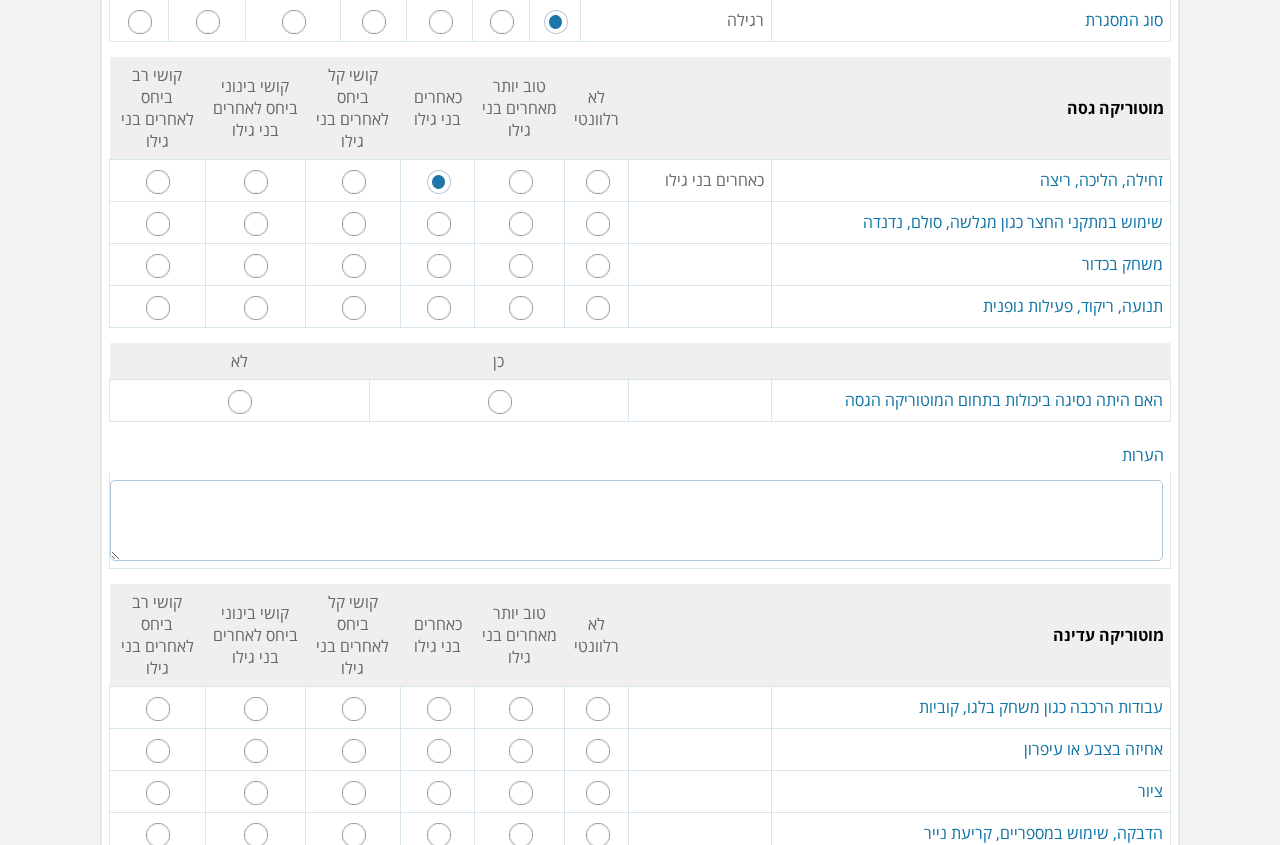 click at bounding box center (439, 224) 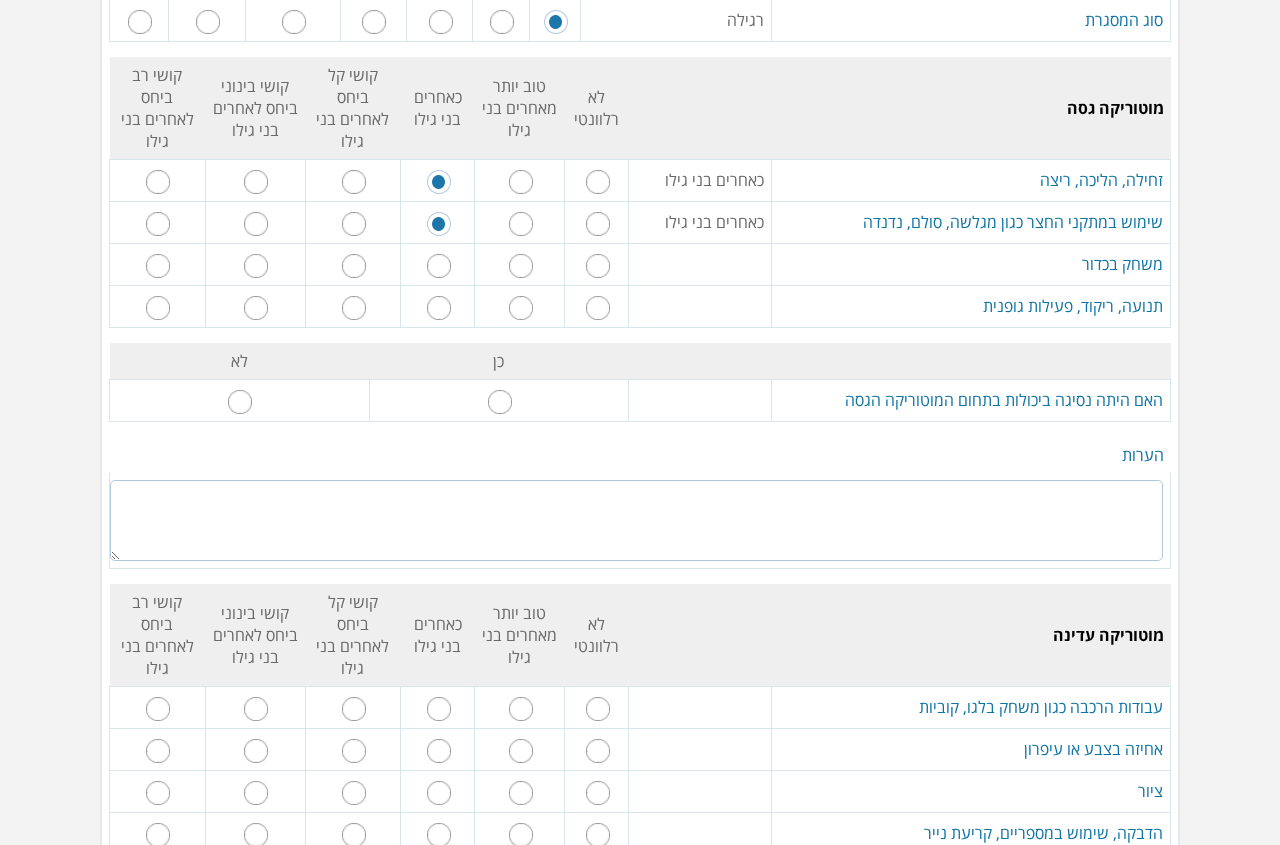 click at bounding box center (439, 266) 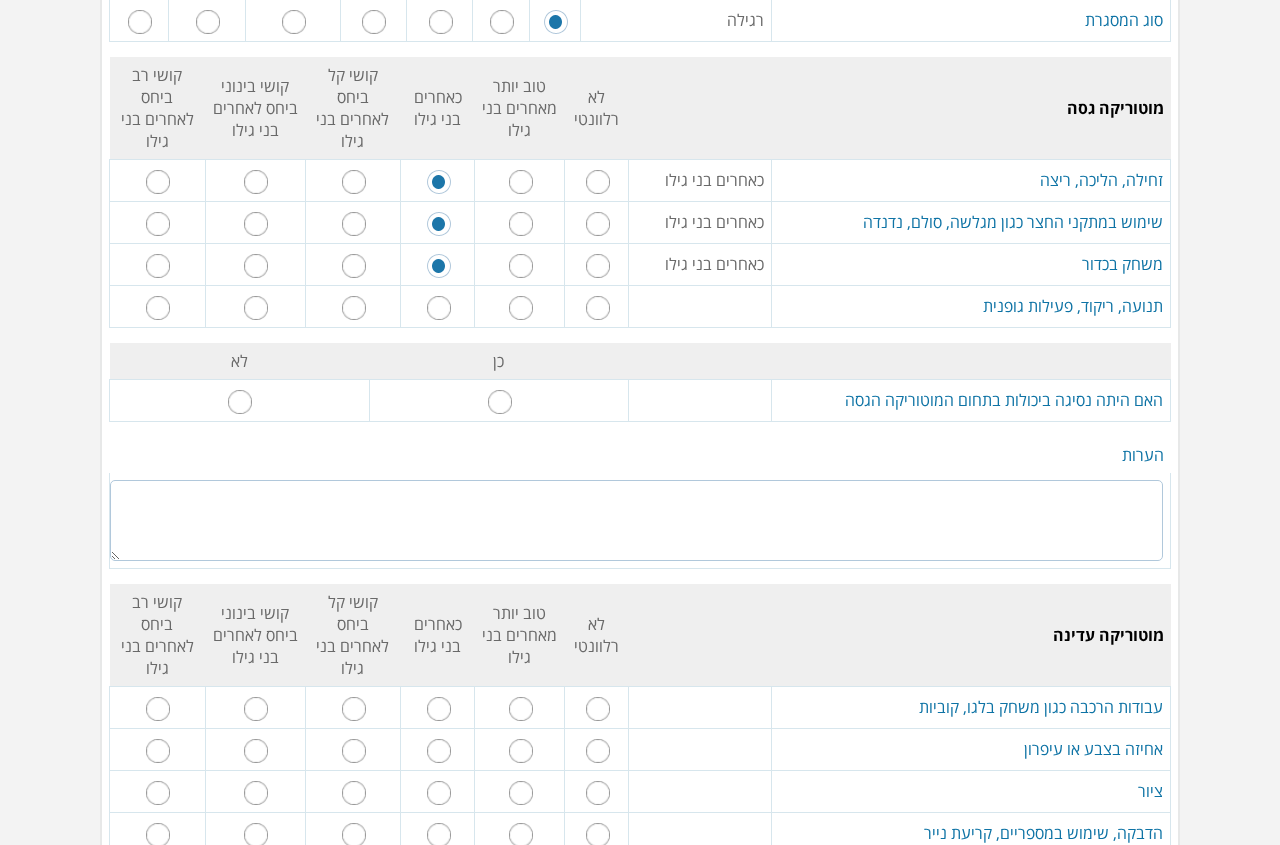 click at bounding box center (439, 308) 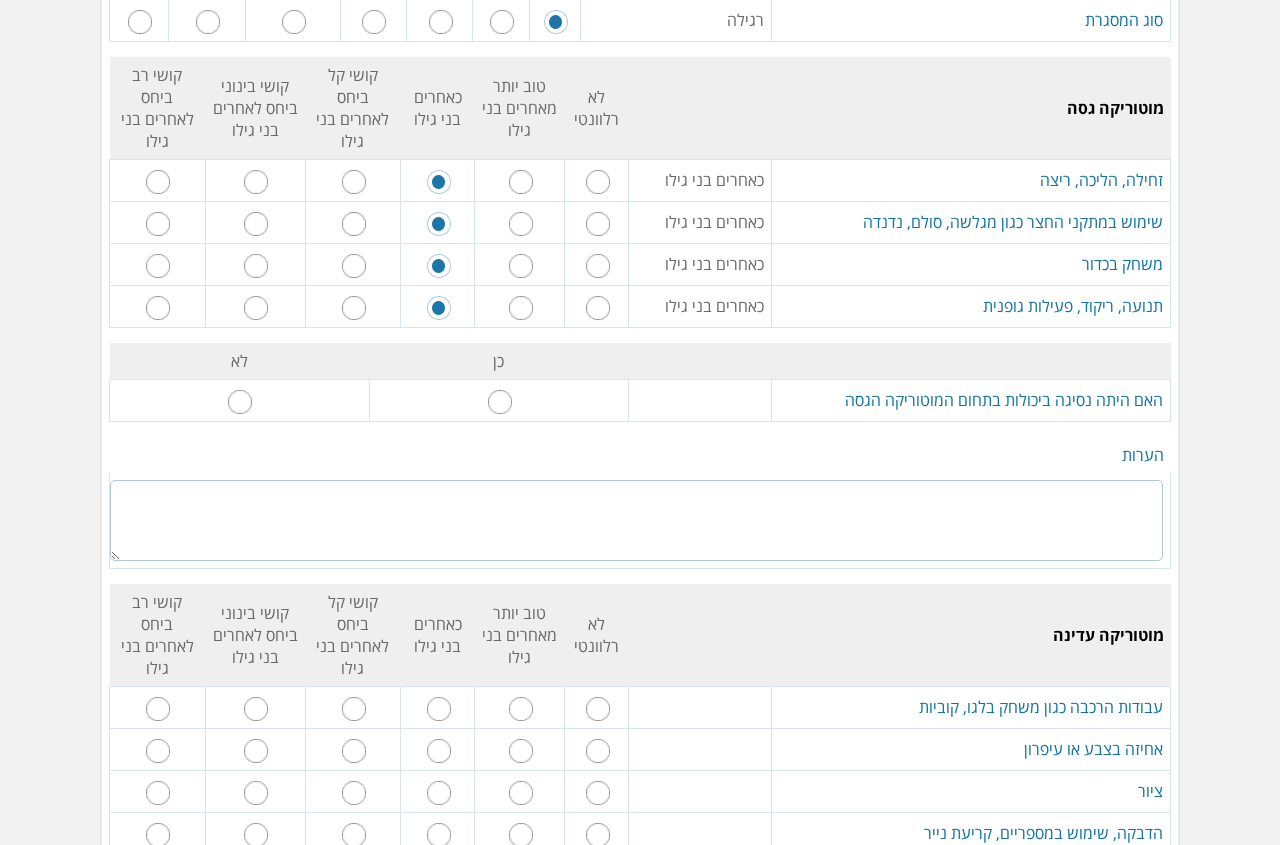 click at bounding box center [240, 402] 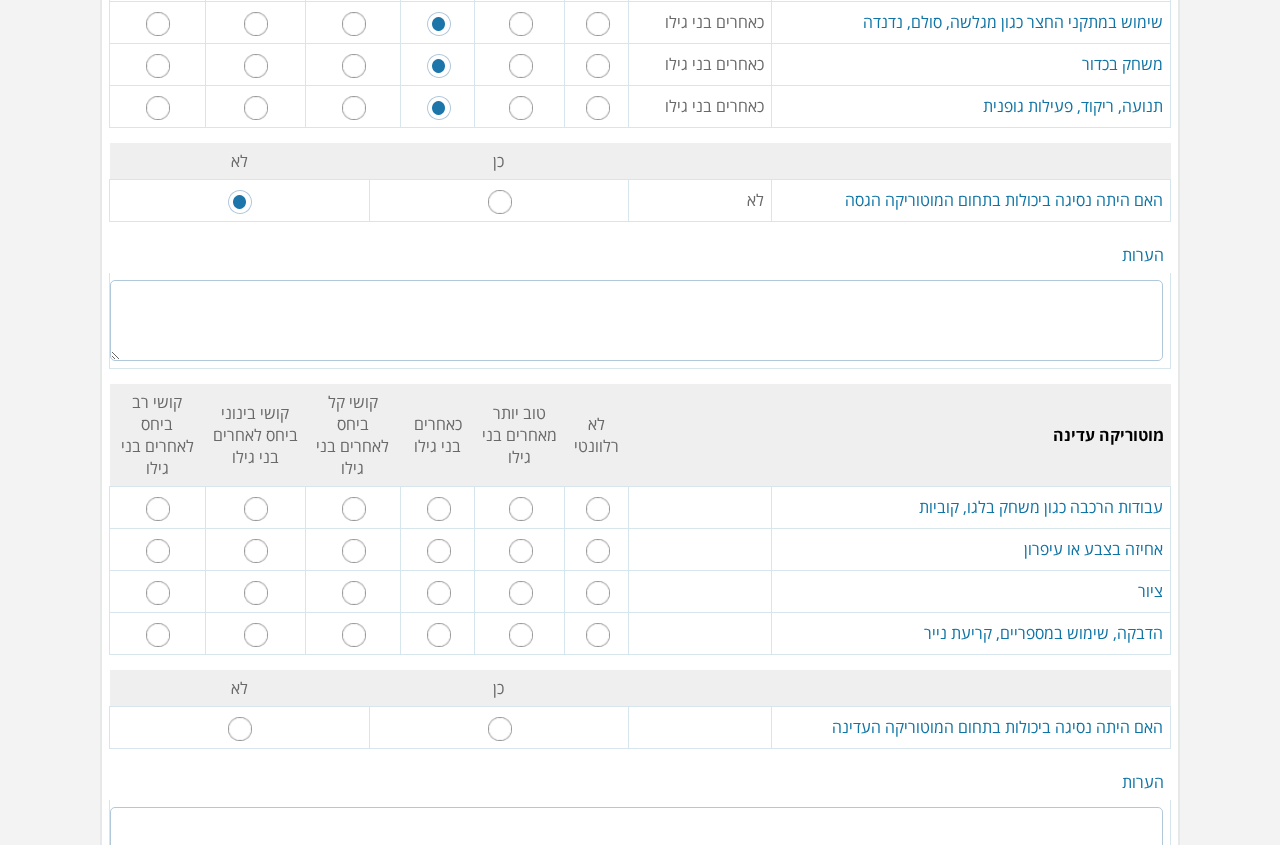 scroll, scrollTop: 1300, scrollLeft: 0, axis: vertical 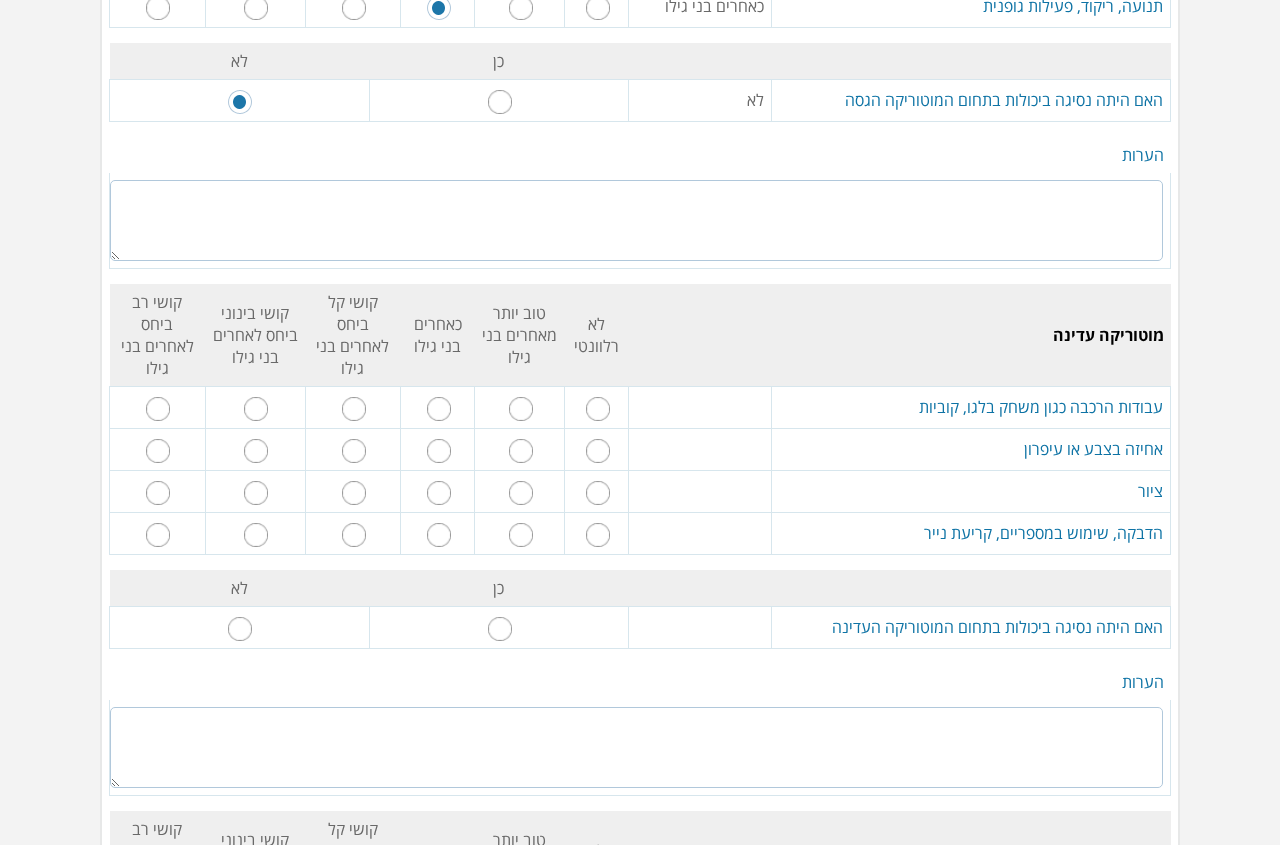 click at bounding box center (521, 409) 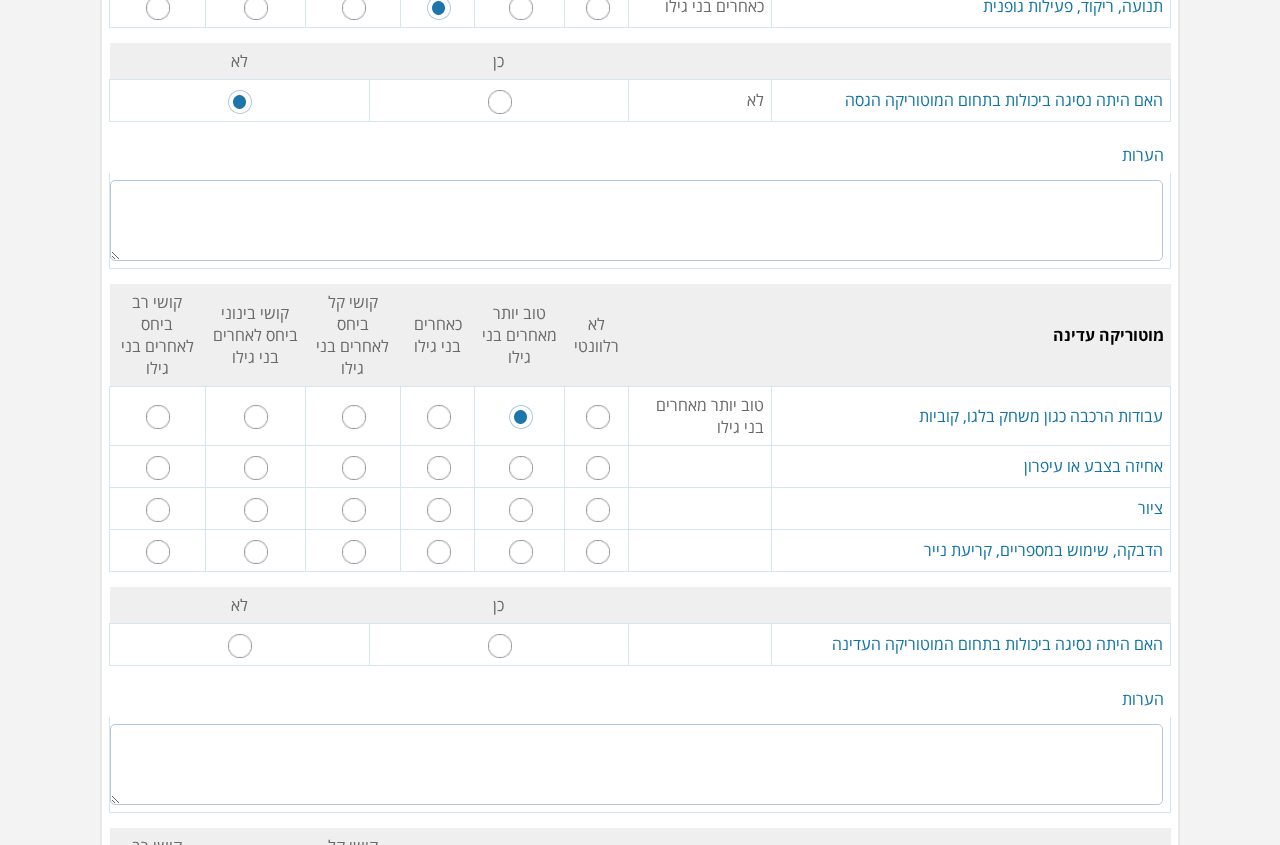 click at bounding box center (521, 417) 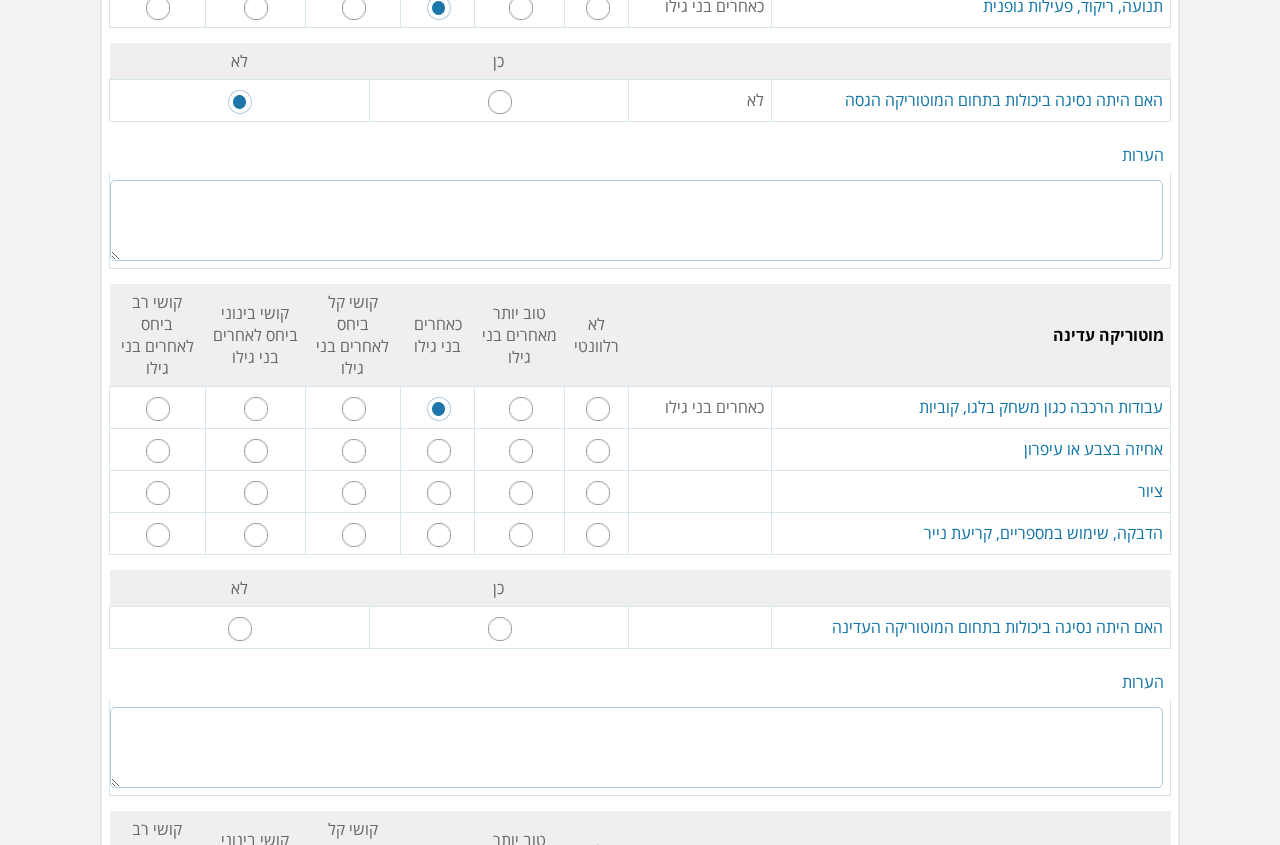 click at bounding box center [439, 451] 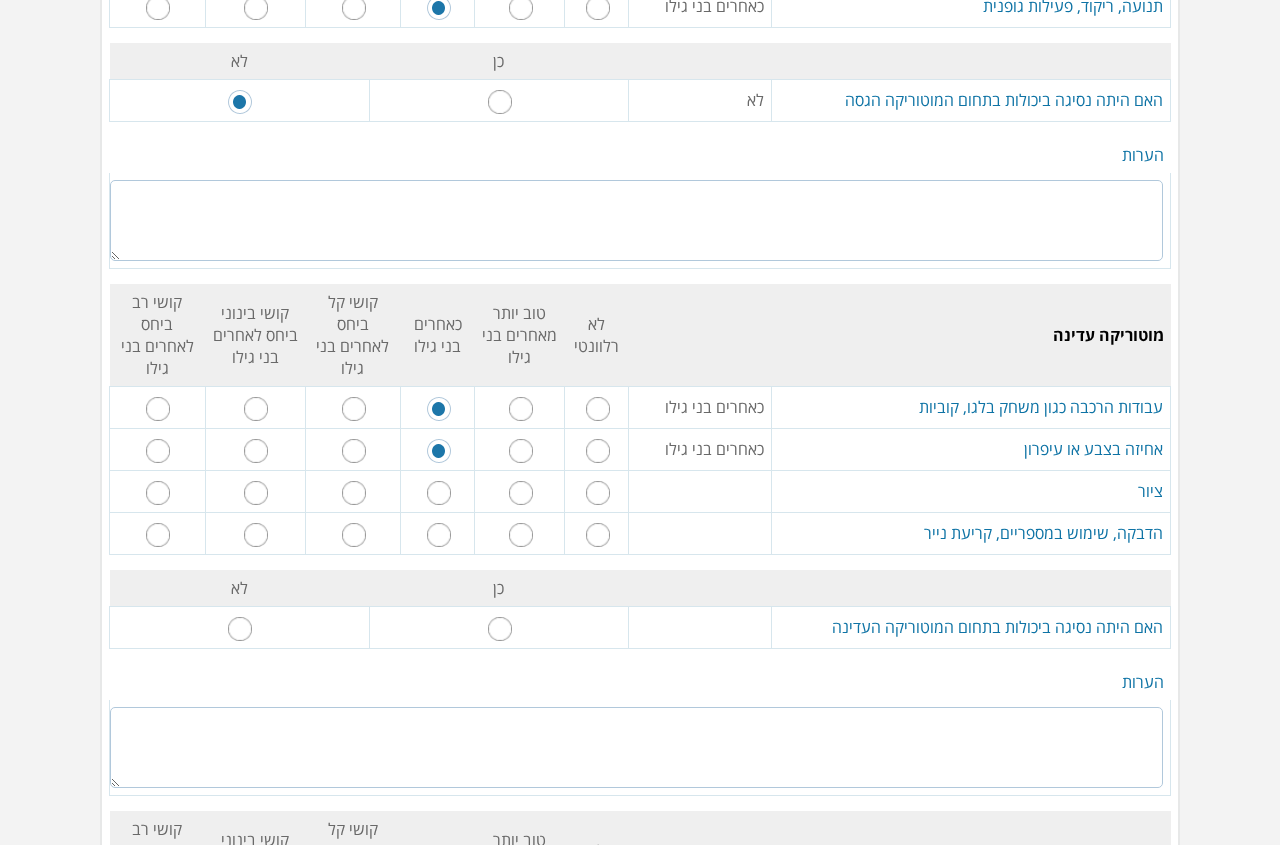 click at bounding box center [439, 493] 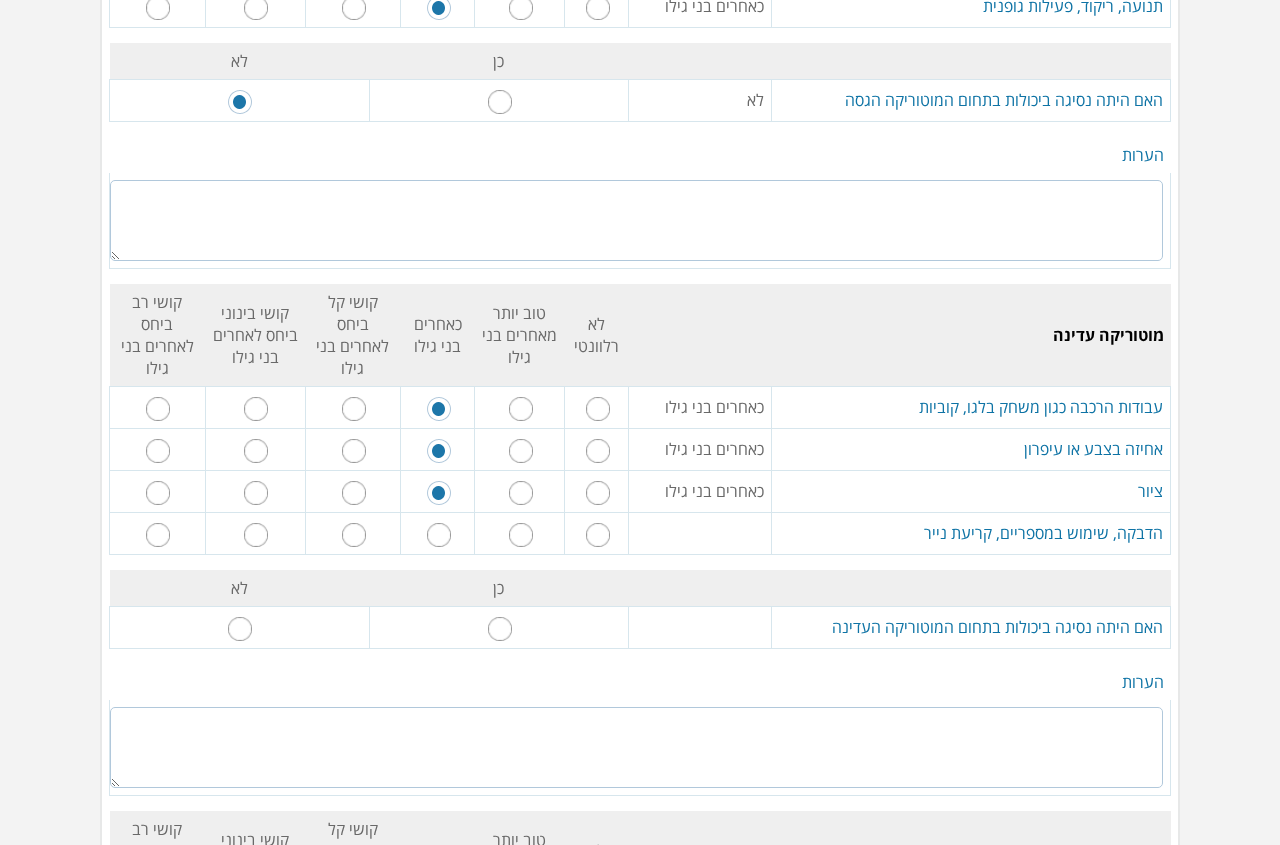 click at bounding box center [439, 535] 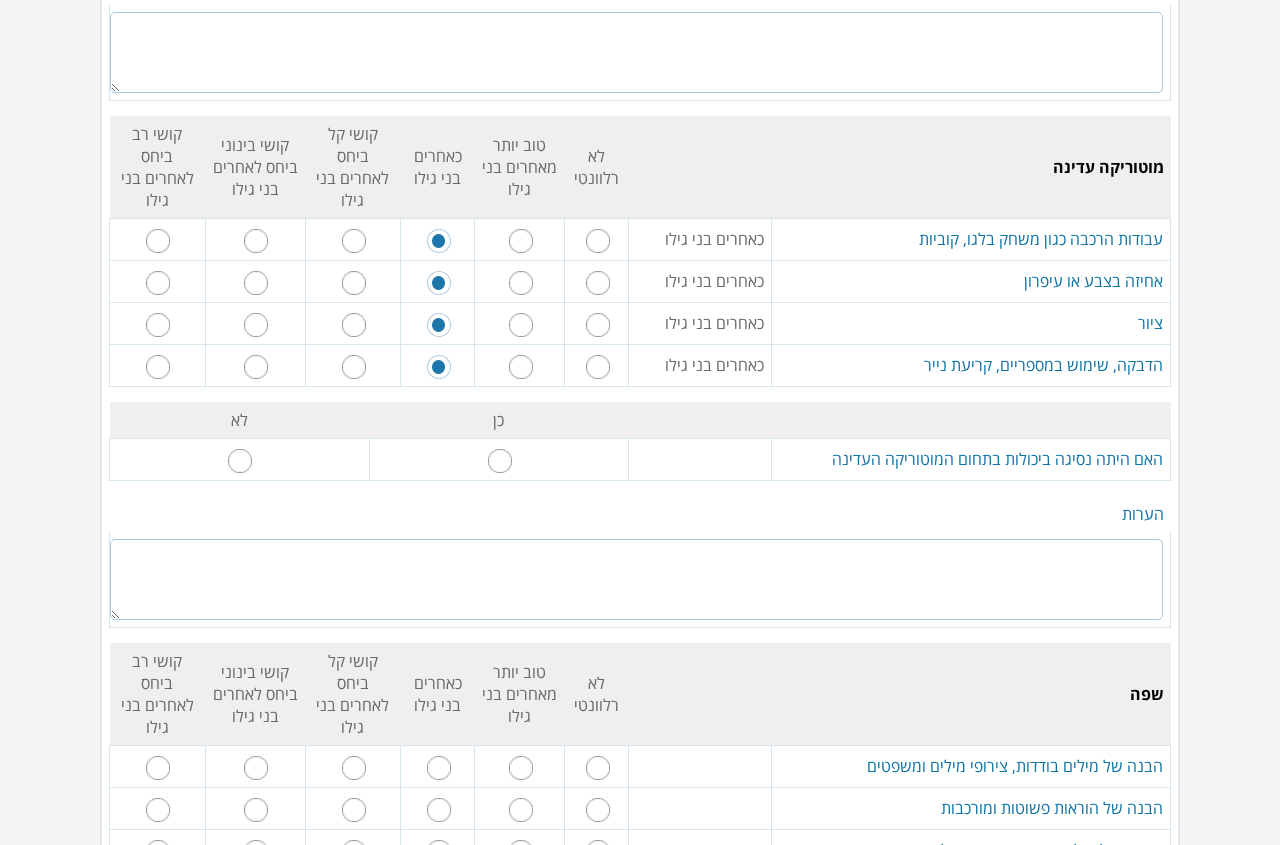 scroll, scrollTop: 1500, scrollLeft: 0, axis: vertical 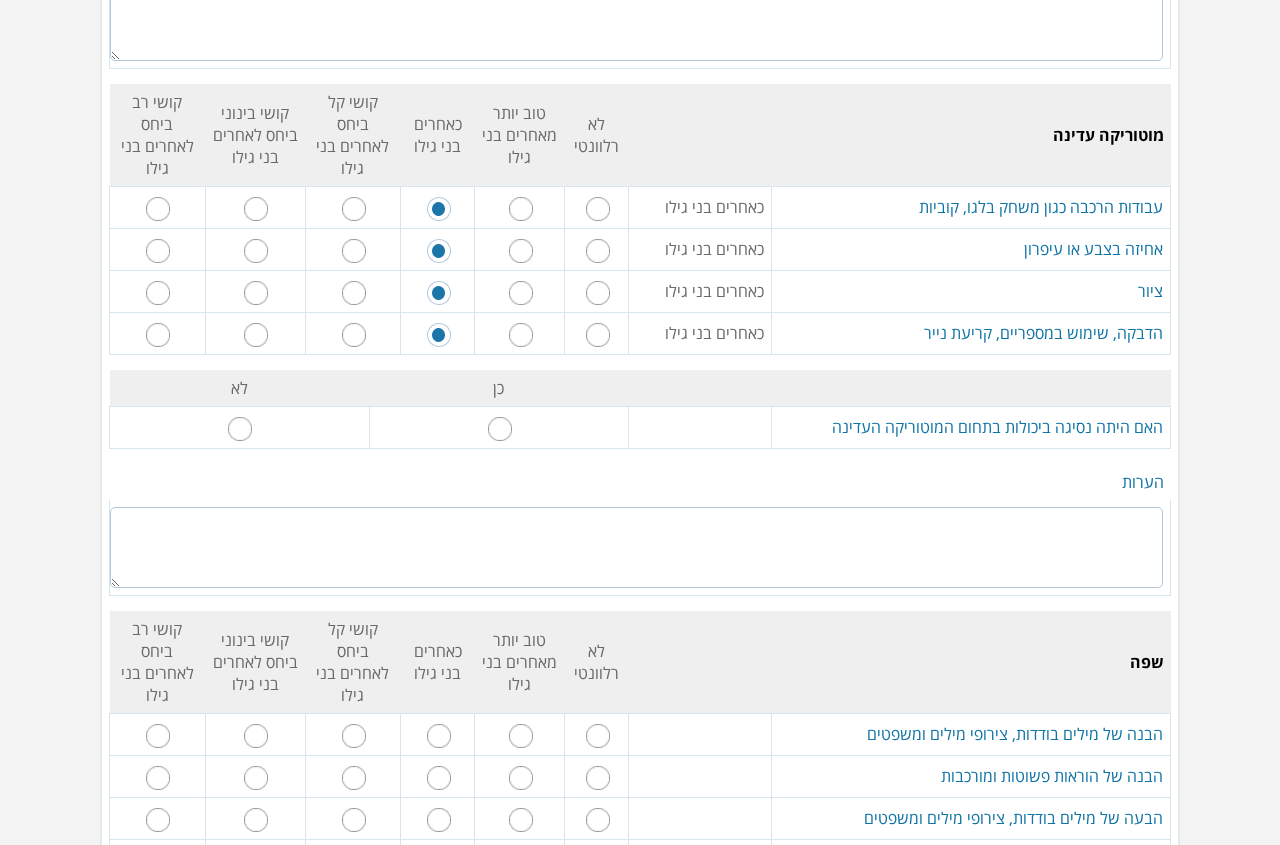 click at bounding box center [240, 429] 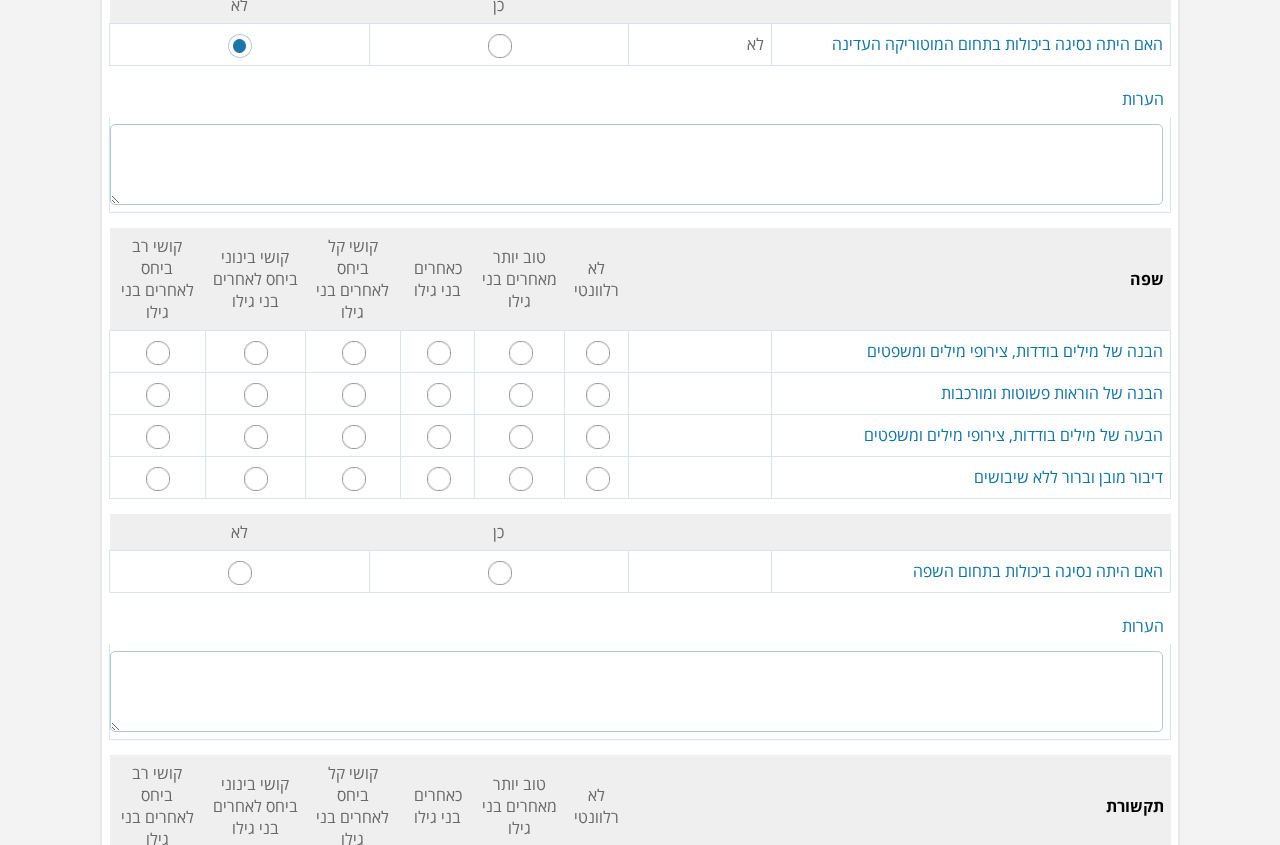 scroll, scrollTop: 1900, scrollLeft: 0, axis: vertical 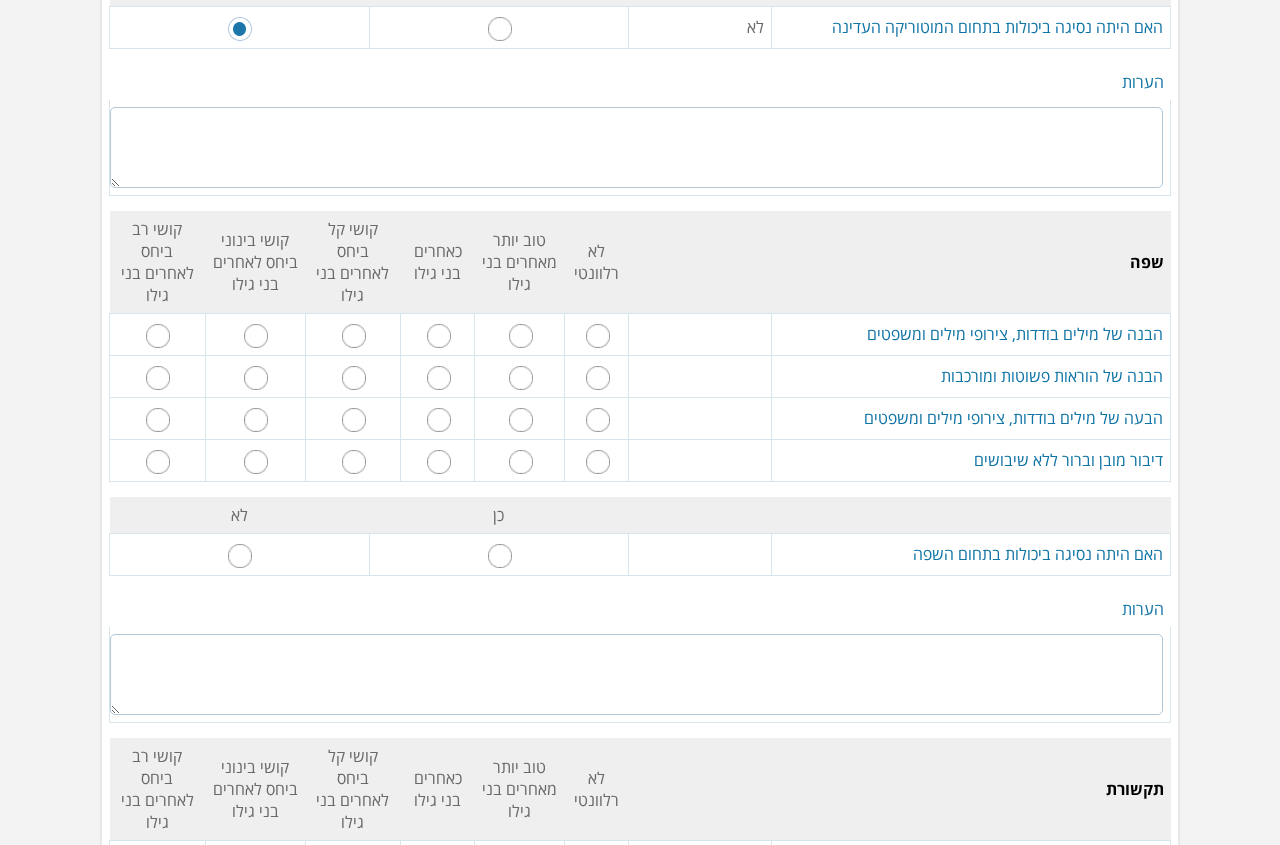 click at bounding box center (439, 336) 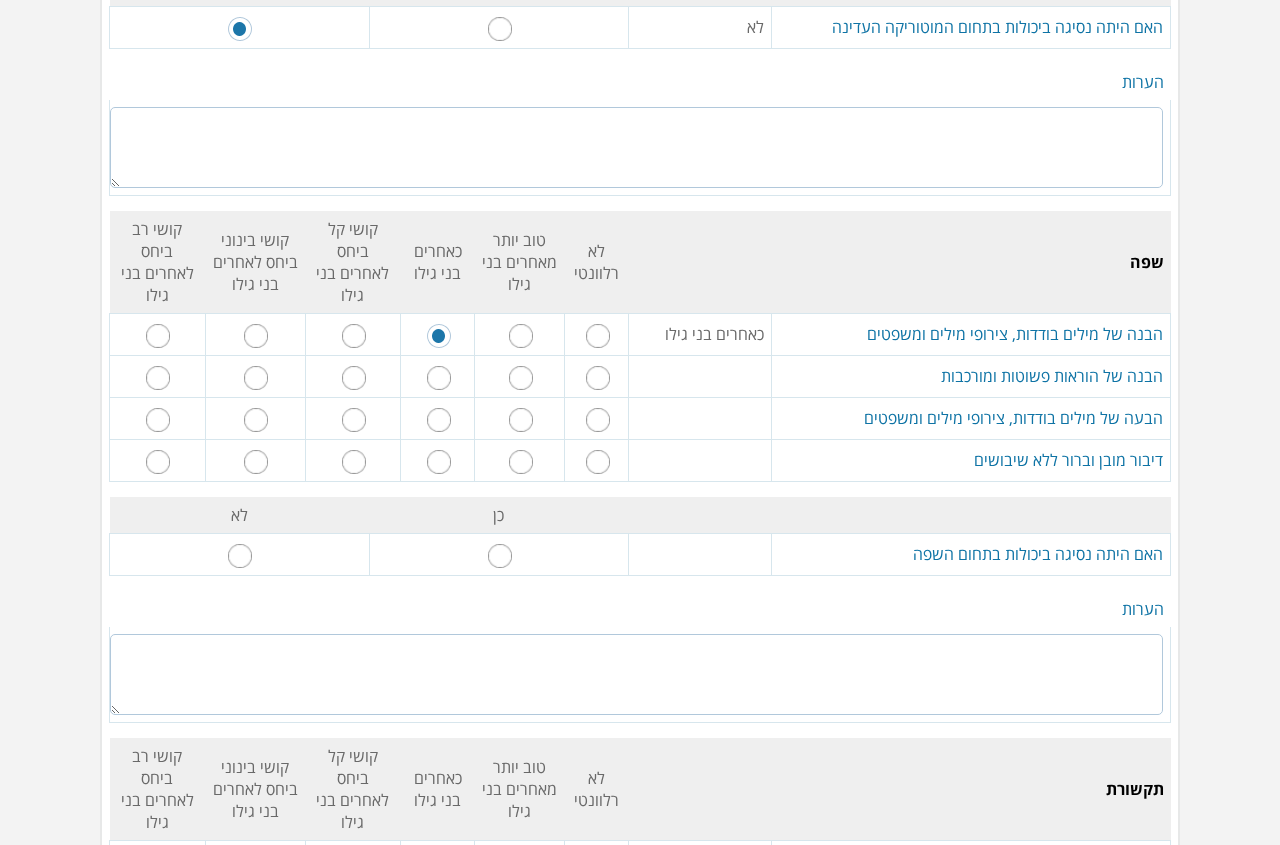 click at bounding box center (439, 378) 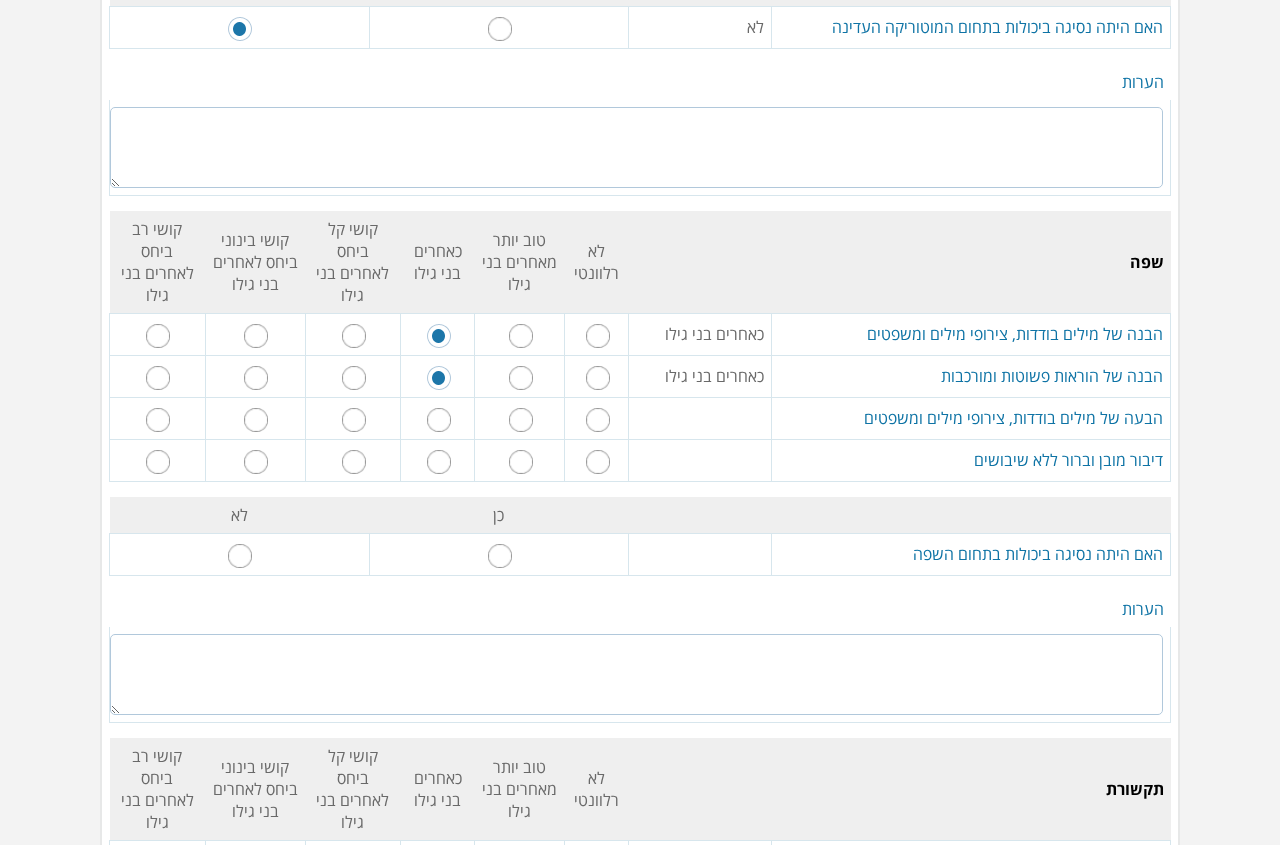 click at bounding box center [439, 420] 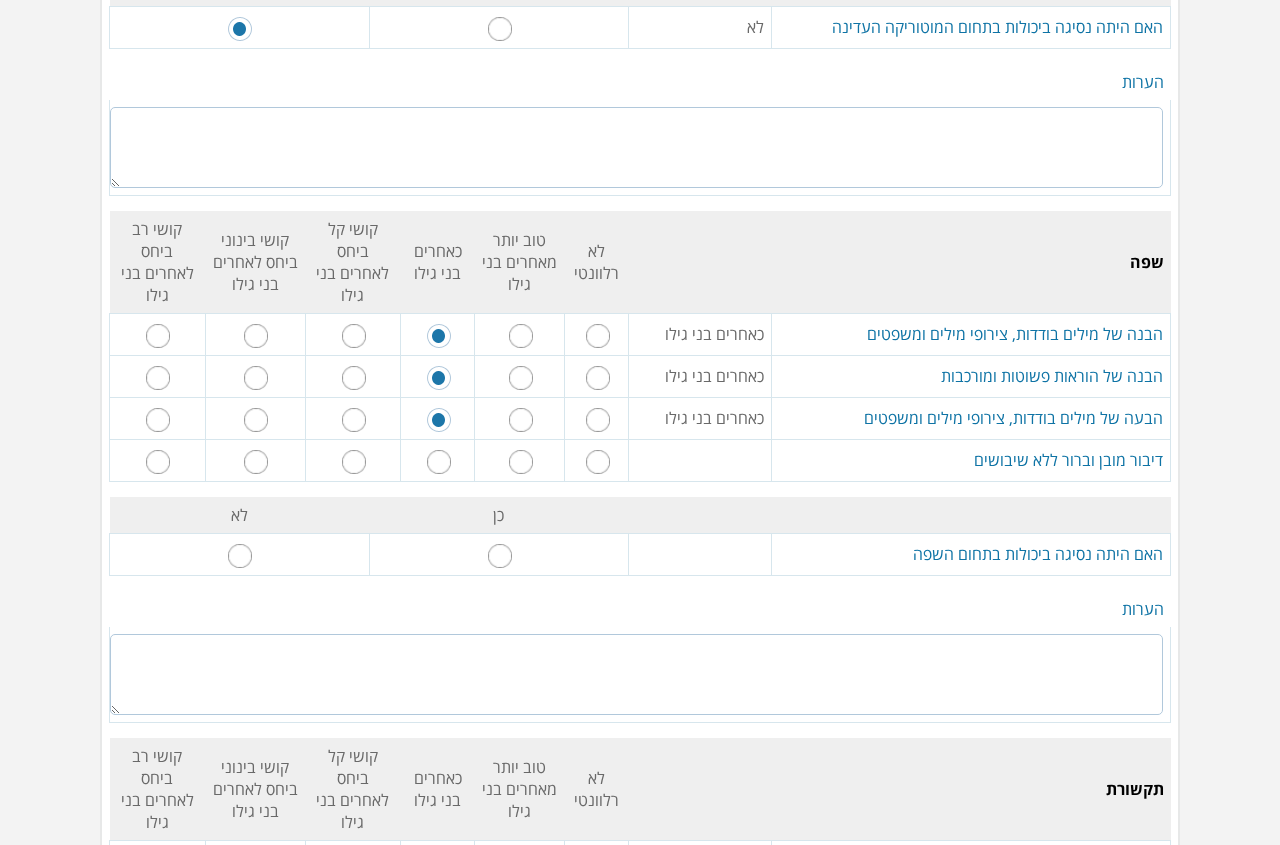 click at bounding box center (354, 420) 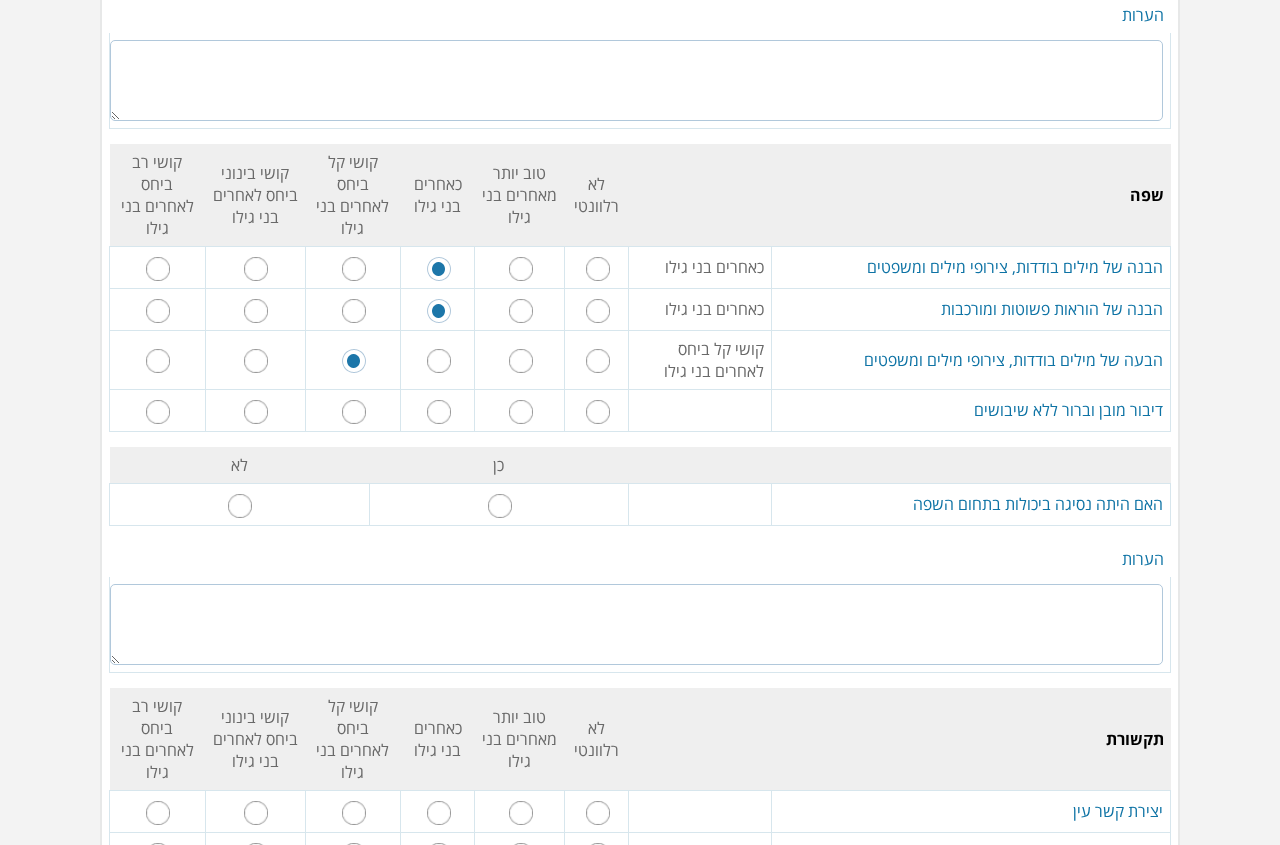 scroll, scrollTop: 2000, scrollLeft: 0, axis: vertical 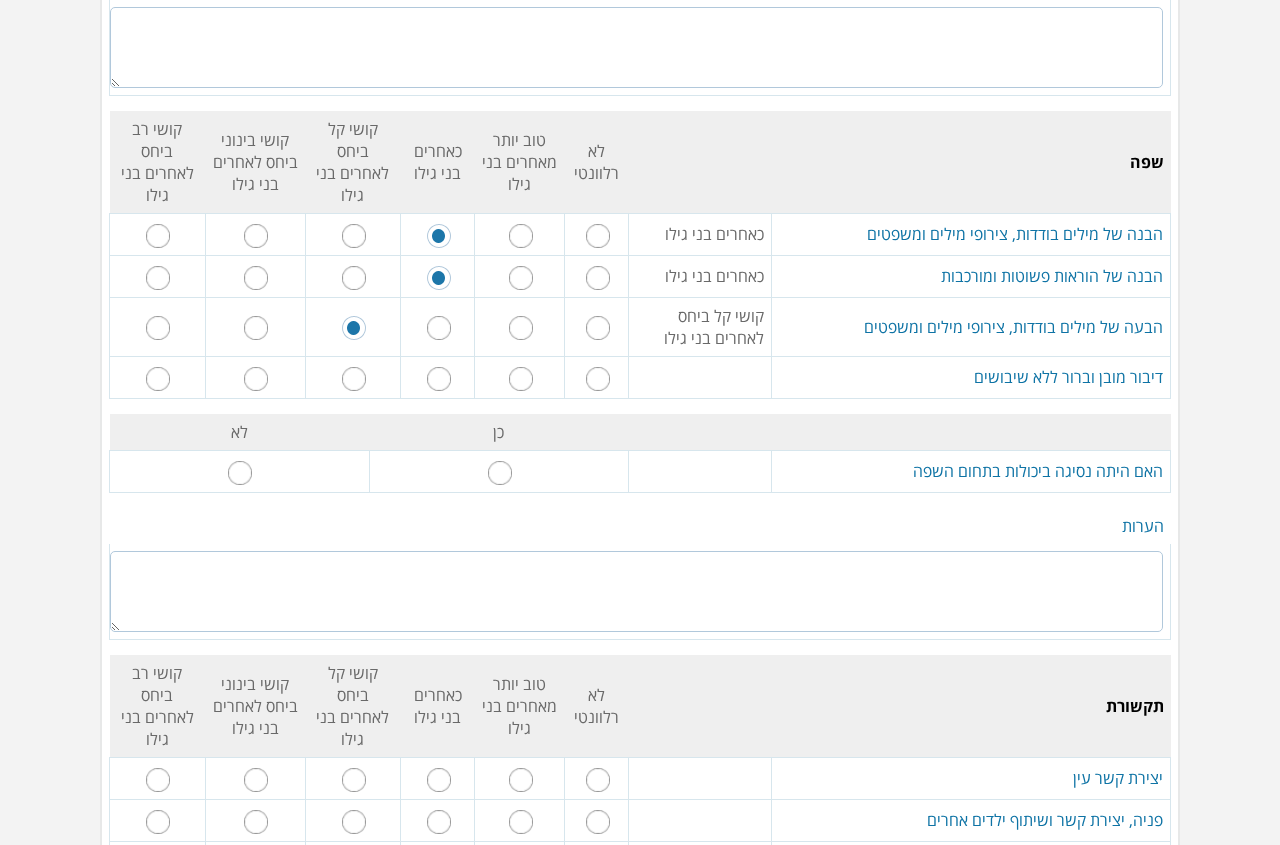 drag, startPoint x: 607, startPoint y: 378, endPoint x: 606, endPoint y: 445, distance: 67.00746 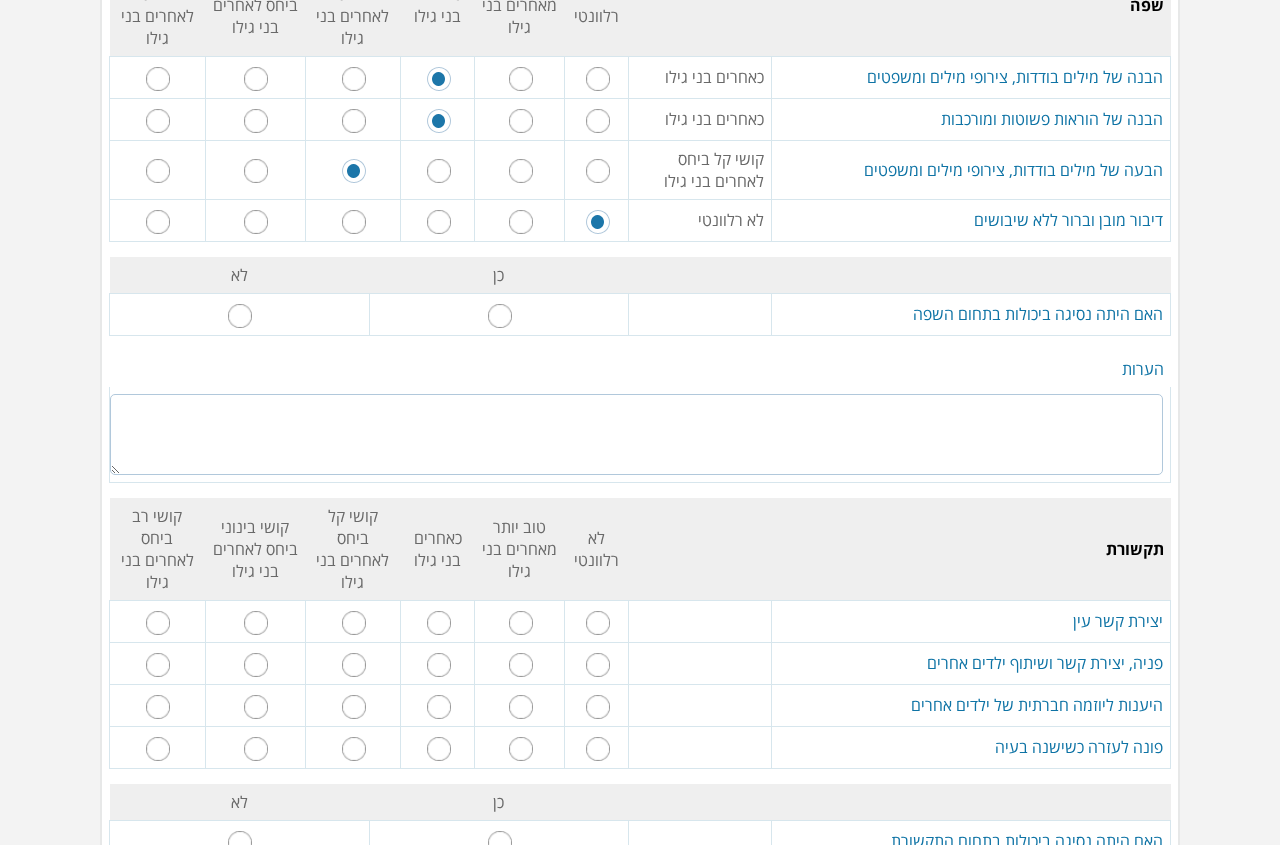 scroll, scrollTop: 2200, scrollLeft: 0, axis: vertical 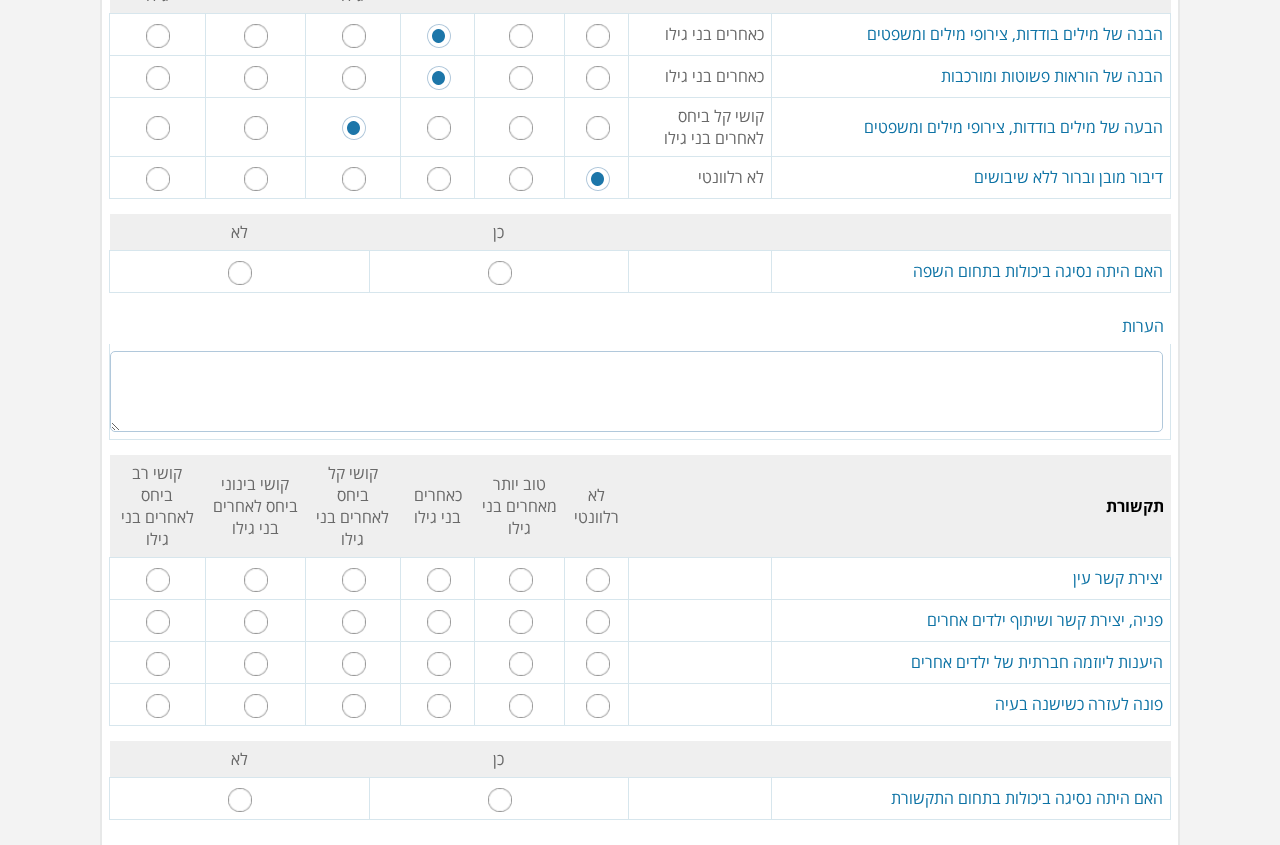 click at bounding box center (240, 273) 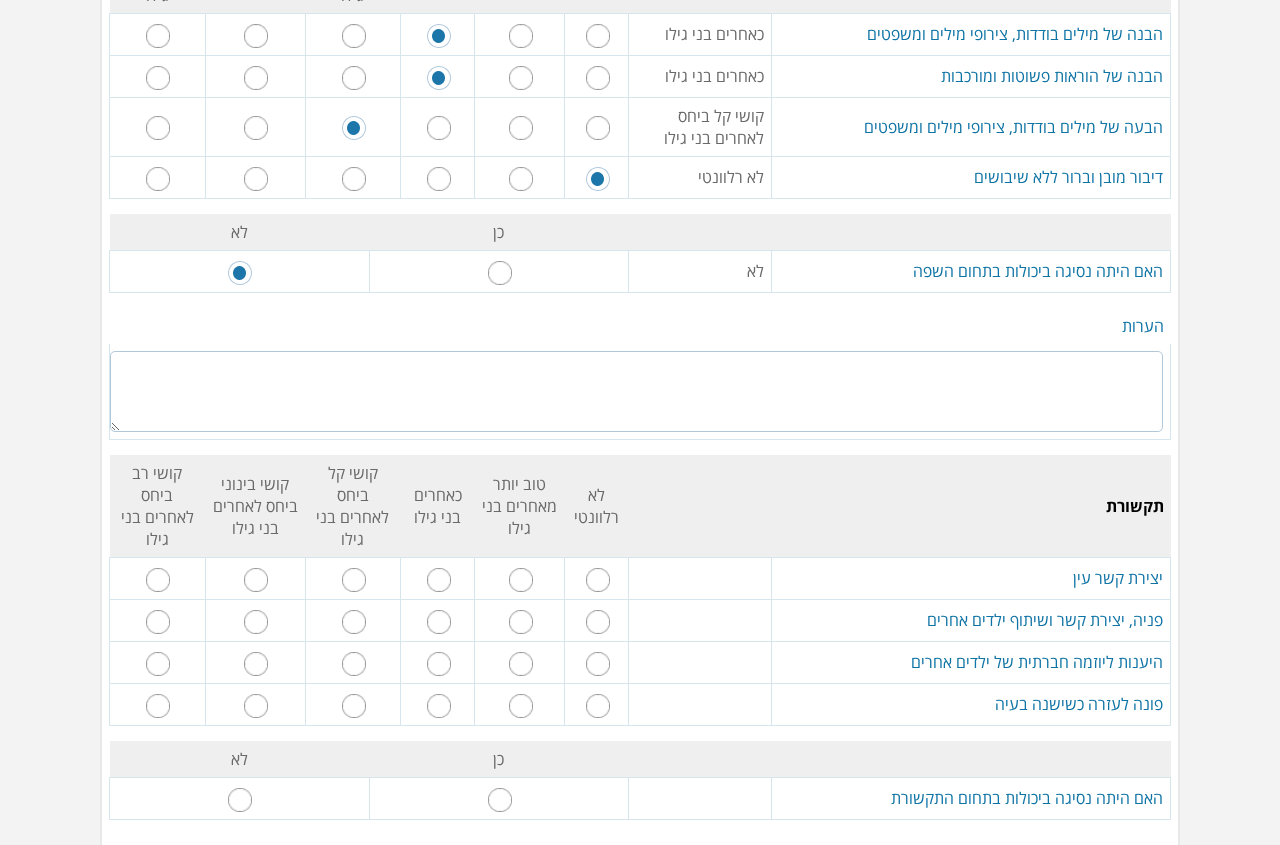 click at bounding box center [636, 391] 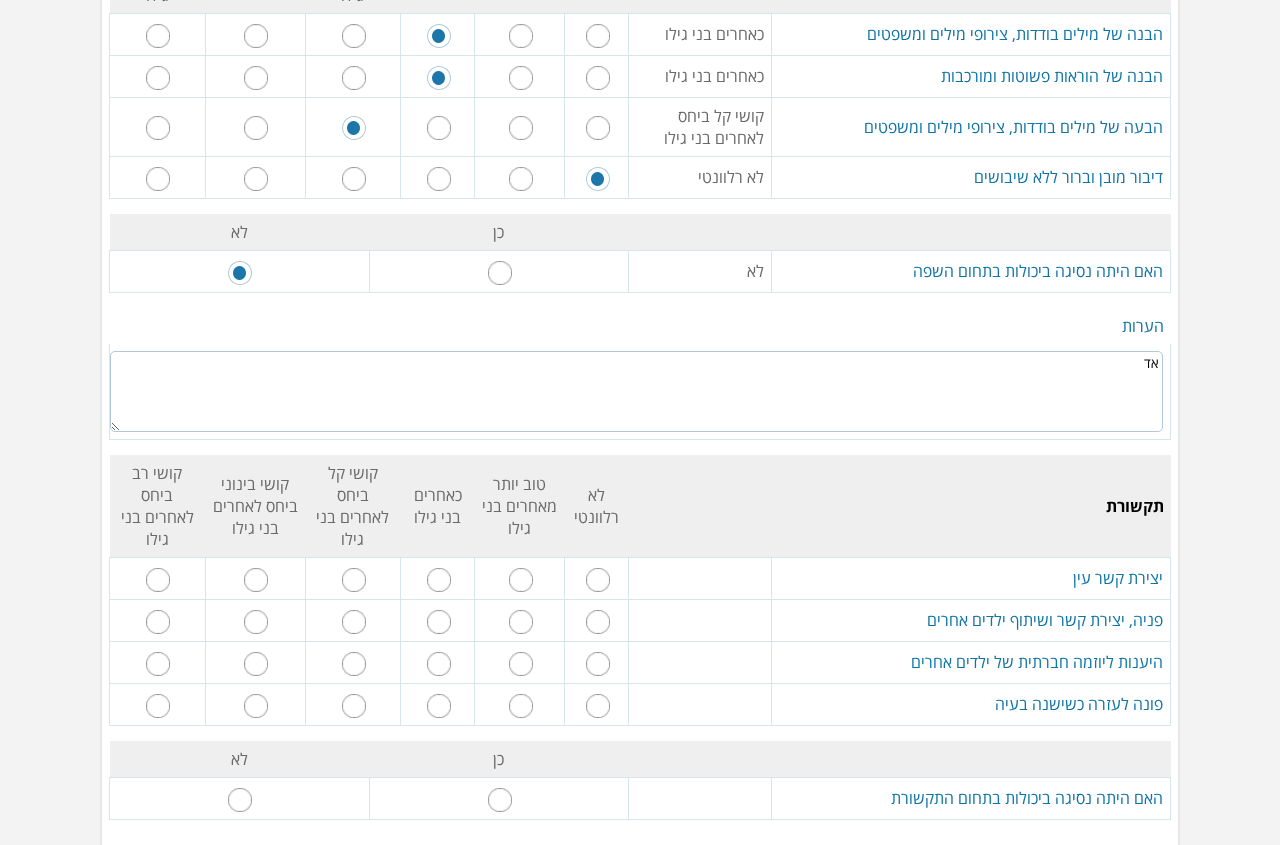 type on "א" 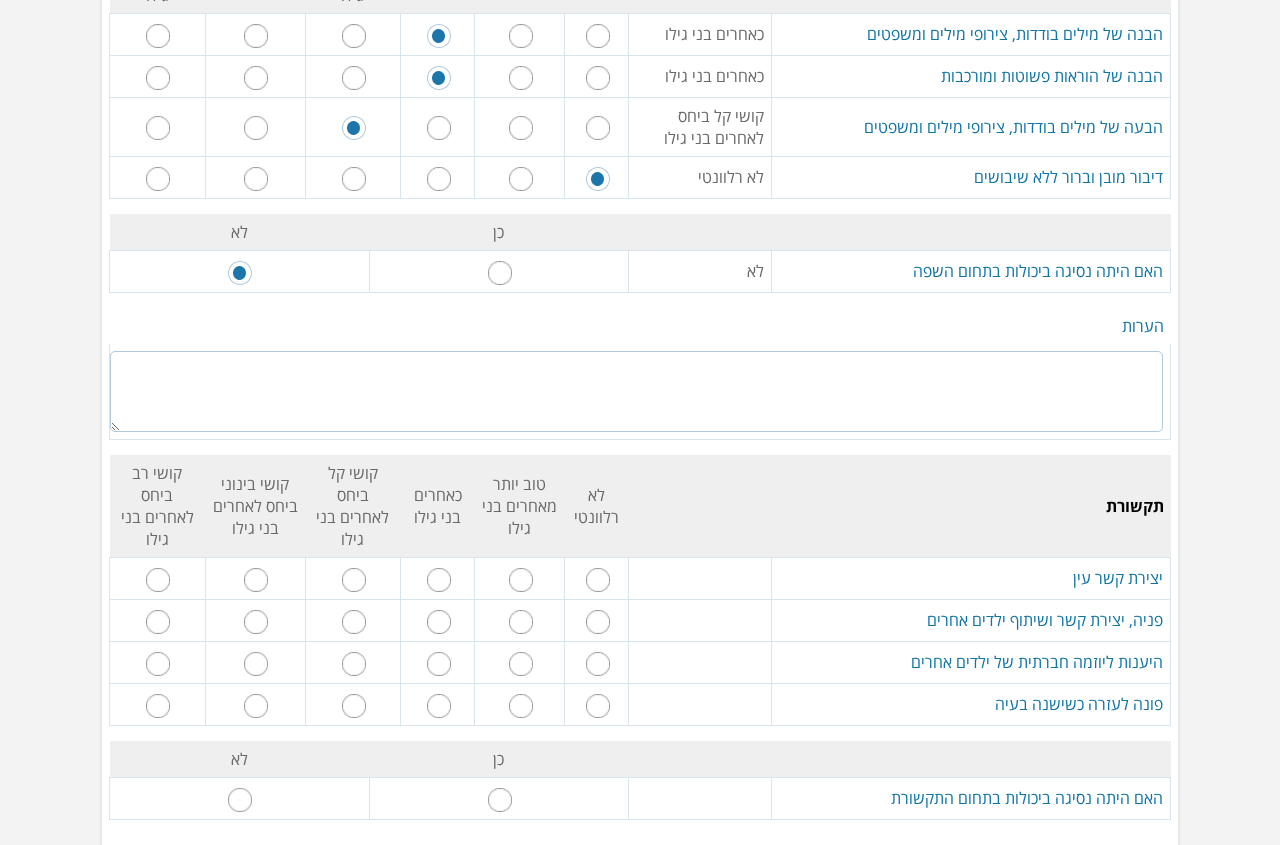 type on "ל" 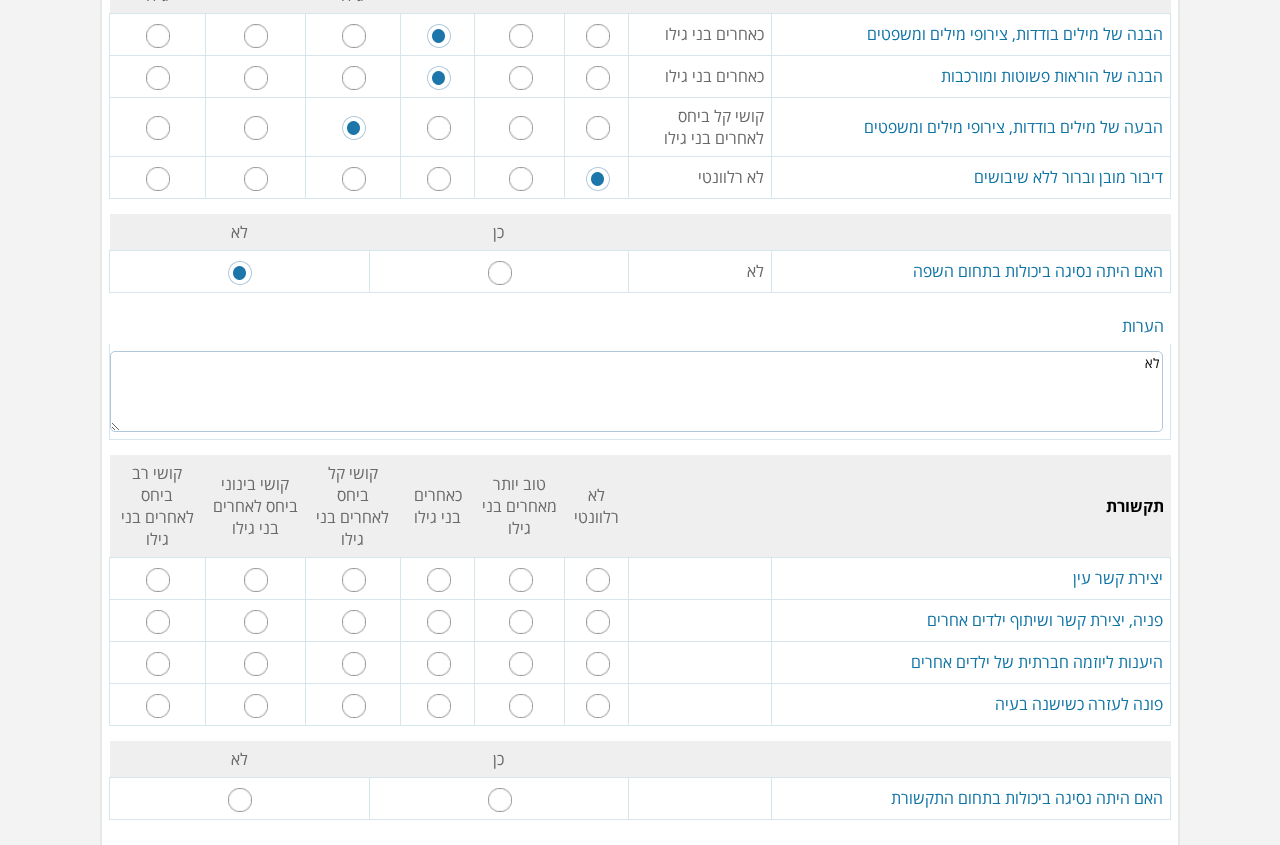 type on "ל" 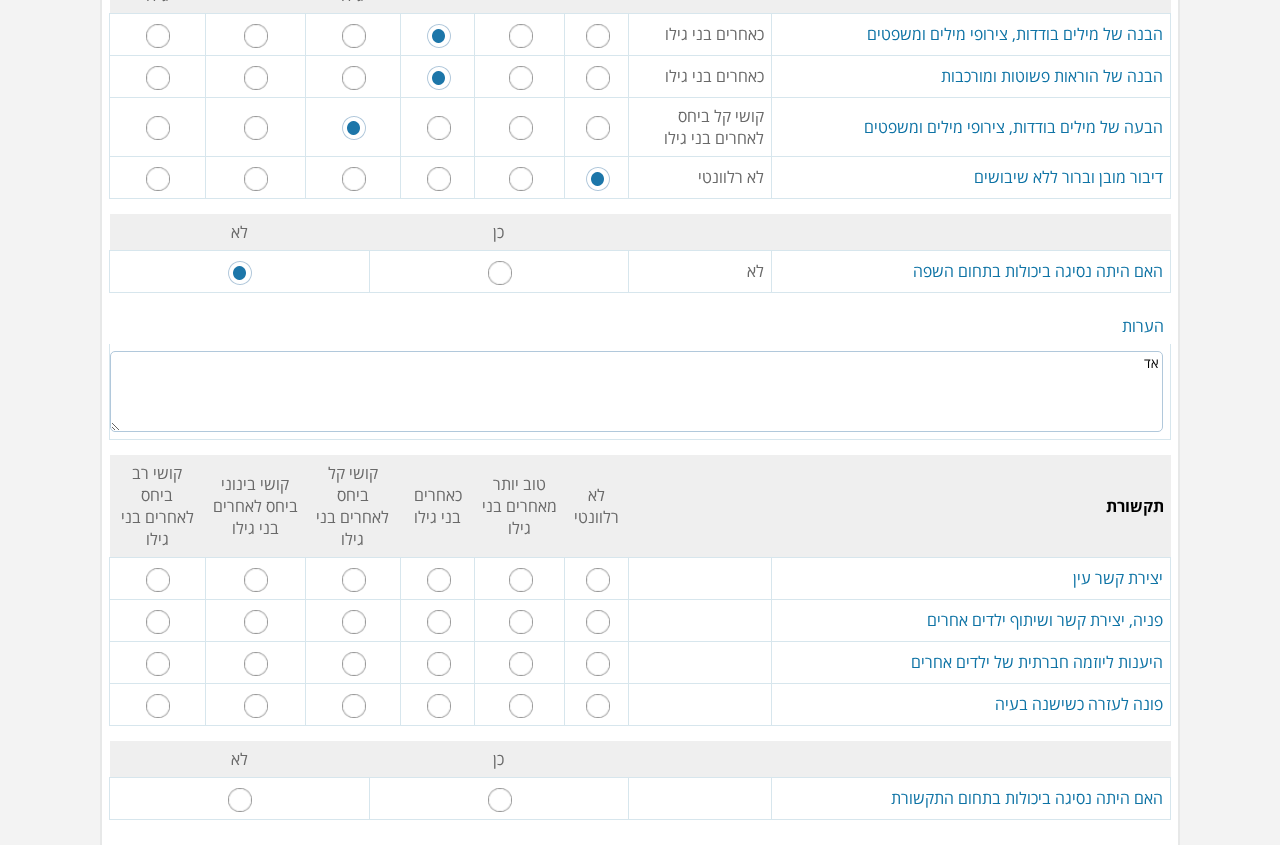 type on "א" 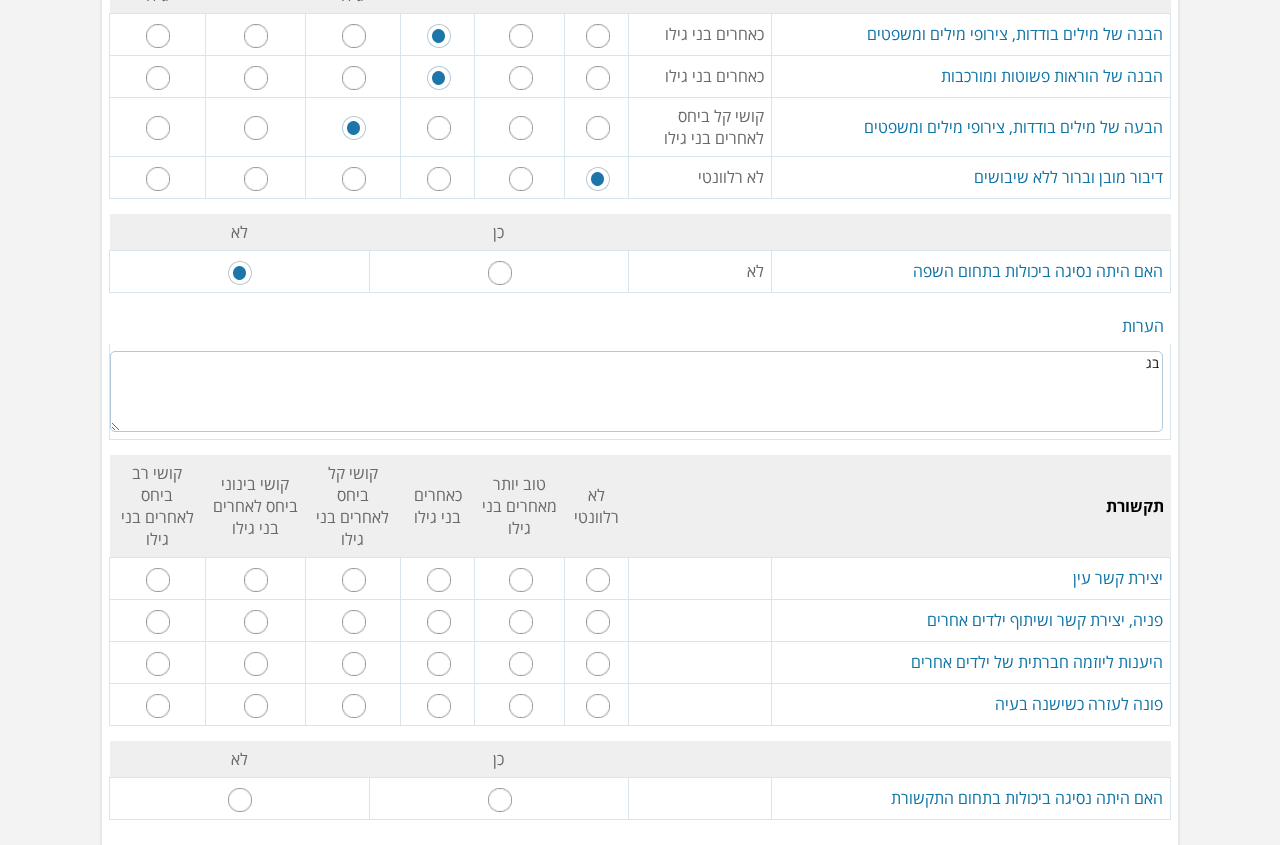 type on "ב" 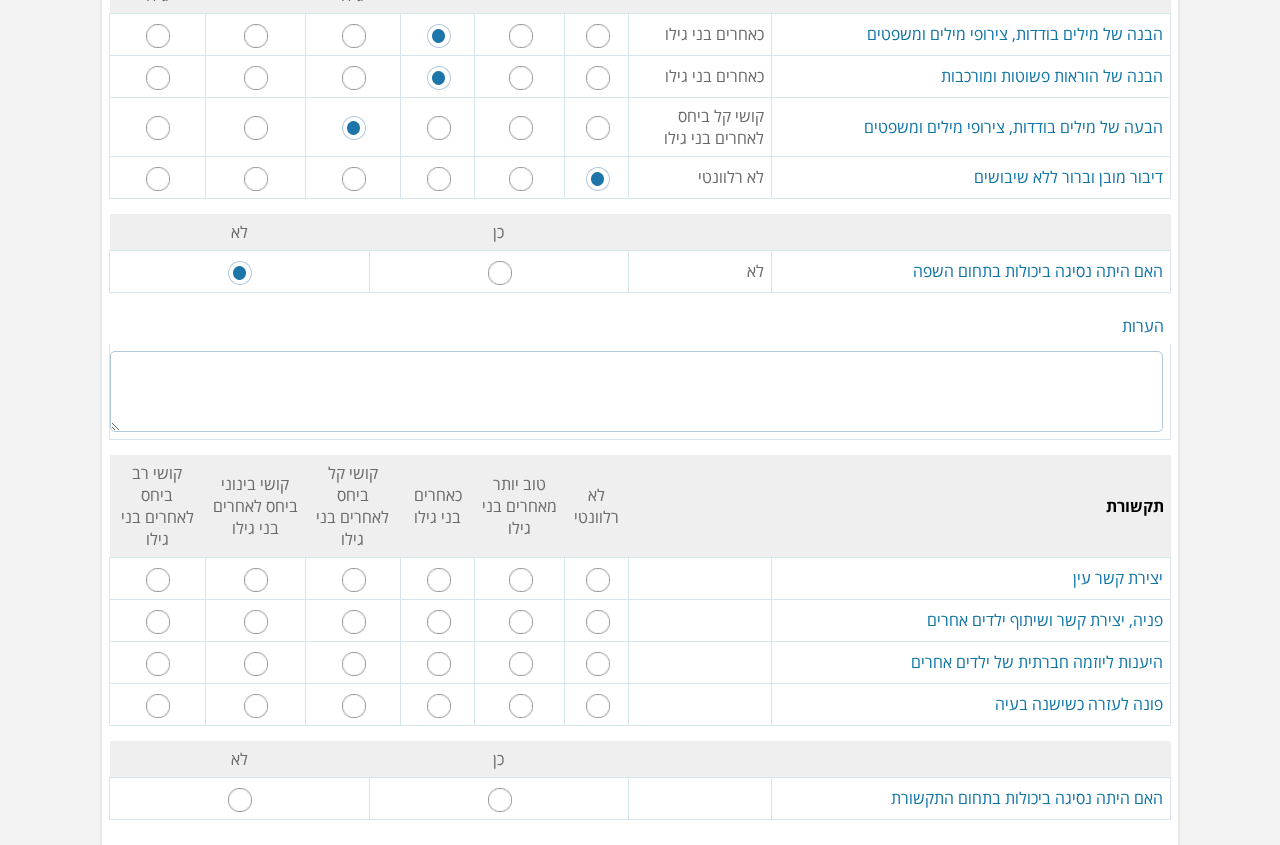 click at bounding box center [636, 391] 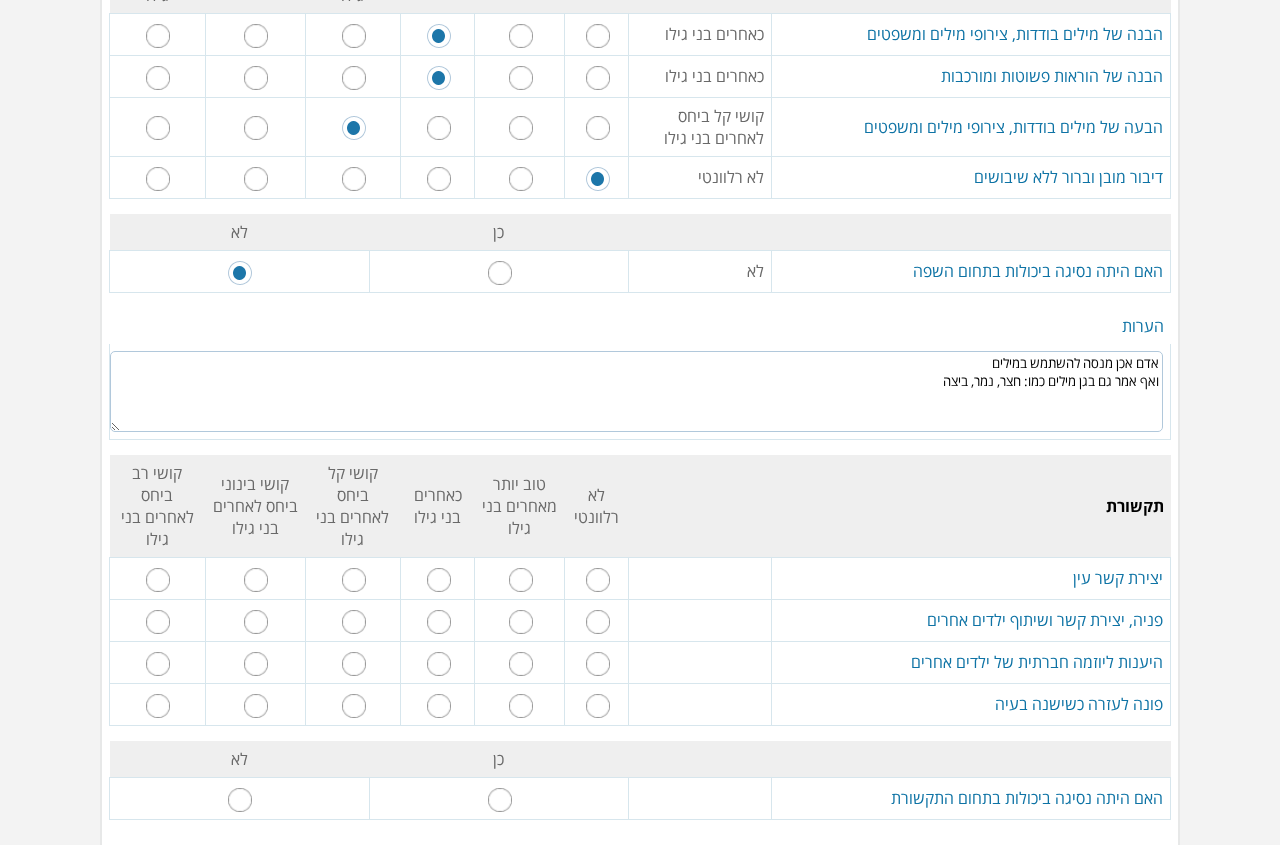 click on "אדם אכן מנסה להשתמש במילים
ואף אמר גם בגן מילים כמו: חצר, נמר, ביצה" at bounding box center (636, 391) 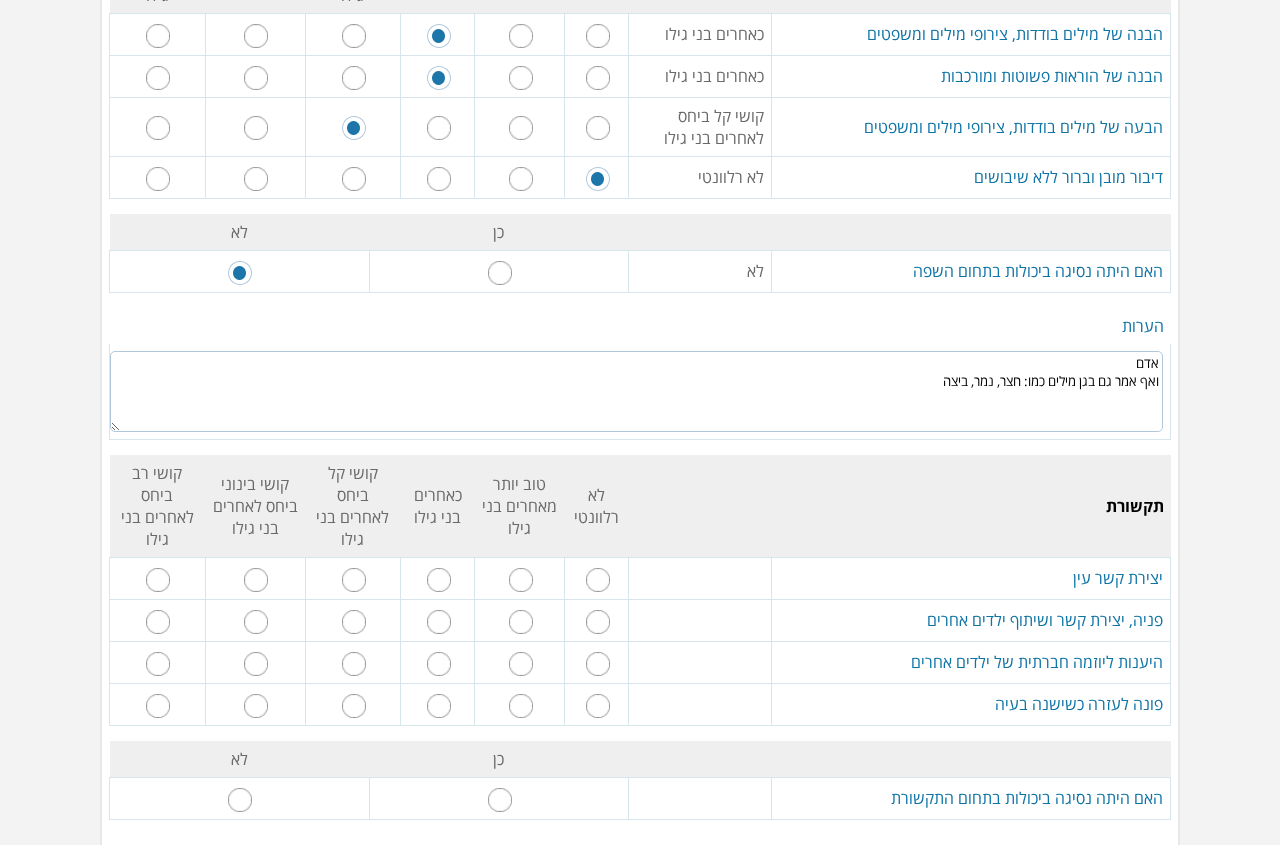 click on "אדם
ואף אמר גם בגן מילים כמו: חצר, נמר, ביצה" at bounding box center [636, 391] 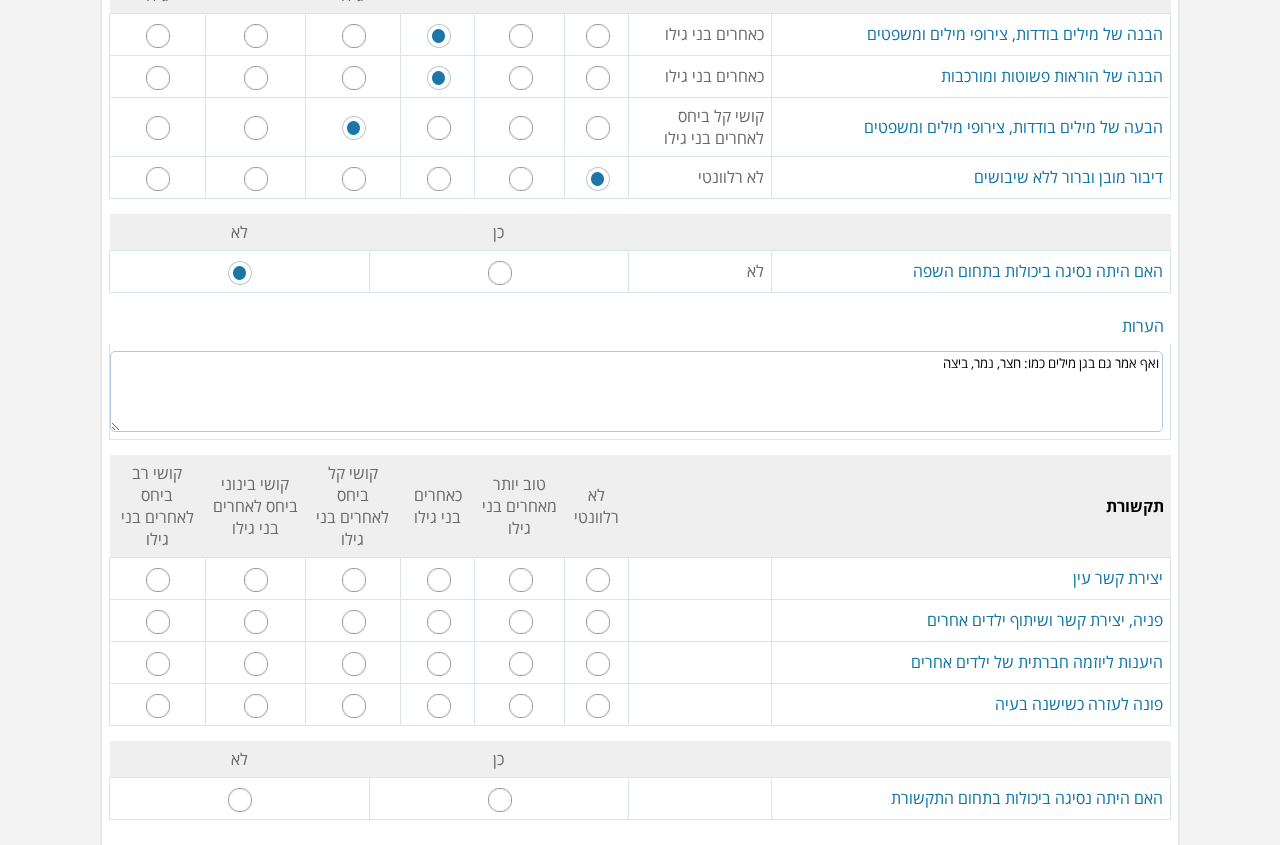 click on "ואף אמר גם בגן מילים כמו: חצר, נמר, ביצה" at bounding box center (636, 391) 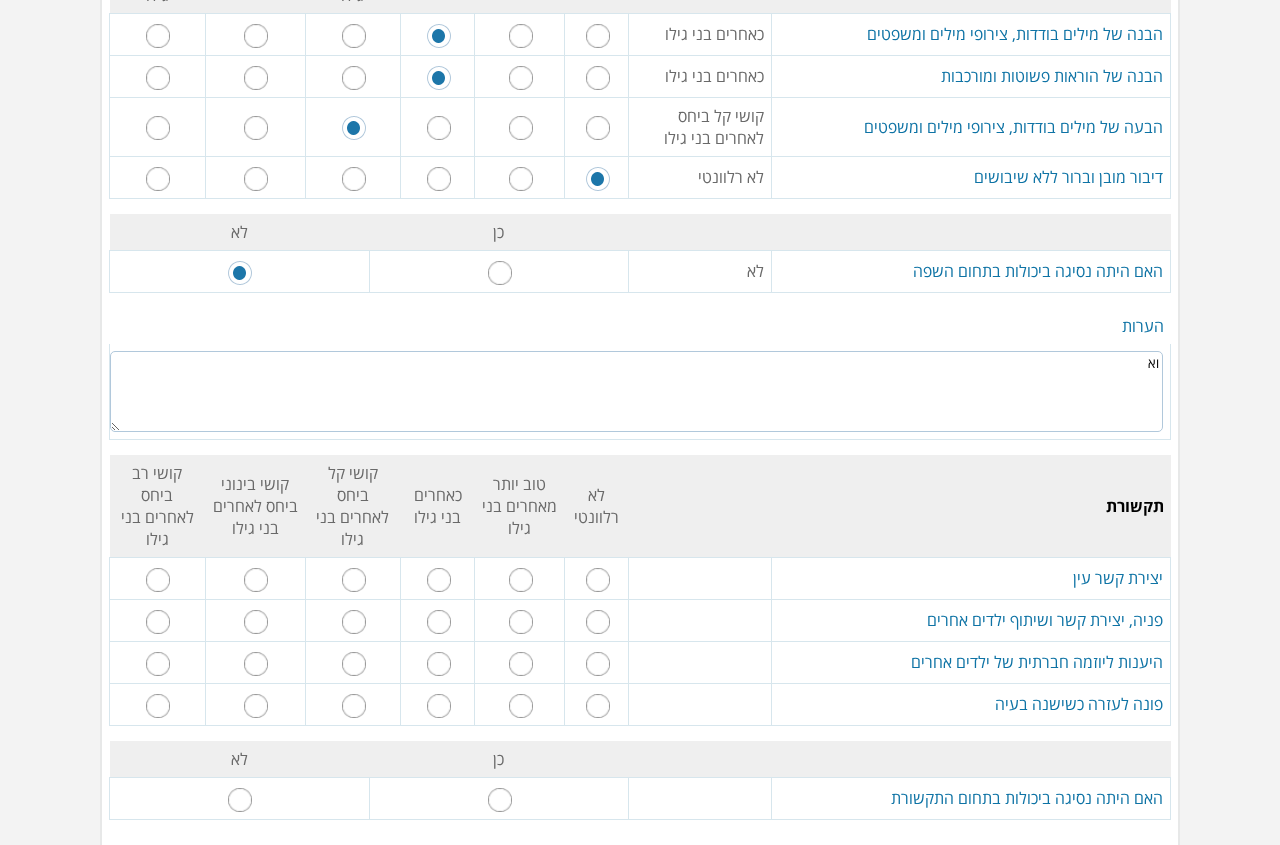 type on "ו" 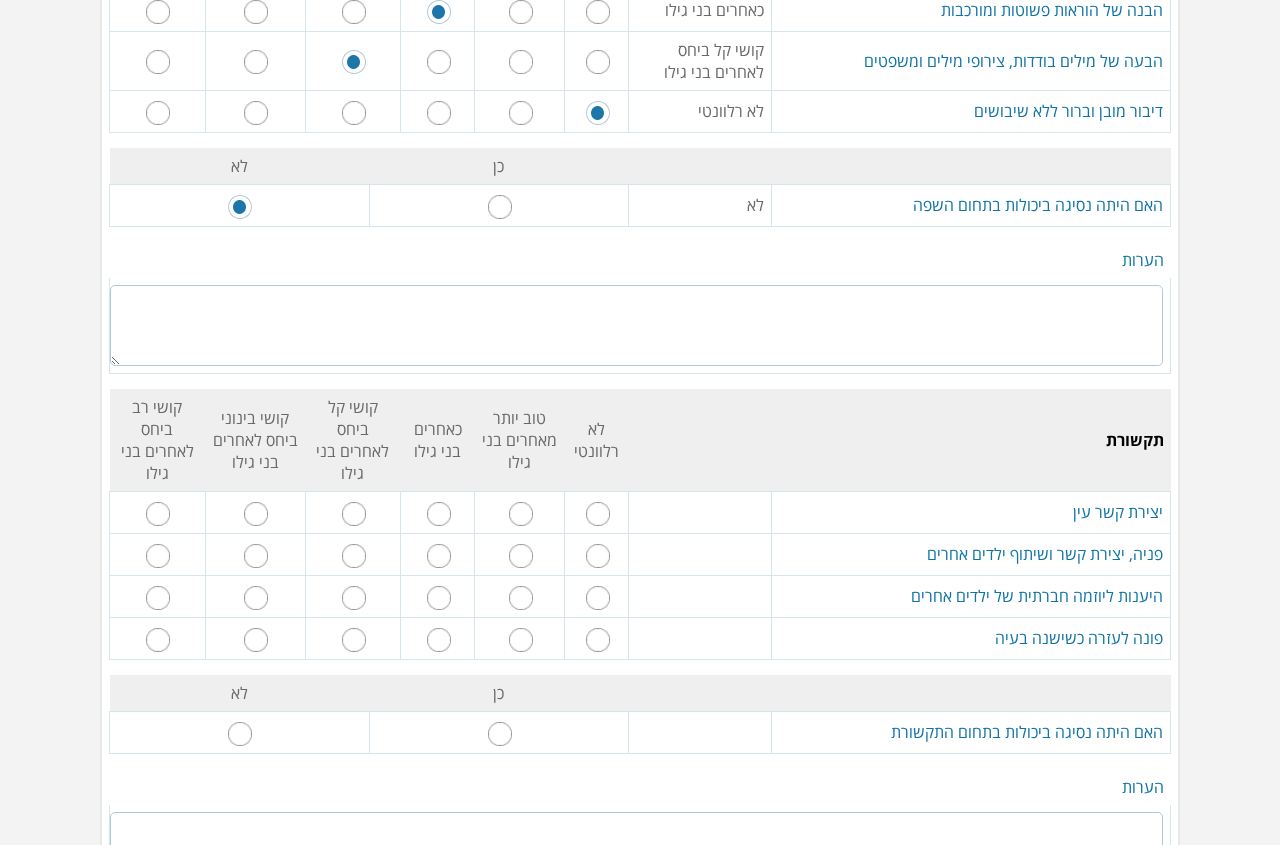 scroll, scrollTop: 2300, scrollLeft: 0, axis: vertical 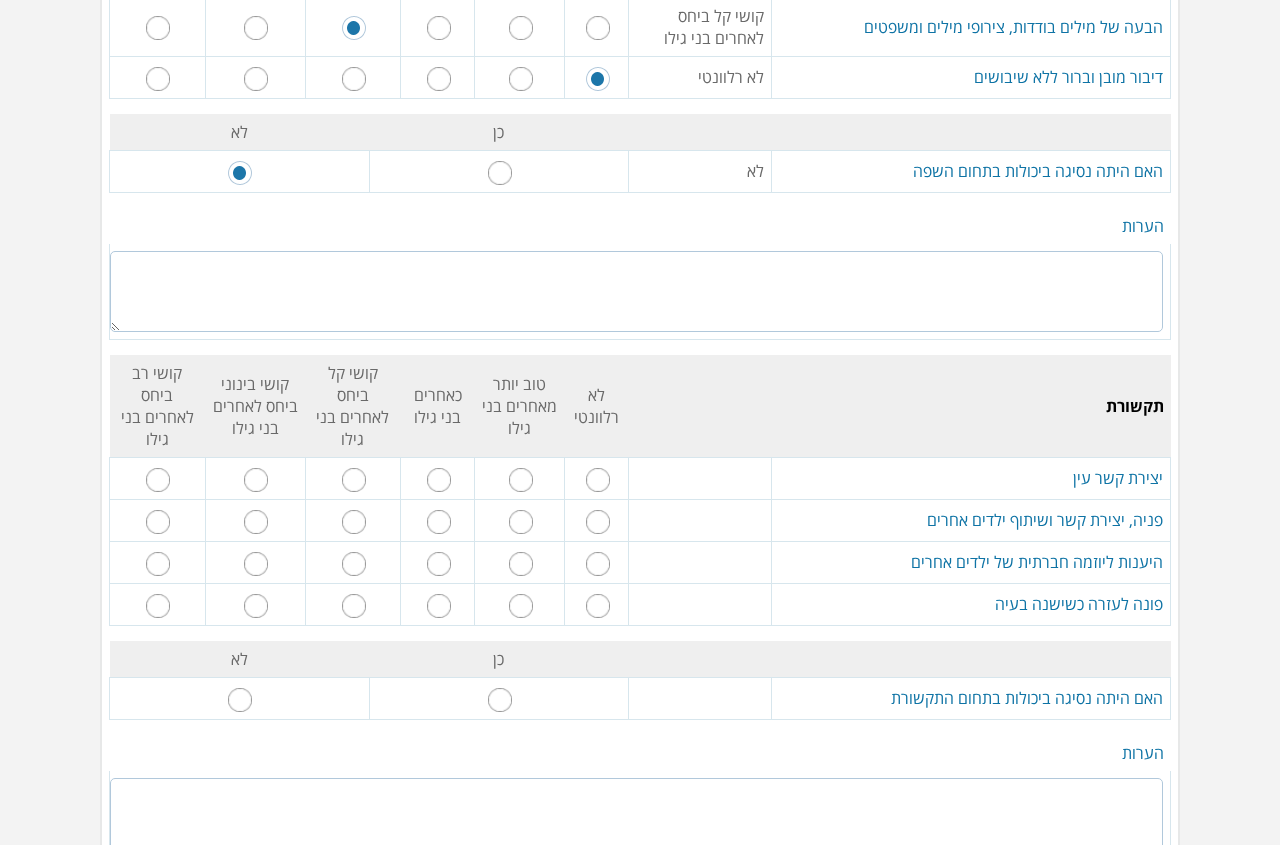 type 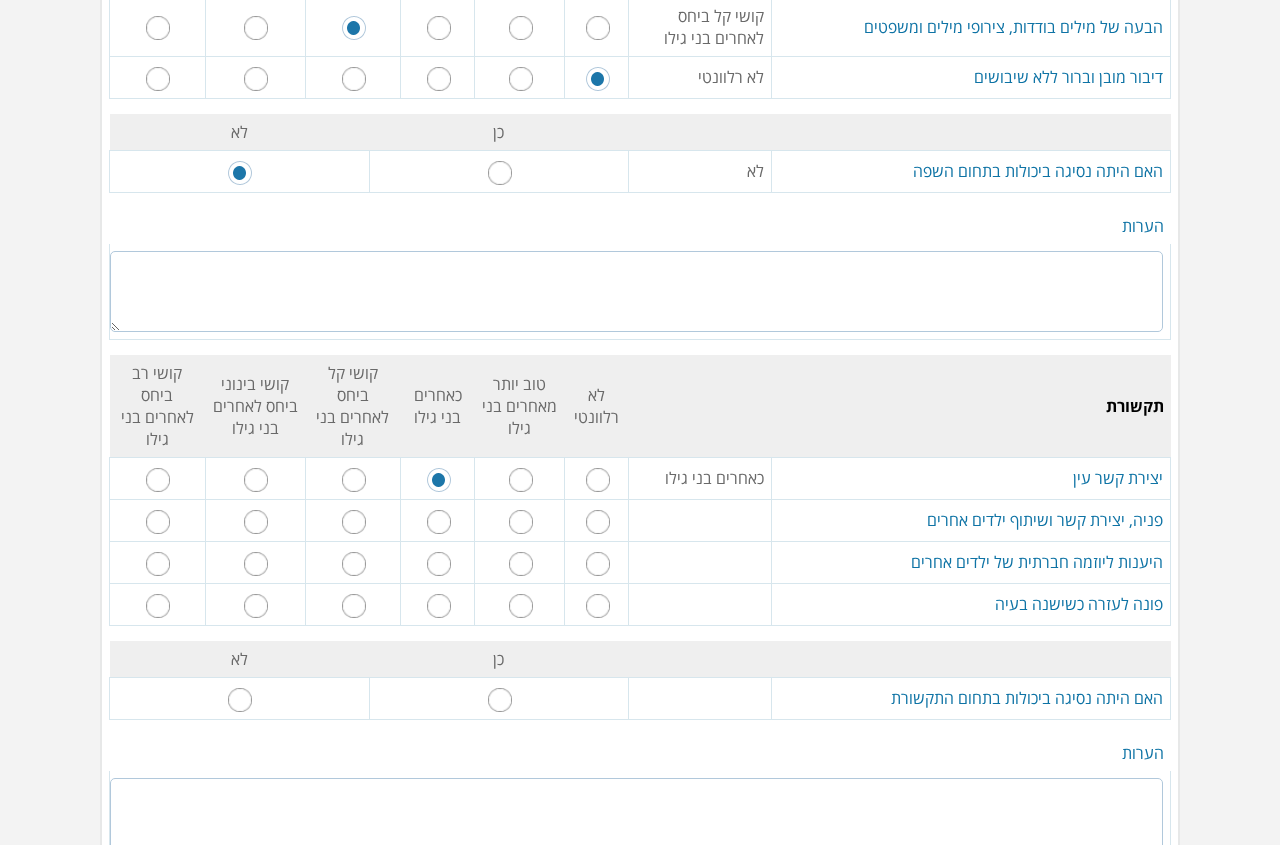 click at bounding box center [439, 522] 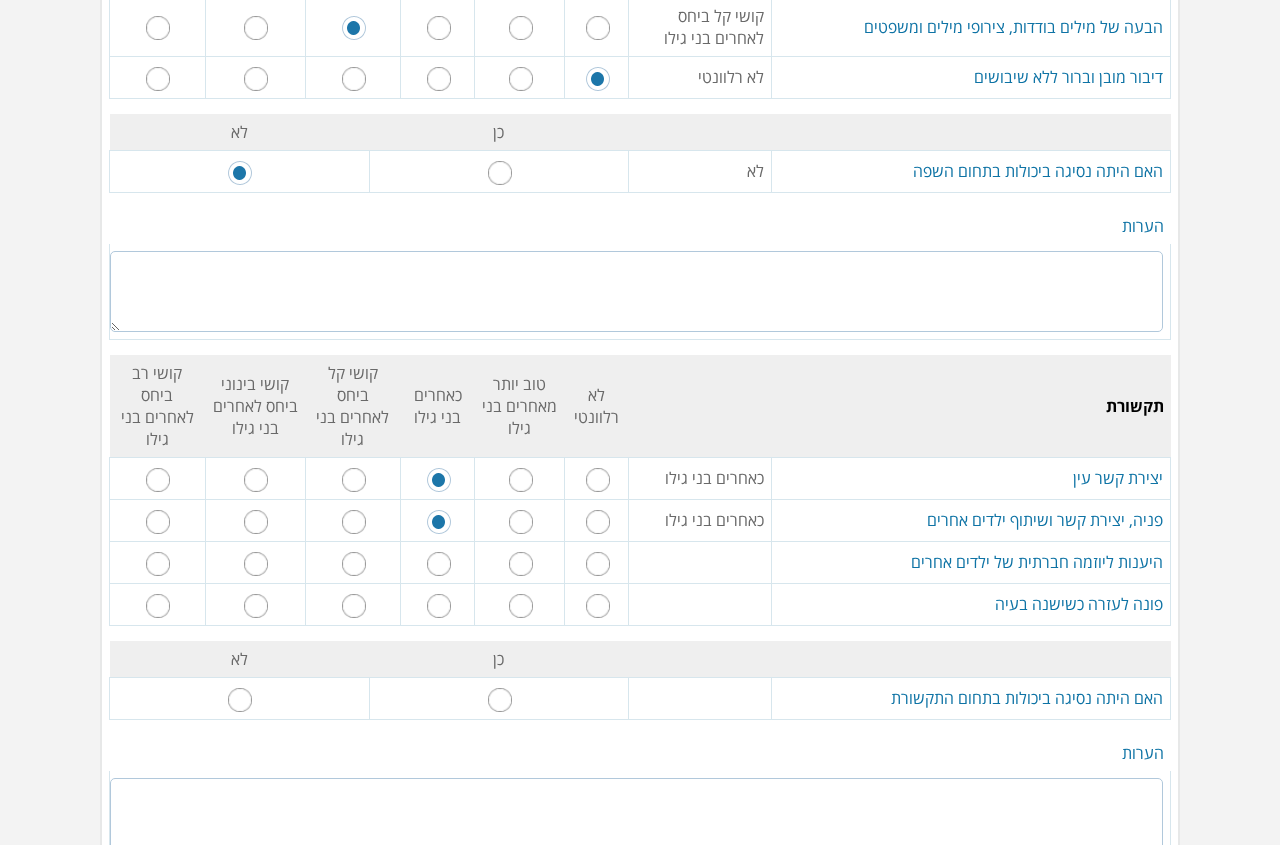 click at bounding box center [439, 564] 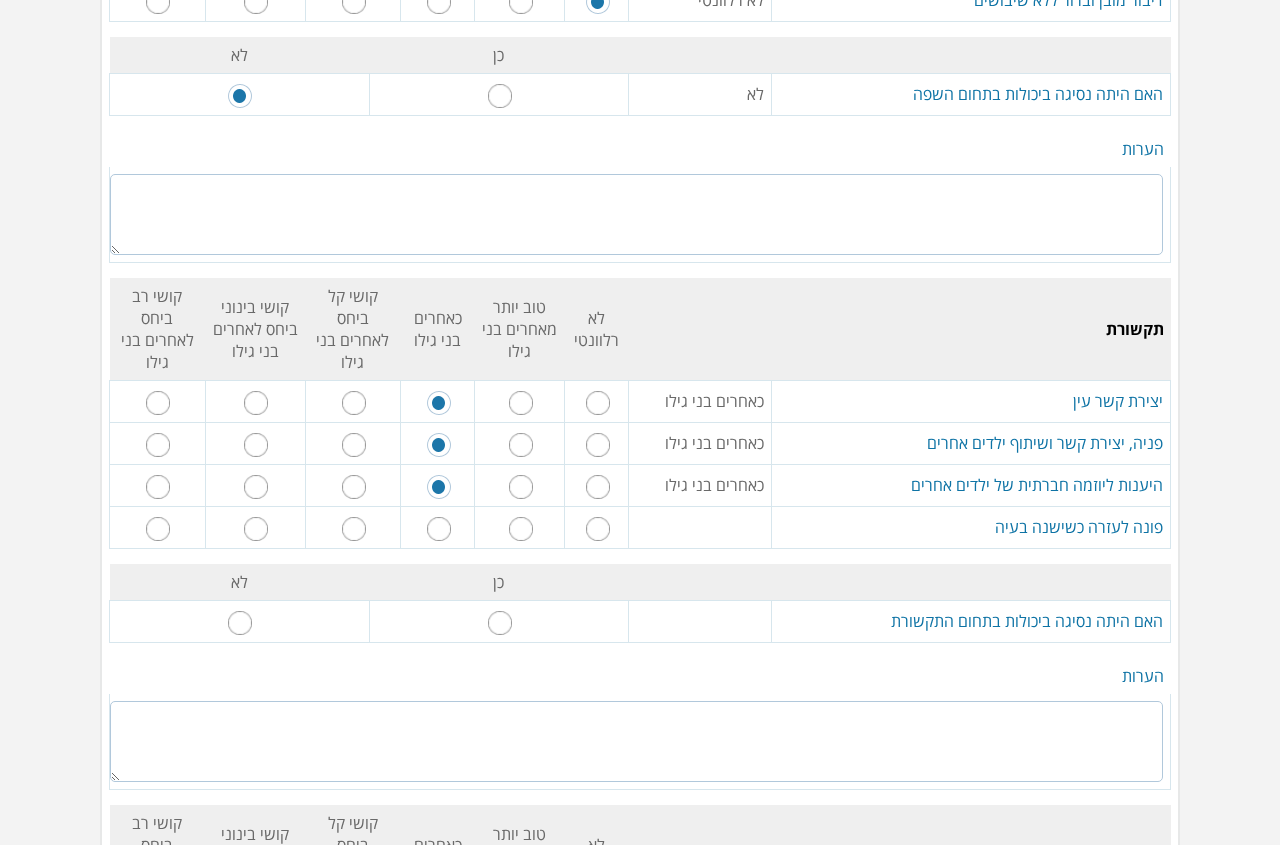 scroll, scrollTop: 2400, scrollLeft: 0, axis: vertical 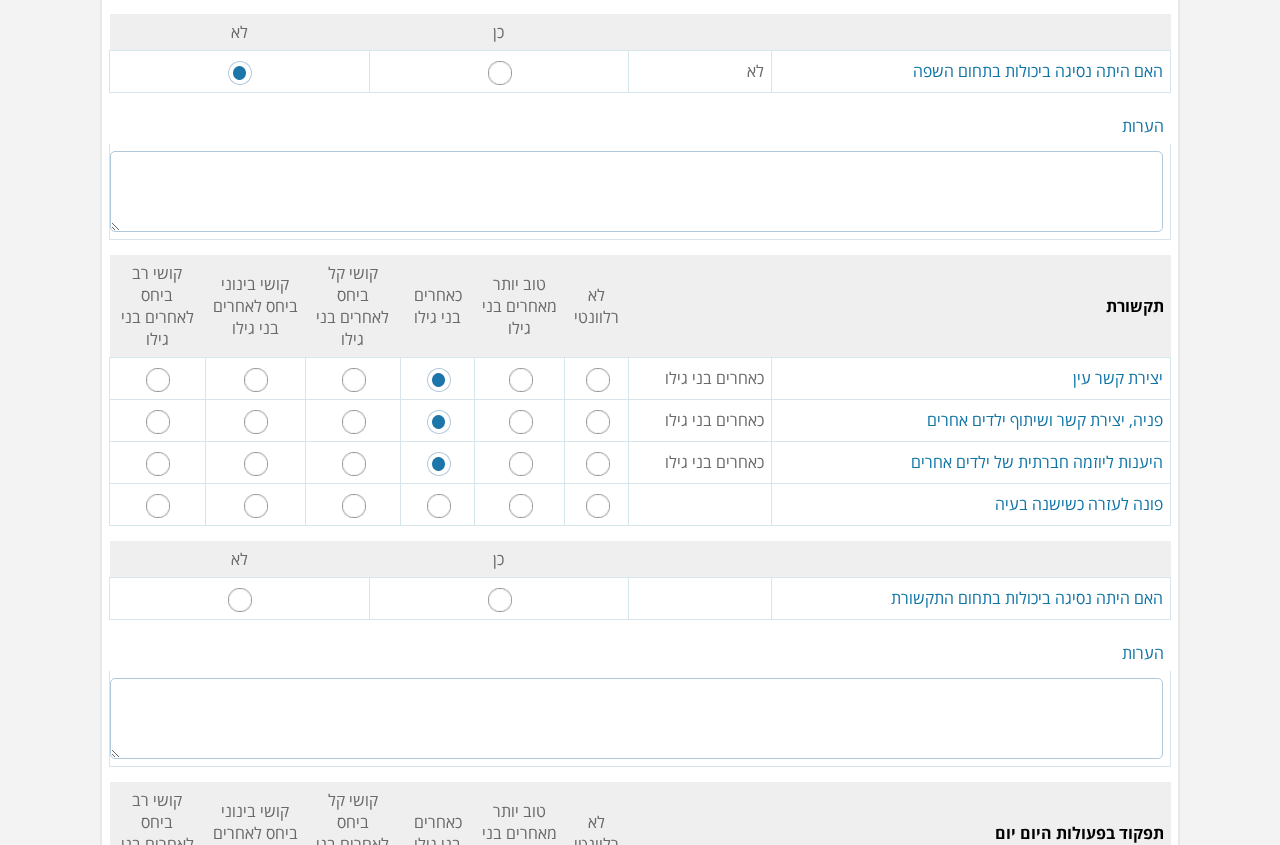 click at bounding box center (439, 506) 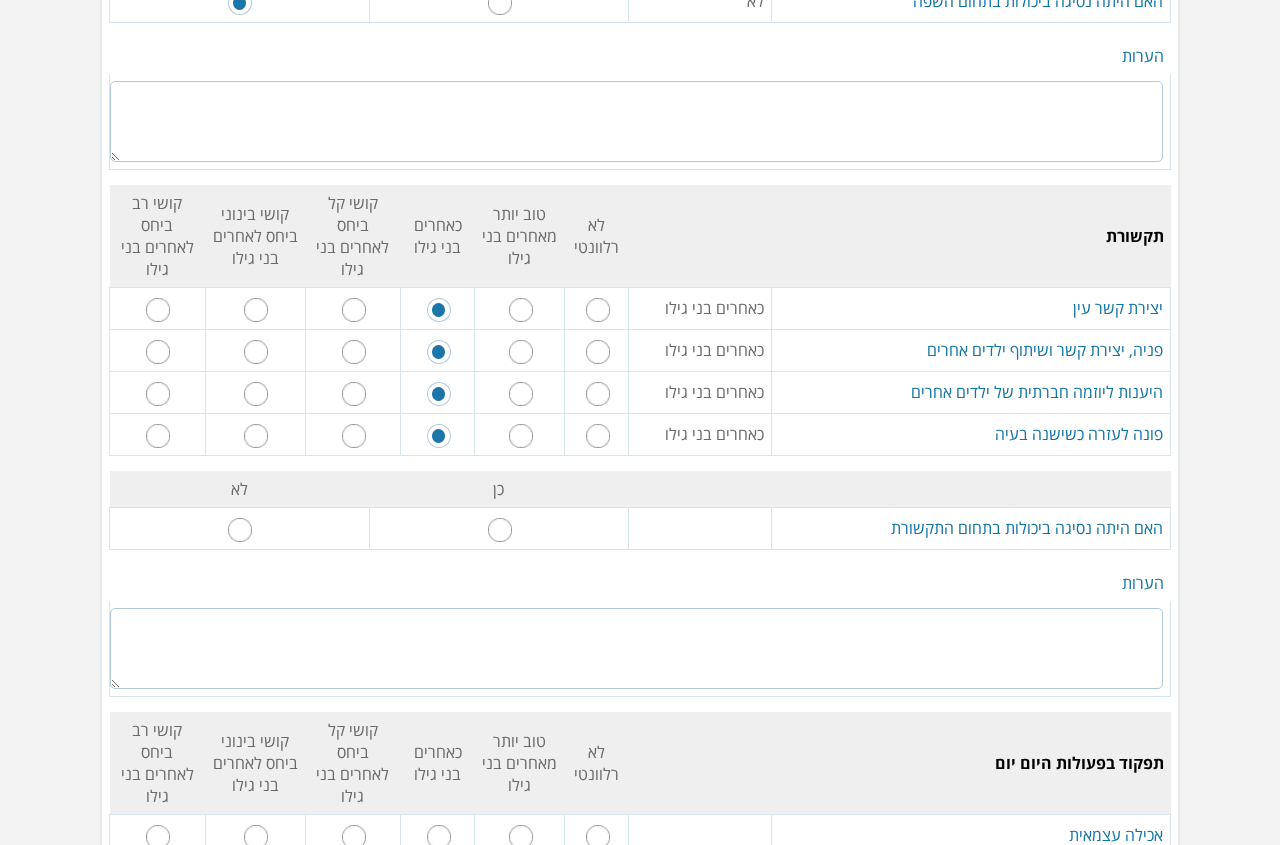 scroll, scrollTop: 2500, scrollLeft: 0, axis: vertical 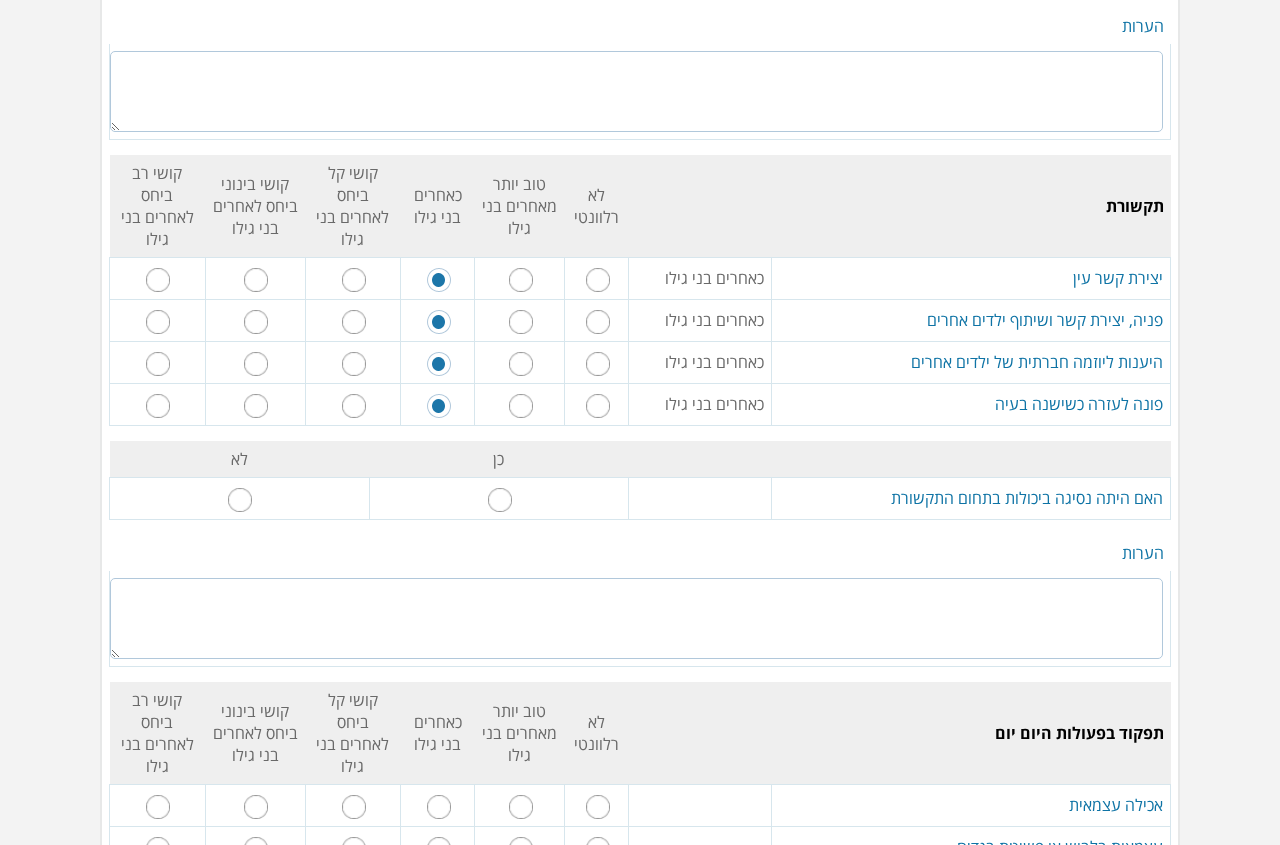 click at bounding box center (240, 498) 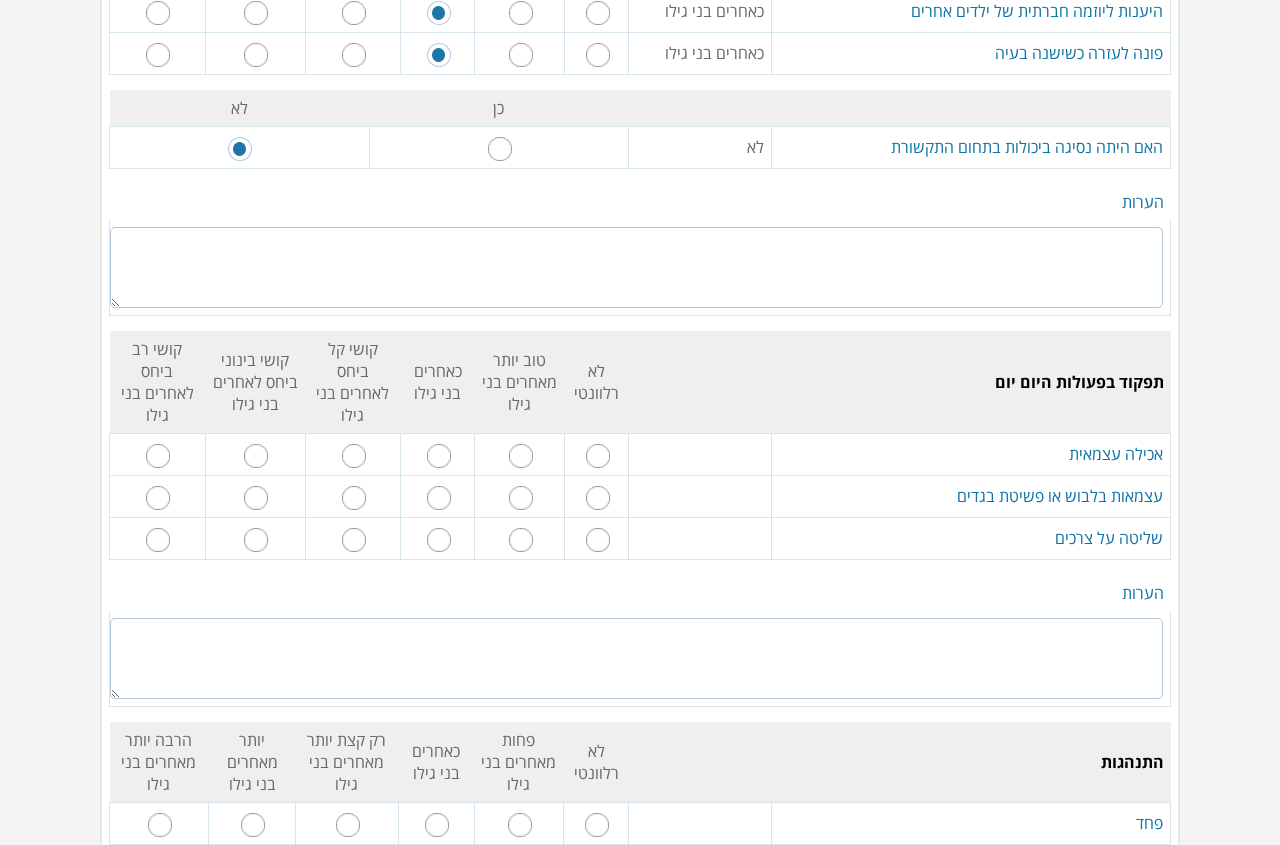 scroll, scrollTop: 2900, scrollLeft: 0, axis: vertical 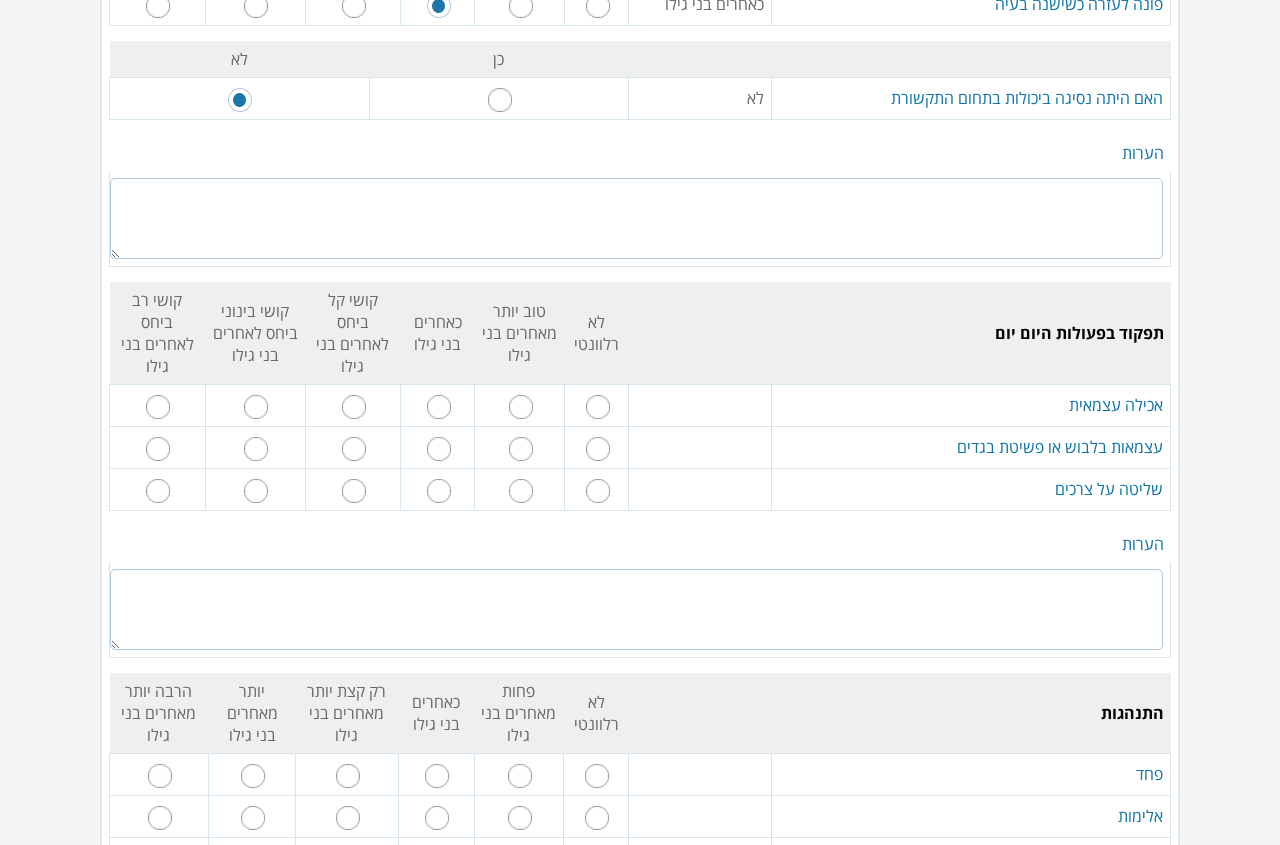 click at bounding box center (439, 407) 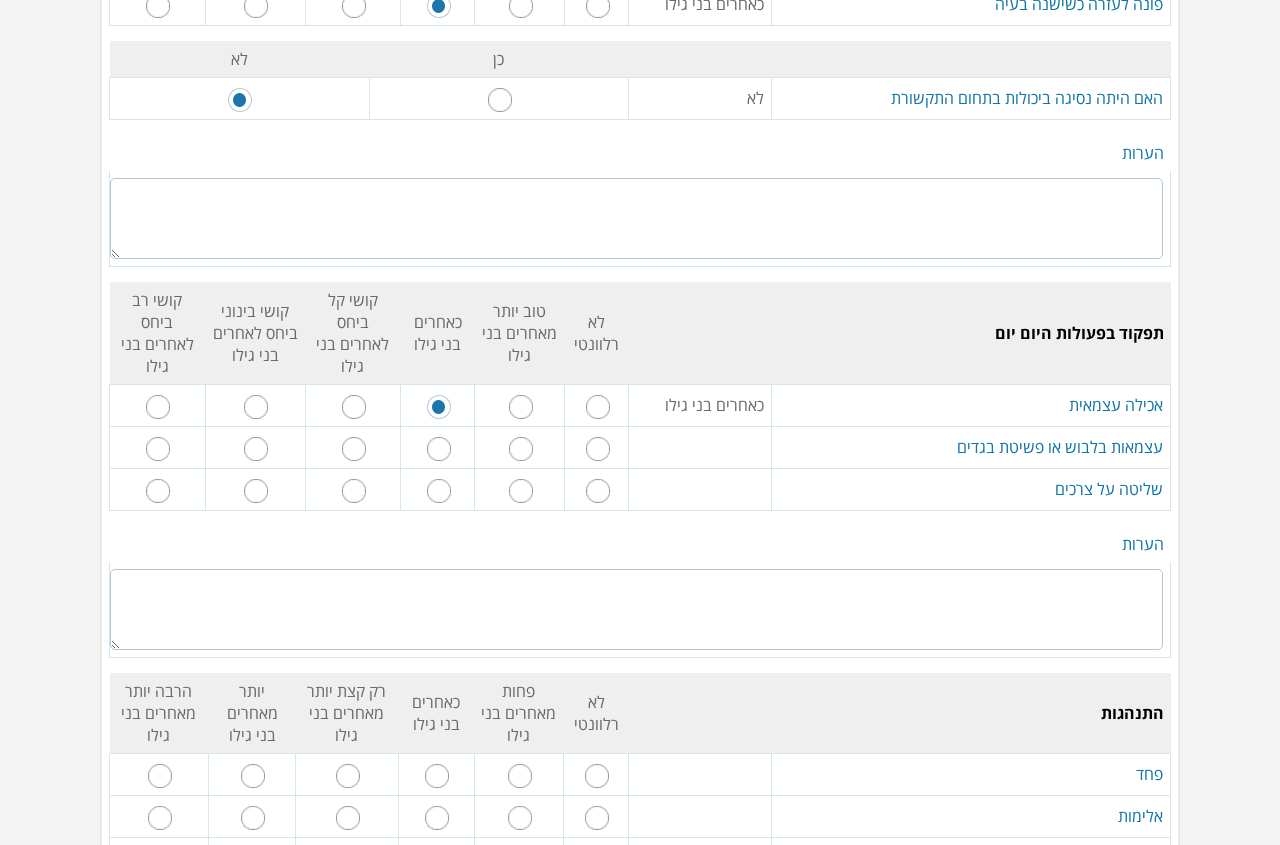 click at bounding box center [598, 449] 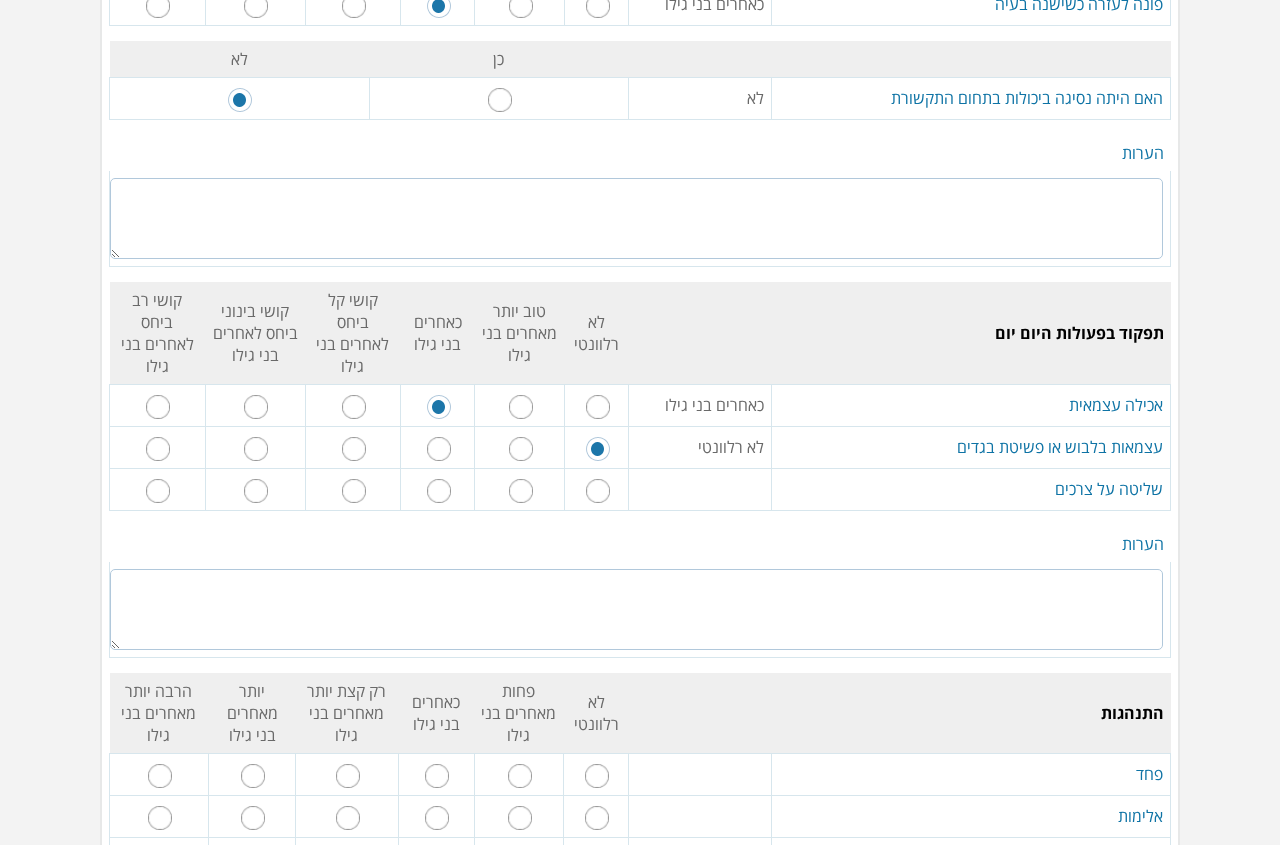 click at bounding box center [598, 491] 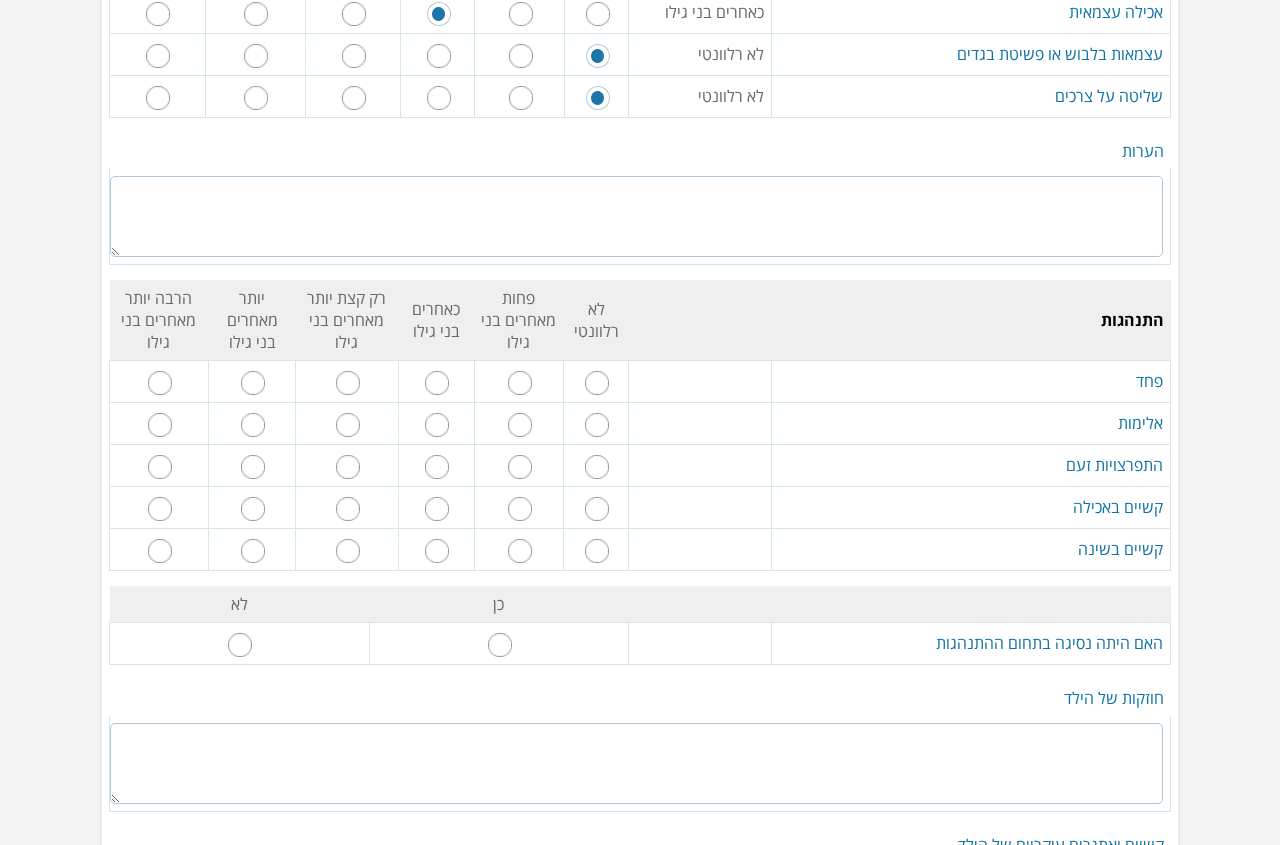 scroll, scrollTop: 3300, scrollLeft: 0, axis: vertical 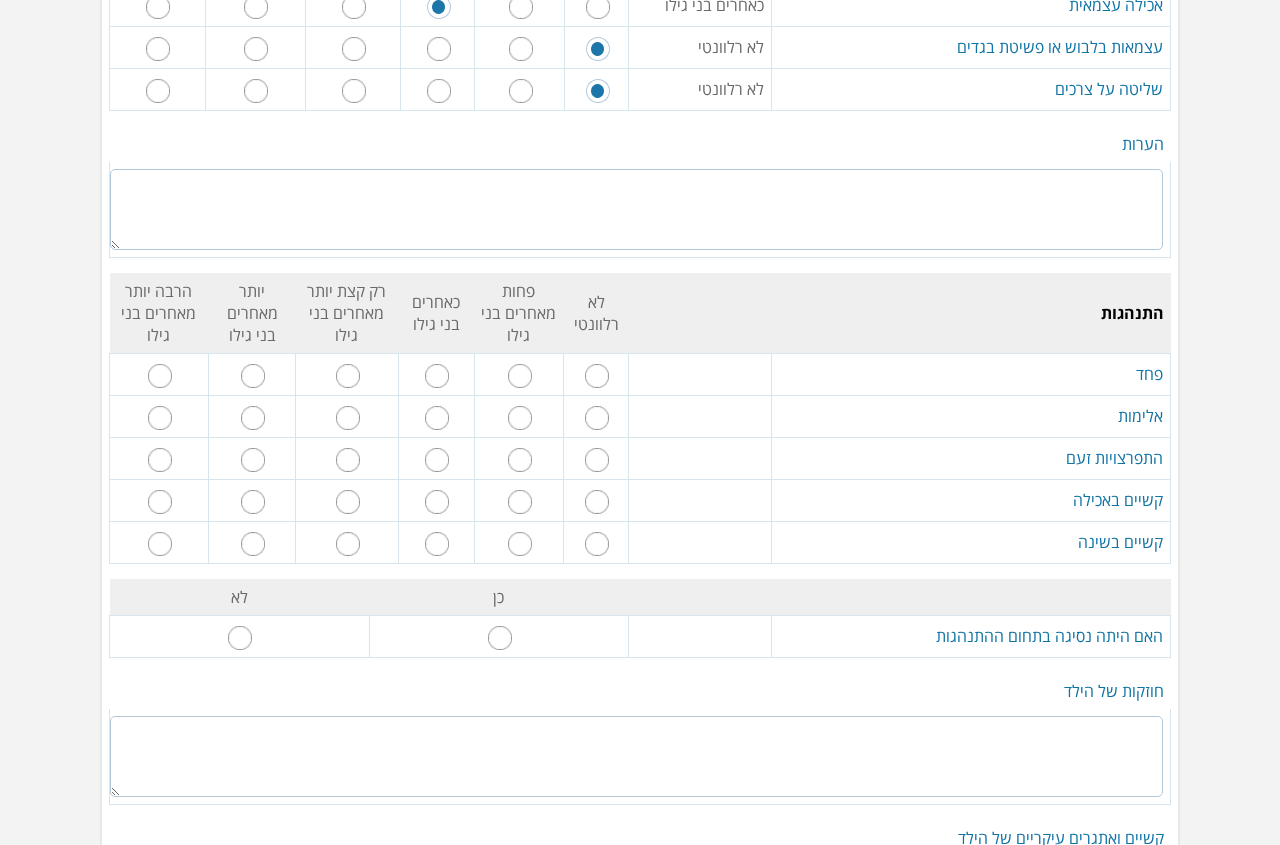 click at bounding box center (597, 460) 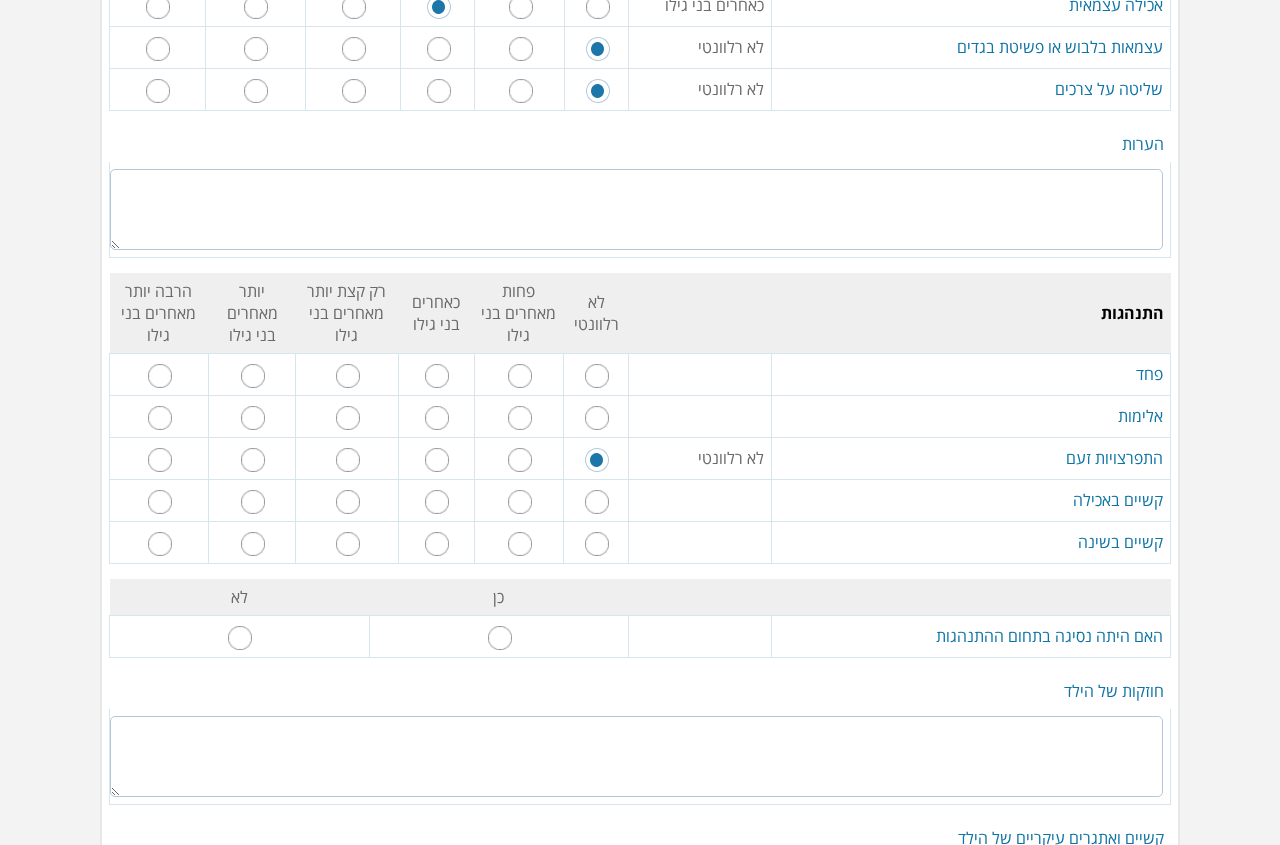 click at bounding box center (597, 502) 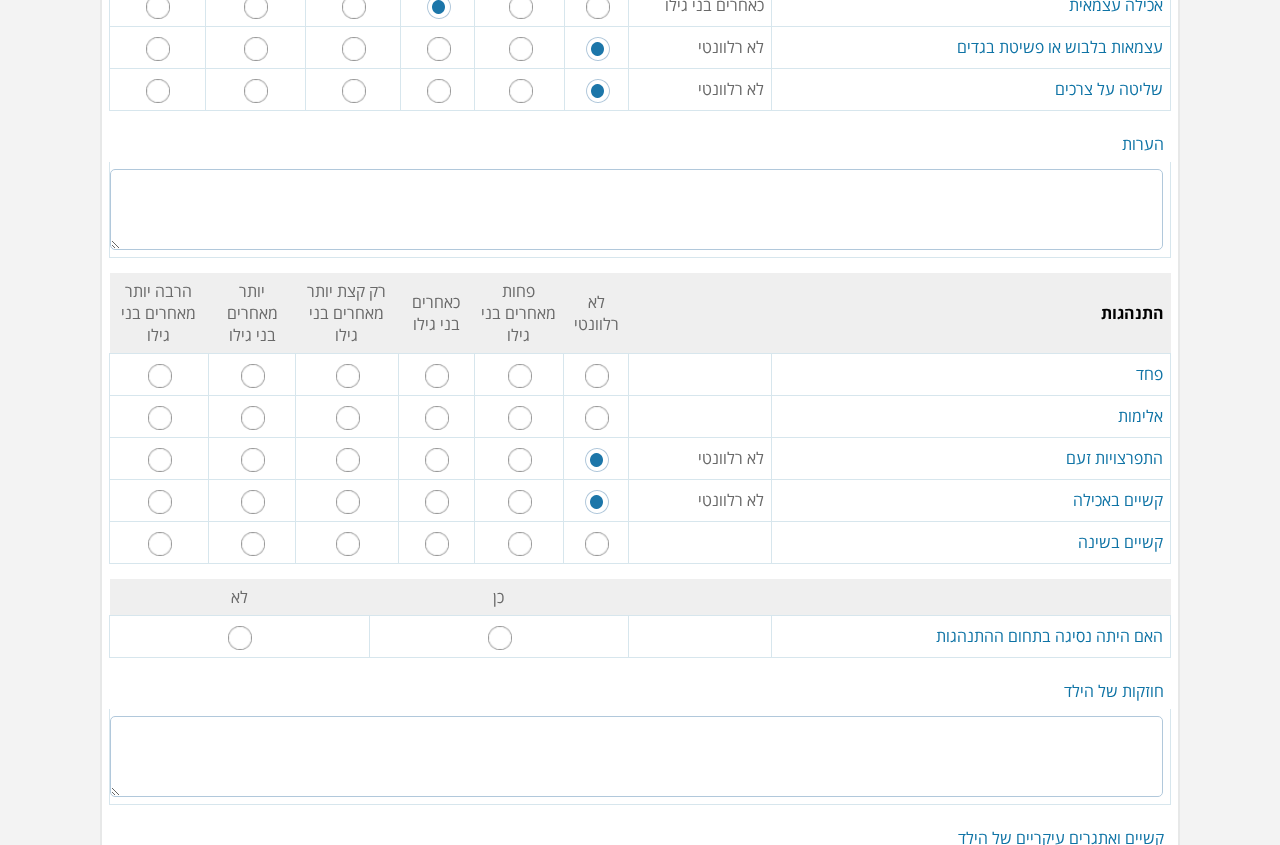click at bounding box center (597, 544) 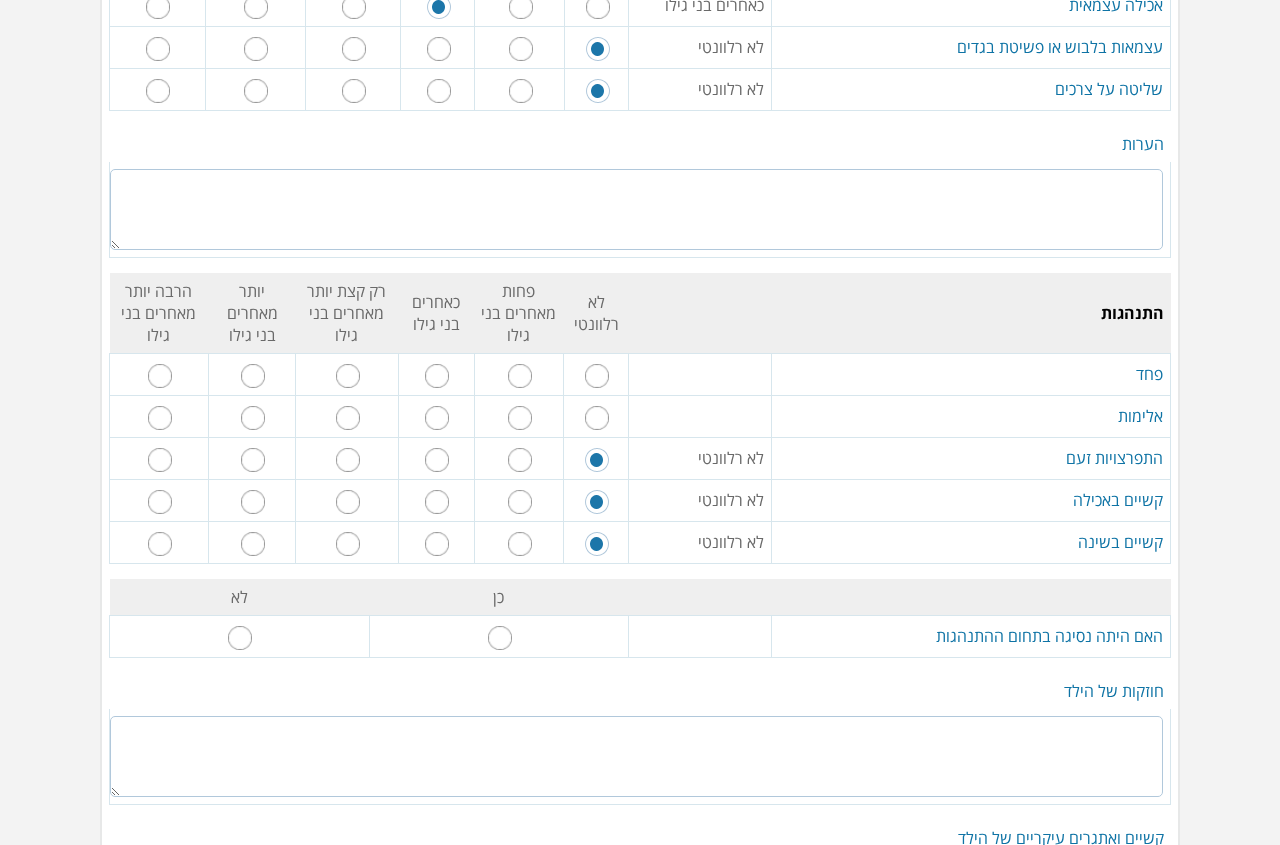 click at bounding box center [437, 418] 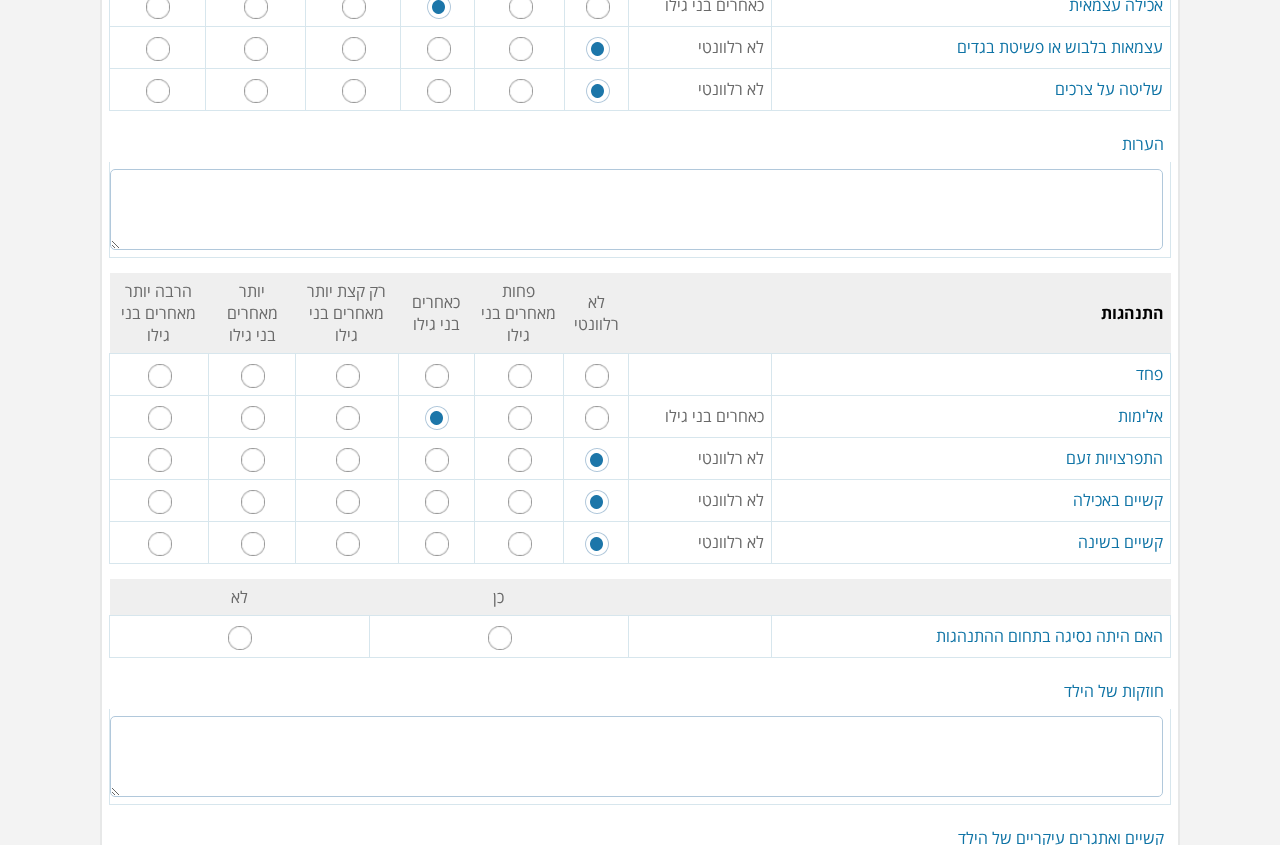 click at bounding box center [437, 376] 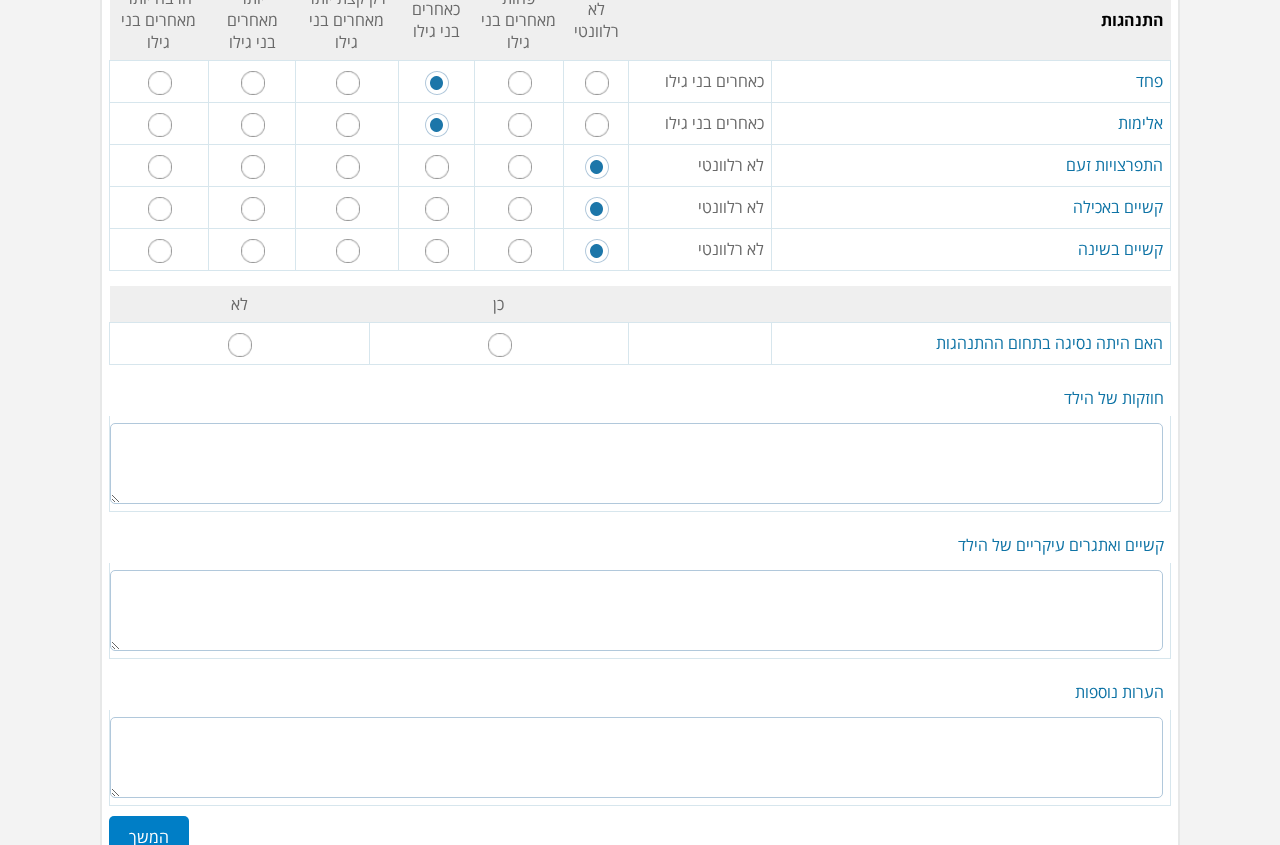 scroll, scrollTop: 3600, scrollLeft: 0, axis: vertical 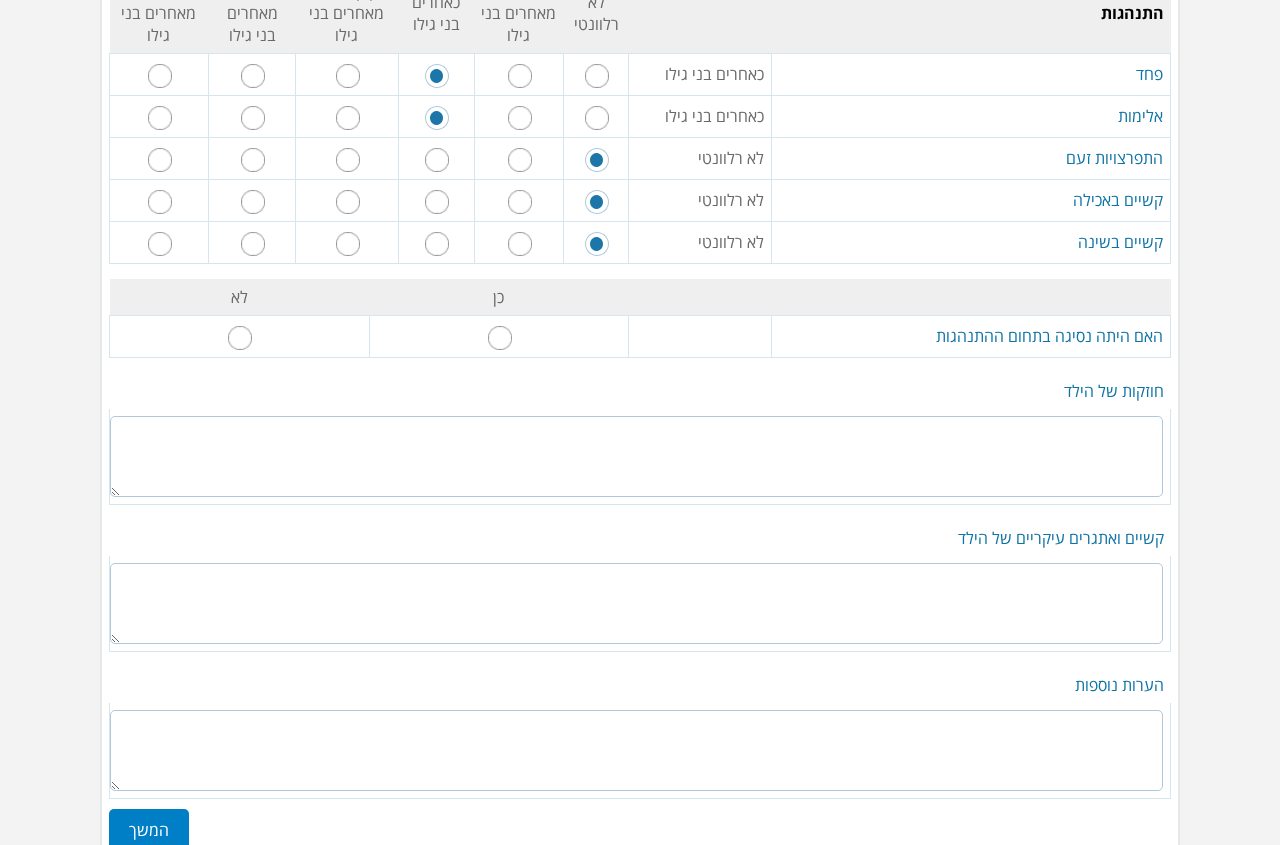 click at bounding box center [240, 338] 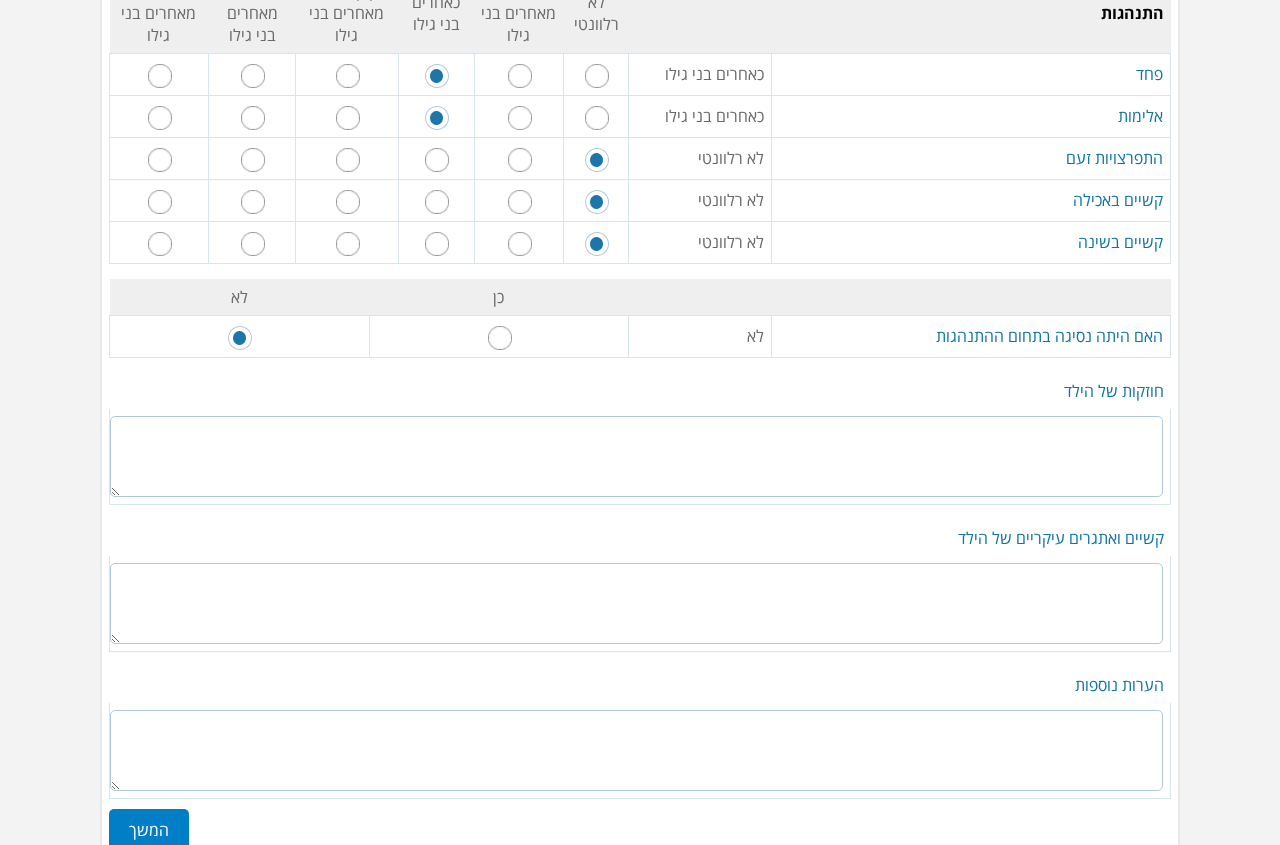 click at bounding box center [636, 456] 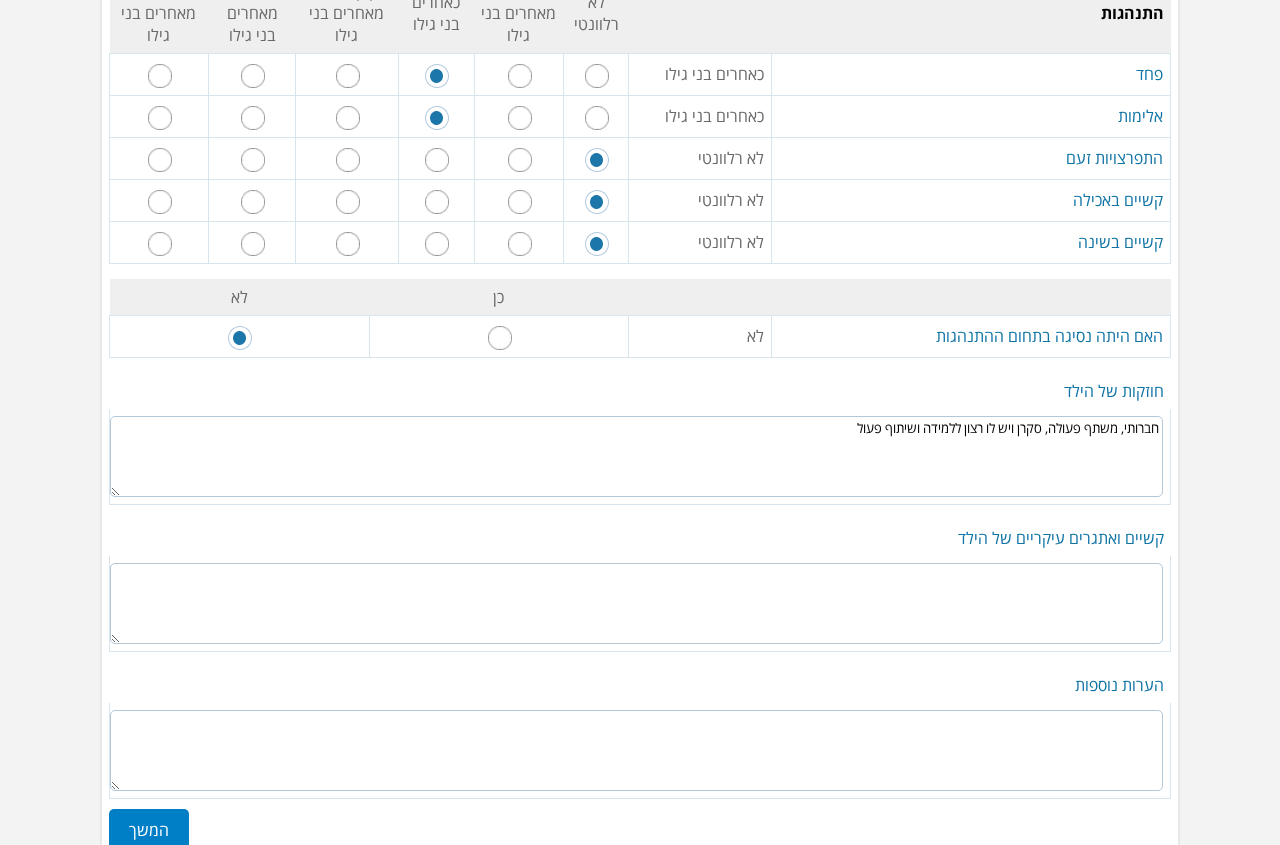 drag, startPoint x: 1041, startPoint y: 432, endPoint x: 1113, endPoint y: 440, distance: 72.443085 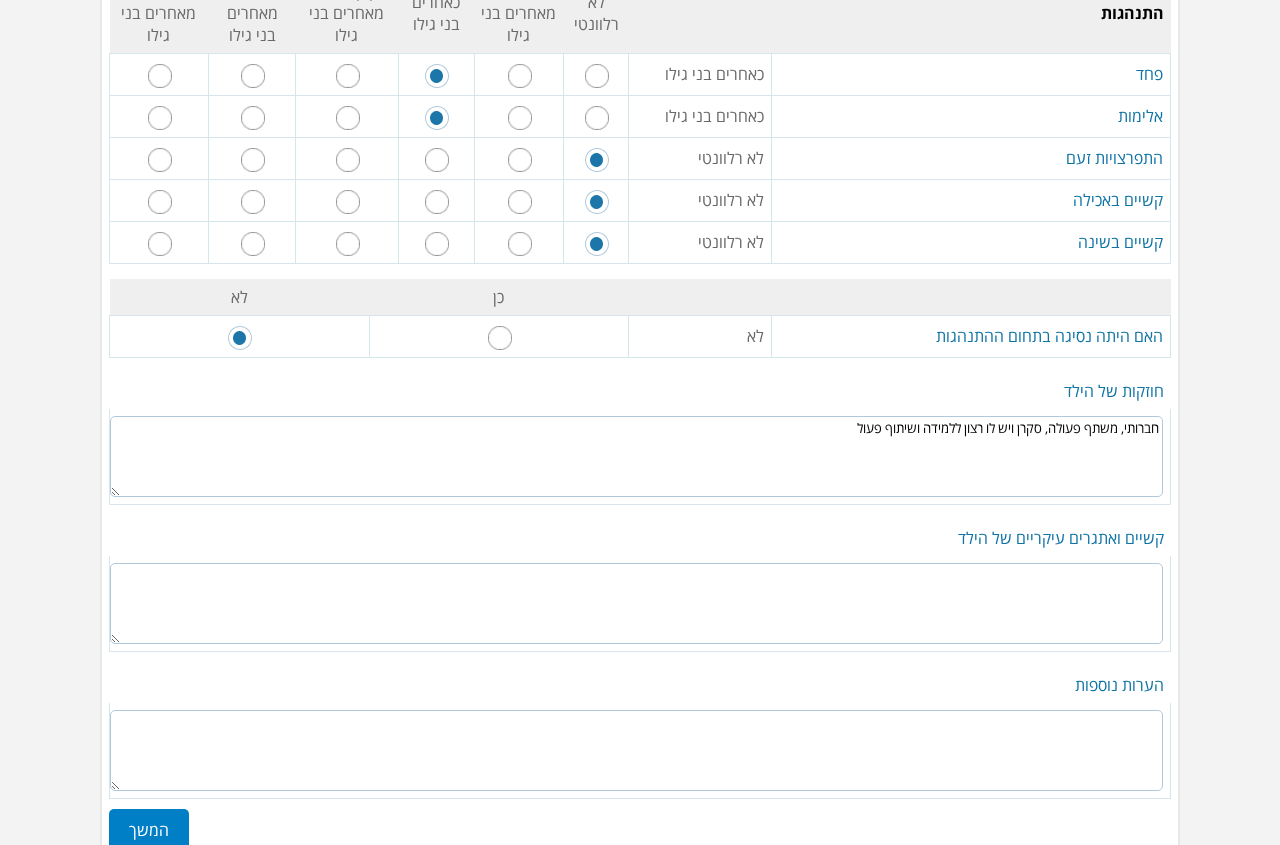 click on "חברותי, משתף פעולה, סקרן ויש לו רצון ללמידה ושיתוף פעול" at bounding box center (636, 456) 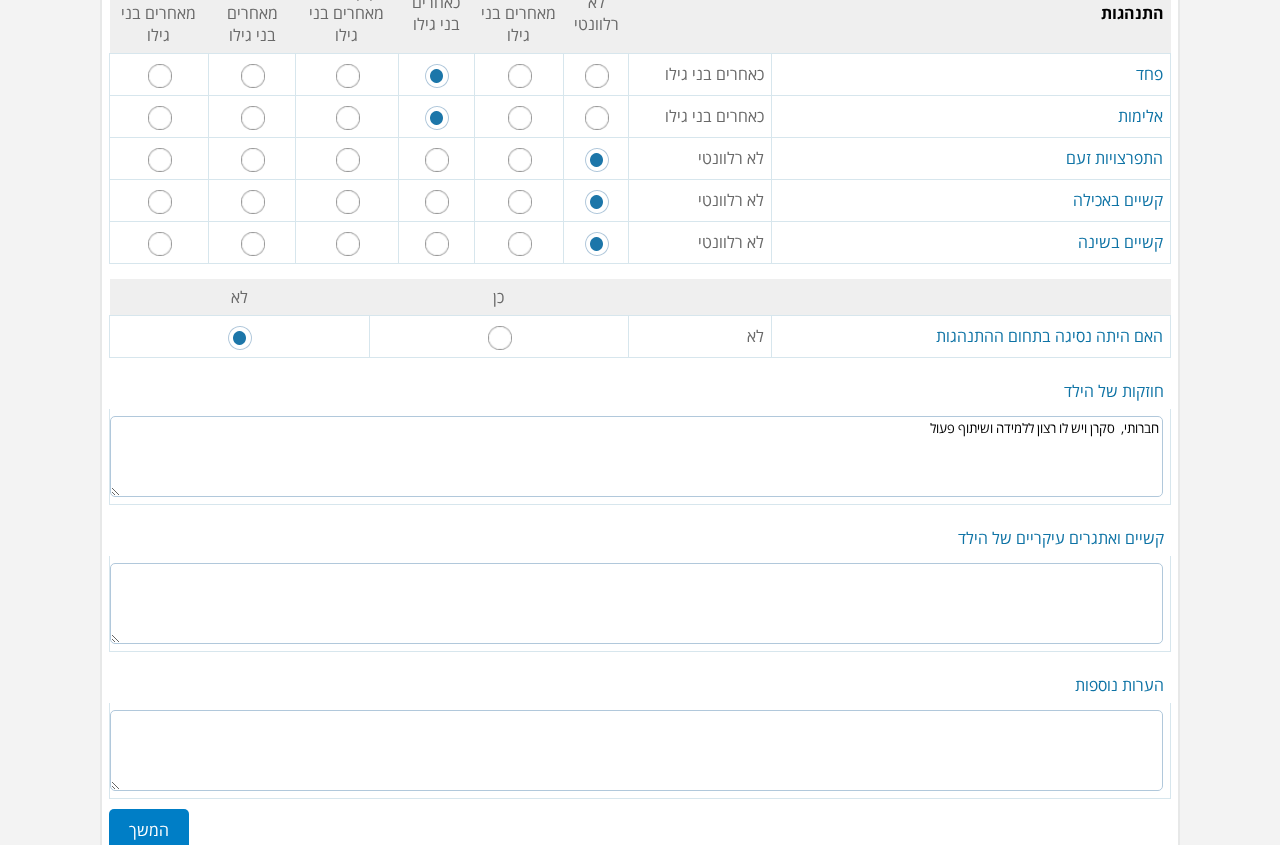 click on "חברותי,  סקרן ויש לו רצון ללמידה ושיתוף פעול" at bounding box center [636, 456] 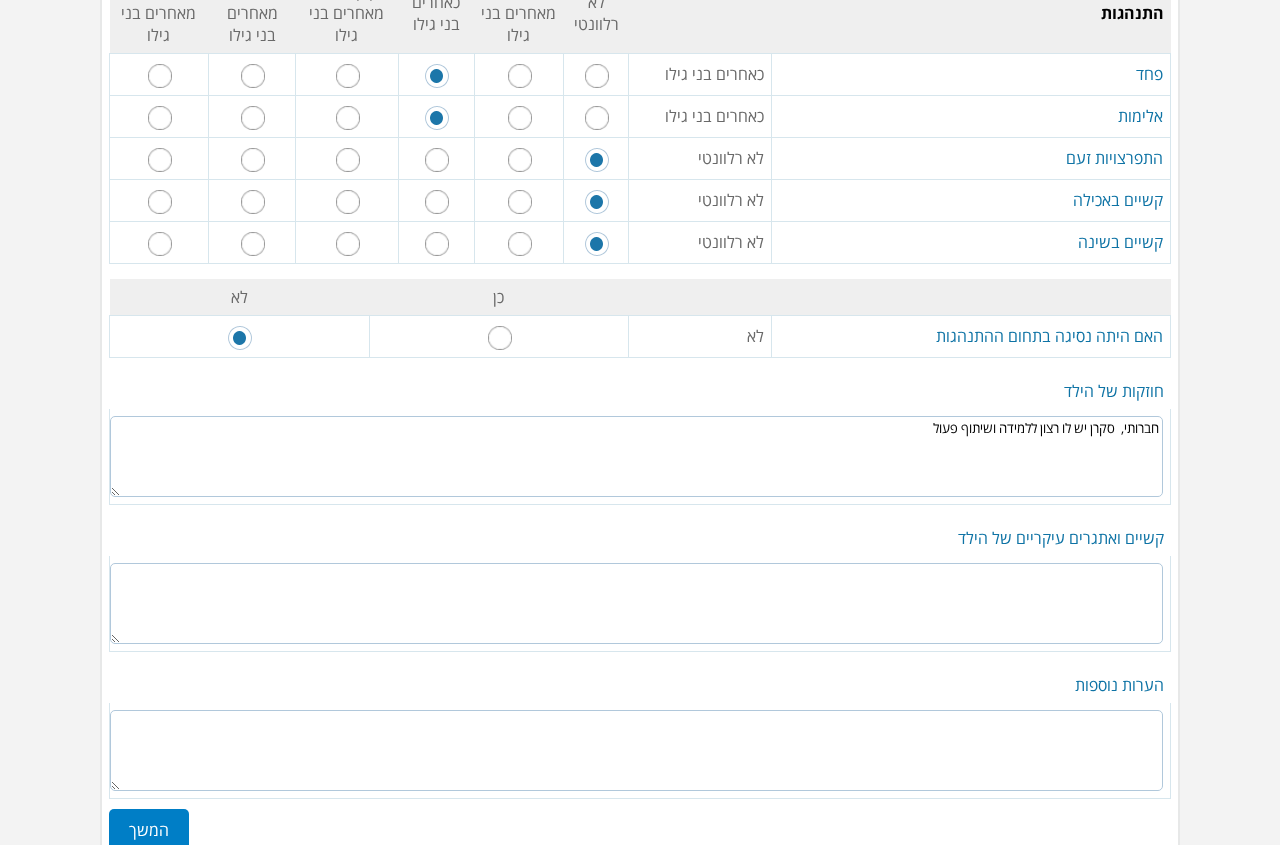 drag, startPoint x: 1057, startPoint y: 430, endPoint x: 1068, endPoint y: 429, distance: 11.045361 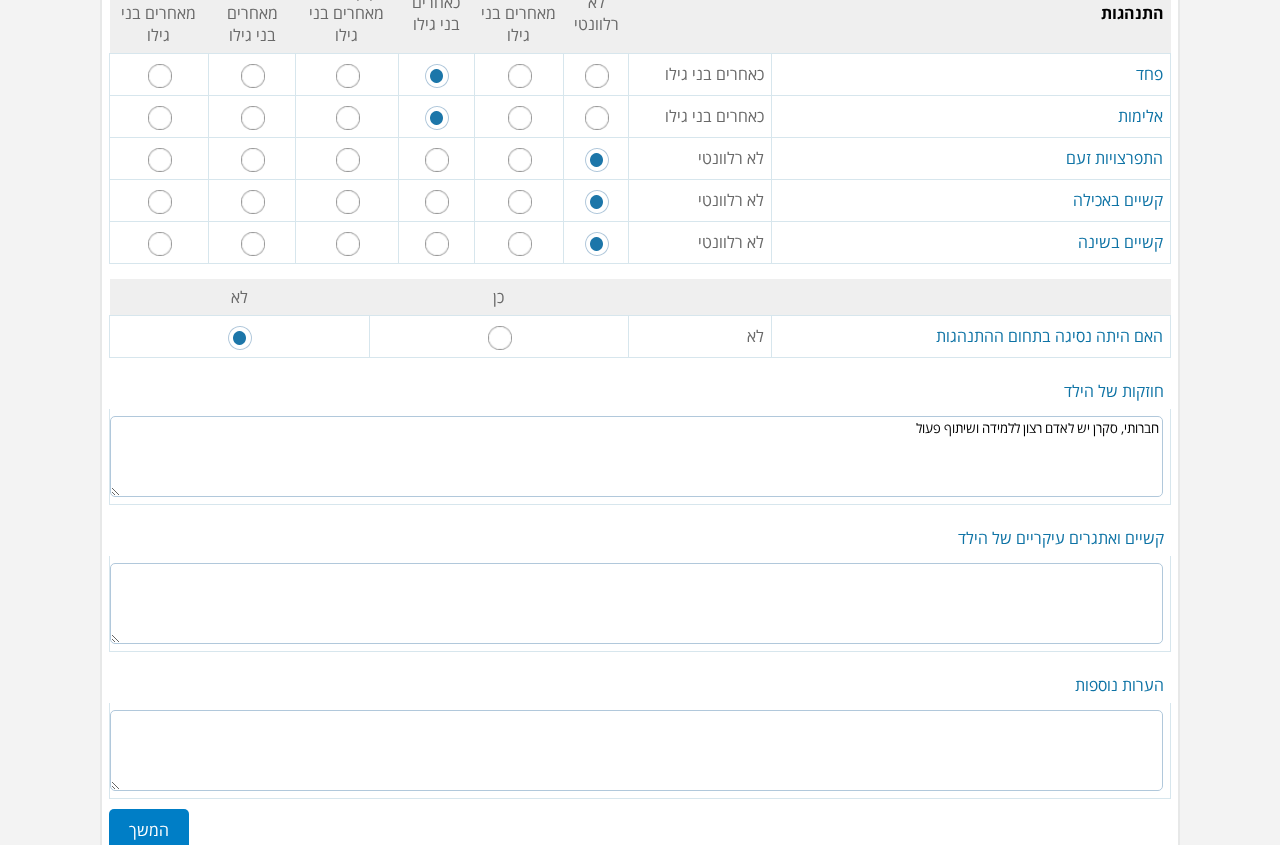 click on "חברותי,  סקרן יש לאדם רצון ללמידה ושיתוף פעול" at bounding box center (636, 456) 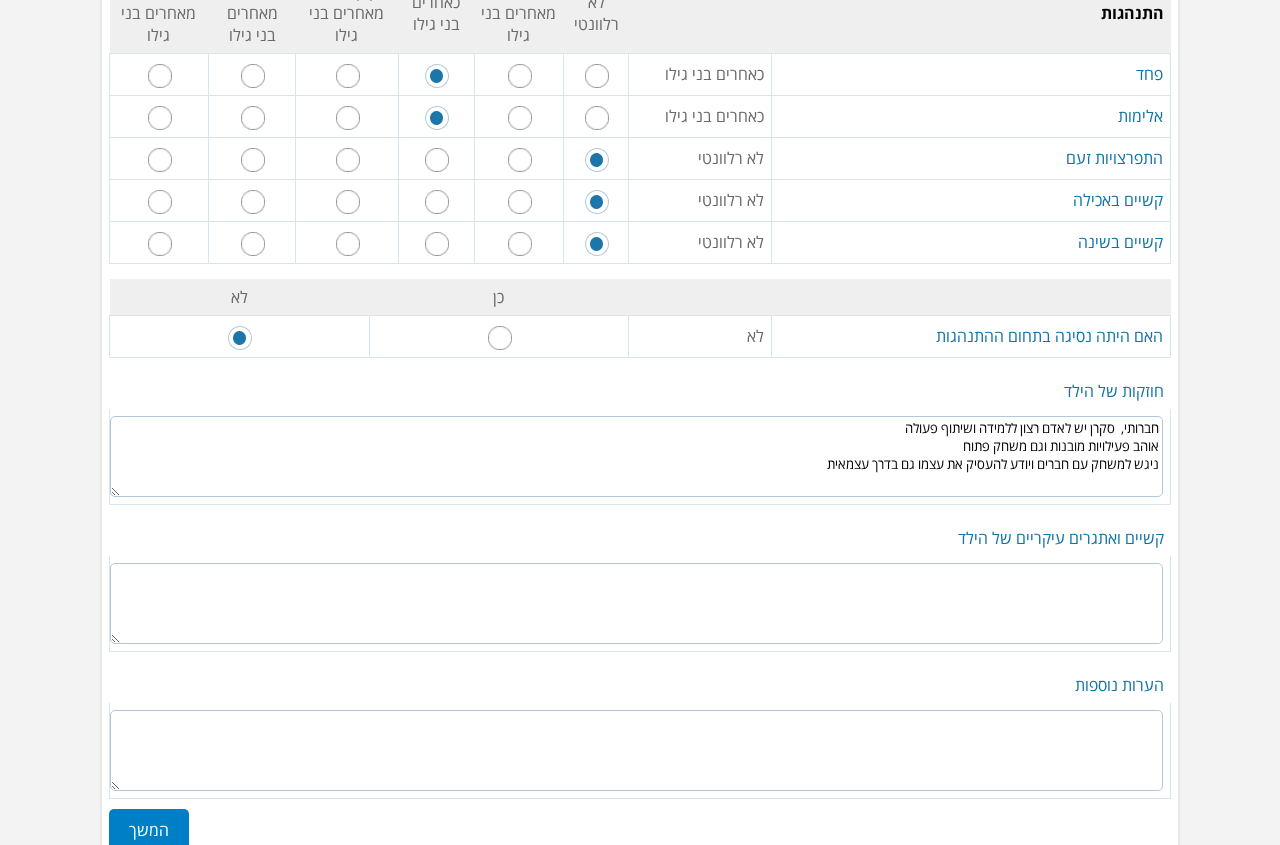 drag, startPoint x: 963, startPoint y: 468, endPoint x: 1007, endPoint y: 478, distance: 45.122055 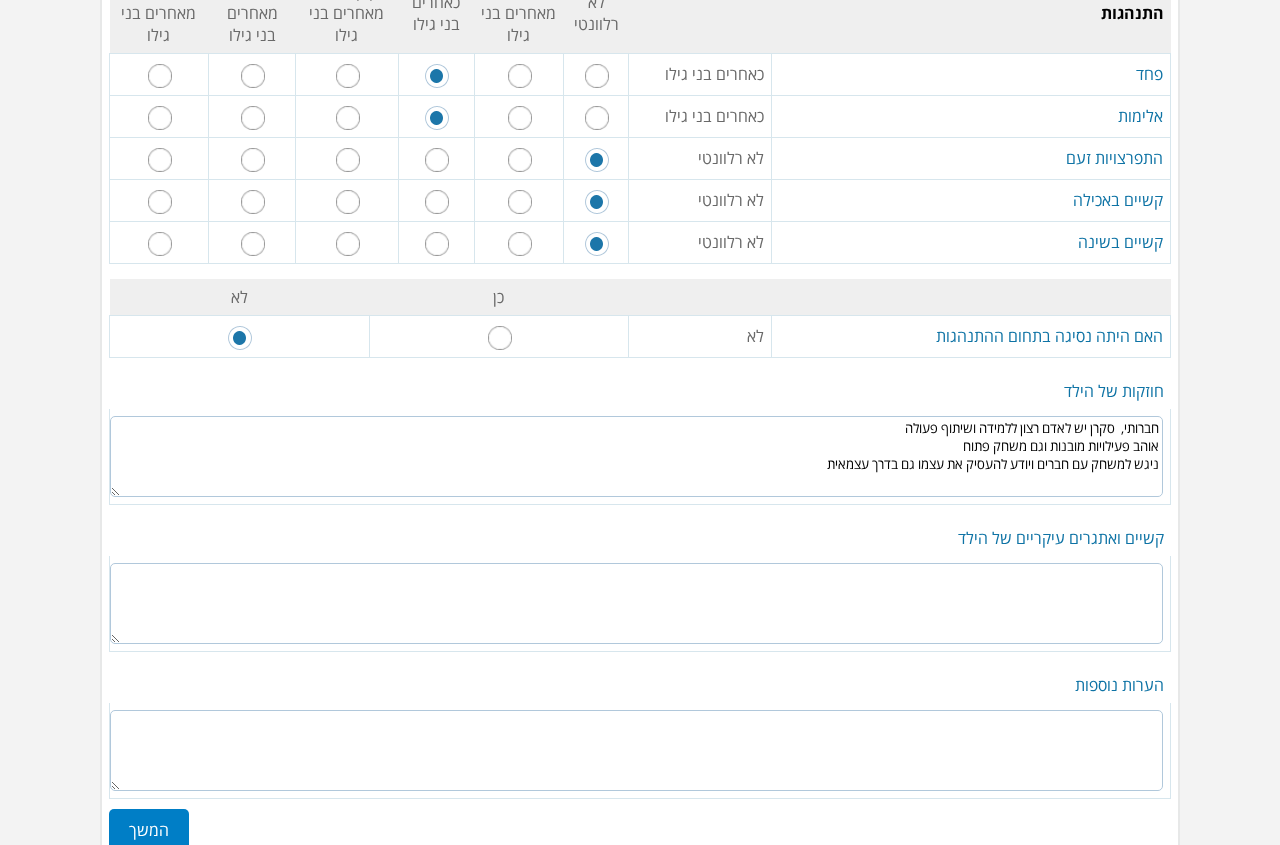click on "חברותי,  סקרן יש לאדם רצון ללמידה ושיתוף פעולה
אוהב פעילויות מובנות וגם משחק פתוח
ניגש למשחק עם חברים ויודע להעסיק את עצמו גם בדרך עצמאית" at bounding box center (636, 456) 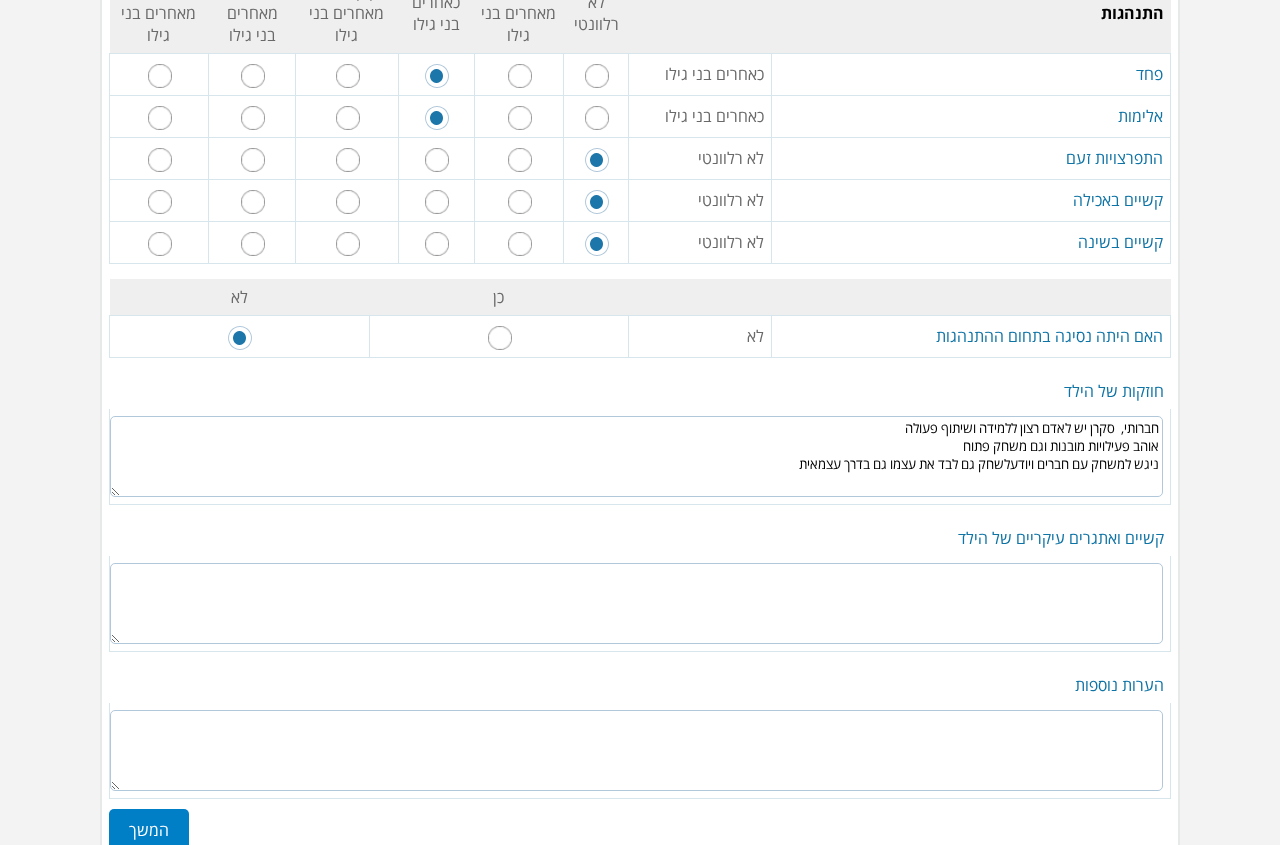 drag, startPoint x: 784, startPoint y: 469, endPoint x: 934, endPoint y: 469, distance: 150 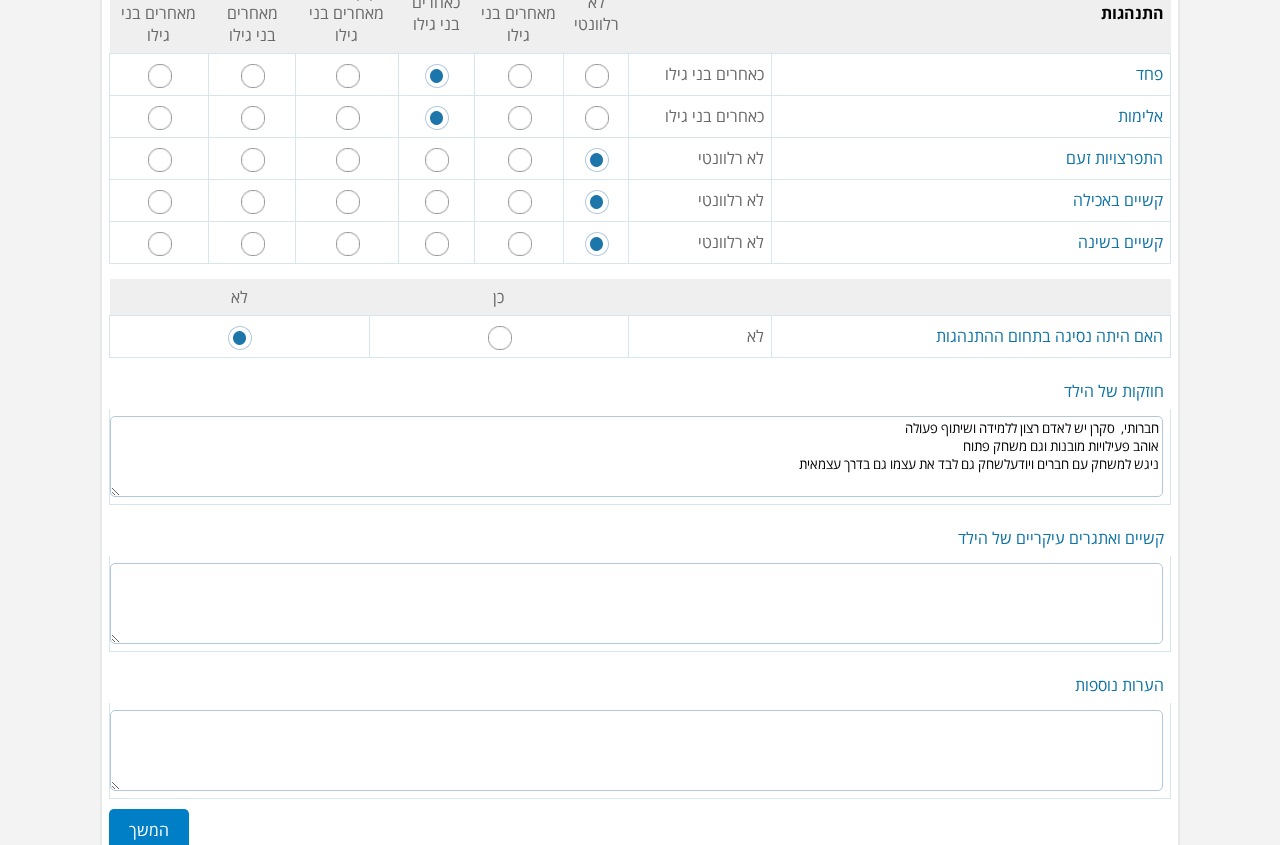 click on "חברותי,  סקרן יש לאדם רצון ללמידה ושיתוף פעולה
אוהב פעילויות מובנות וגם משחק פתוח
ניגש למשחק עם חברים ויודעלשחק גם לבד את עצמו גם בדרך עצמאית" at bounding box center (636, 456) 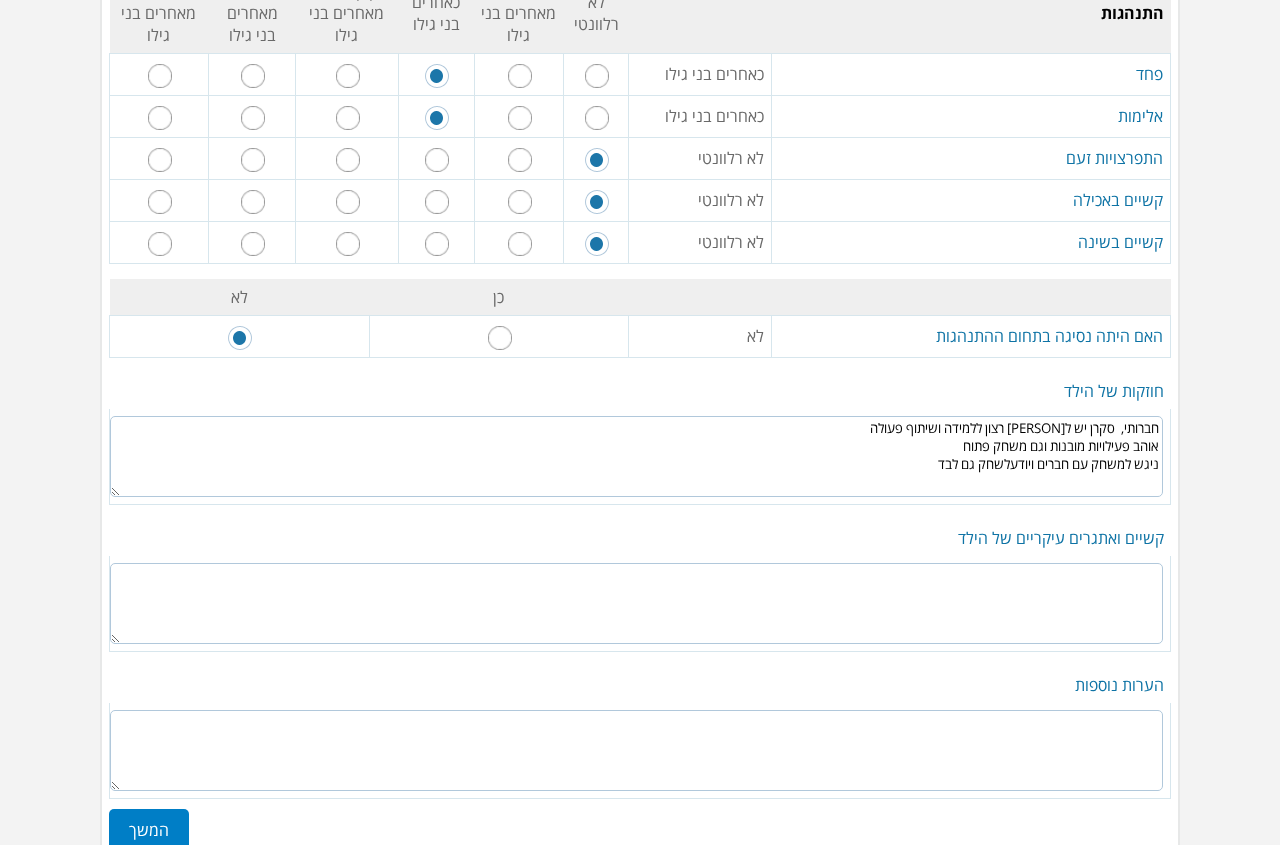 click on "חברותי,  סקרן יש לאדם רצון ללמידה ושיתוף פעולה
אוהב פעילויות מובנות וגם משחק פתוח
ניגש למשחק עם חברים ויודעלשחק גם לבד" at bounding box center (636, 456) 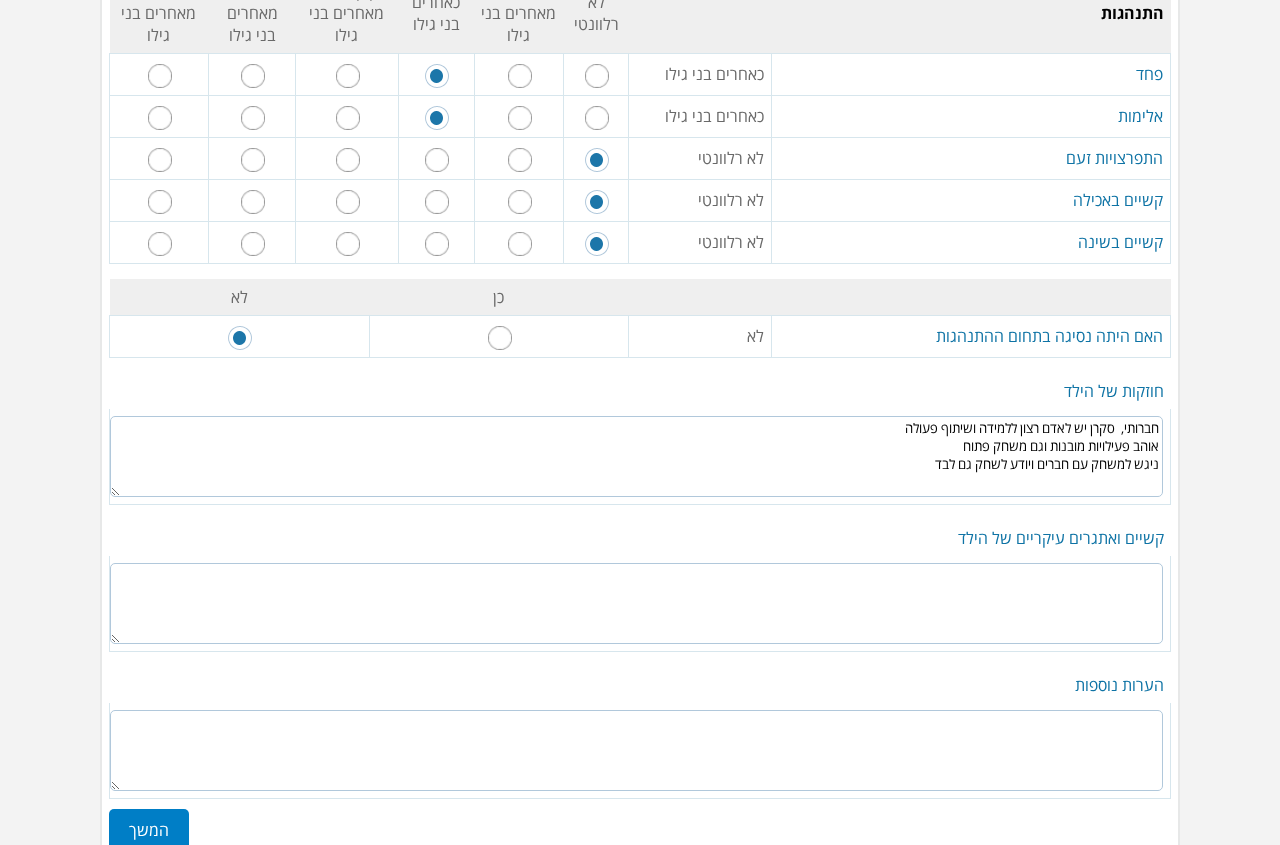 click on "חברותי,  סקרן יש לאדם רצון ללמידה ושיתוף פעולה
אוהב פעילויות מובנות וגם משחק פתוח
ניגש למשחק עם חברים ויודע לשחק גם לבד" at bounding box center (636, 456) 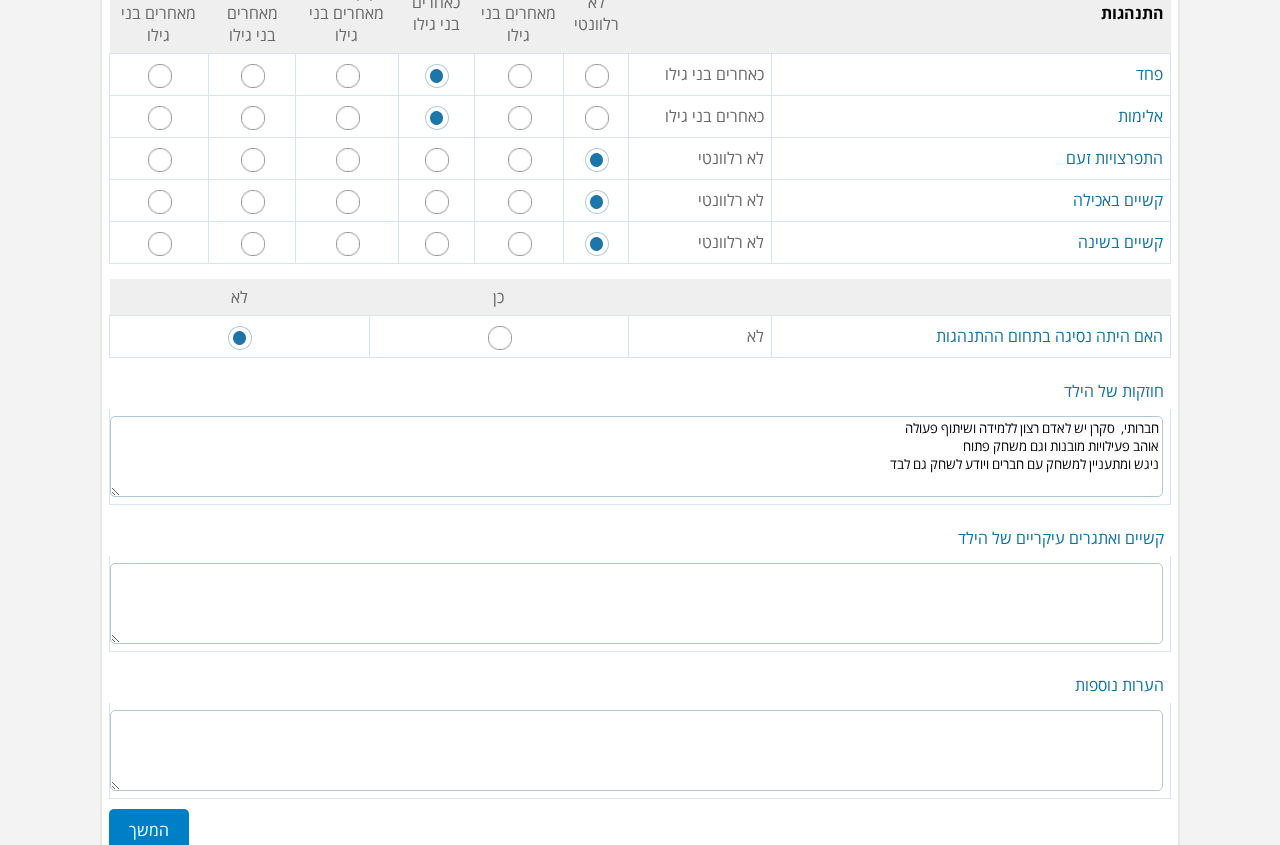 click on "חברותי,  סקרן יש לאדם רצון ללמידה ושיתוף פעולה
אוהב פעילויות מובנות וגם משחק פתוח
ניגש ומתעניין למשחק עם חברים ויודע לשחק גם לבד" at bounding box center (636, 456) 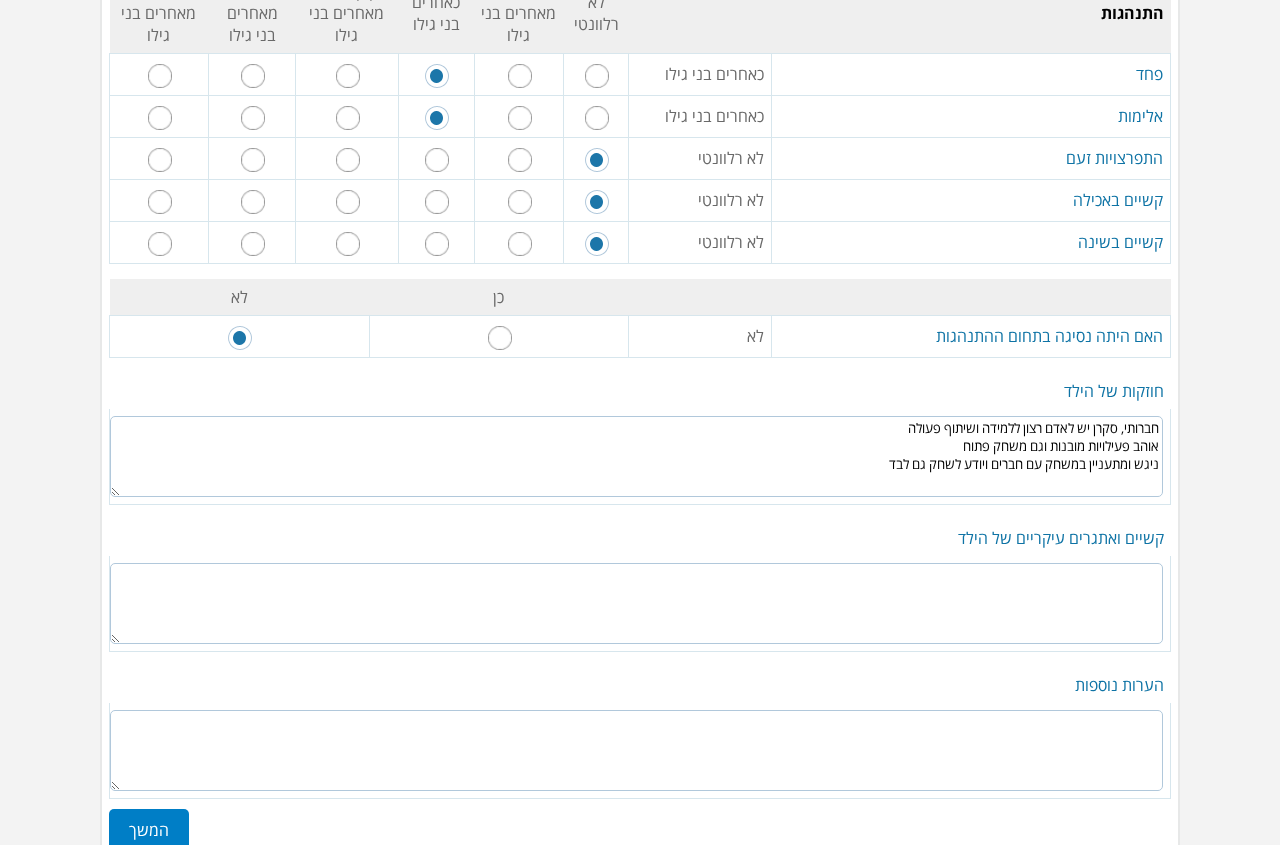 click on "חברותי,  סקרן יש לאדם רצון ללמידה ושיתוף פעולה
אוהב פעילויות מובנות וגם משחק פתוח
ניגש ומתעניין במשחק עם חברים ויודע לשחק גם לבד" at bounding box center [636, 456] 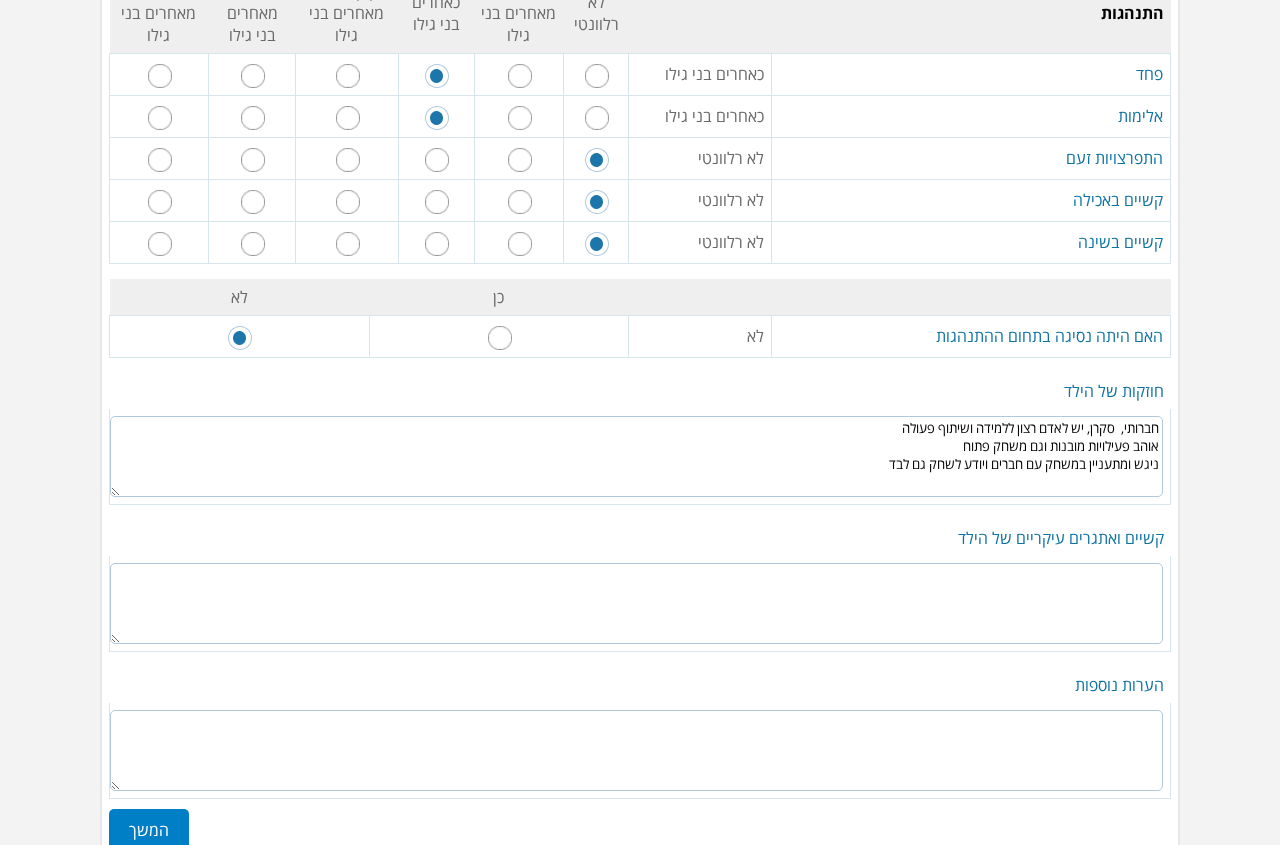 drag, startPoint x: 891, startPoint y: 467, endPoint x: 879, endPoint y: 489, distance: 25.059929 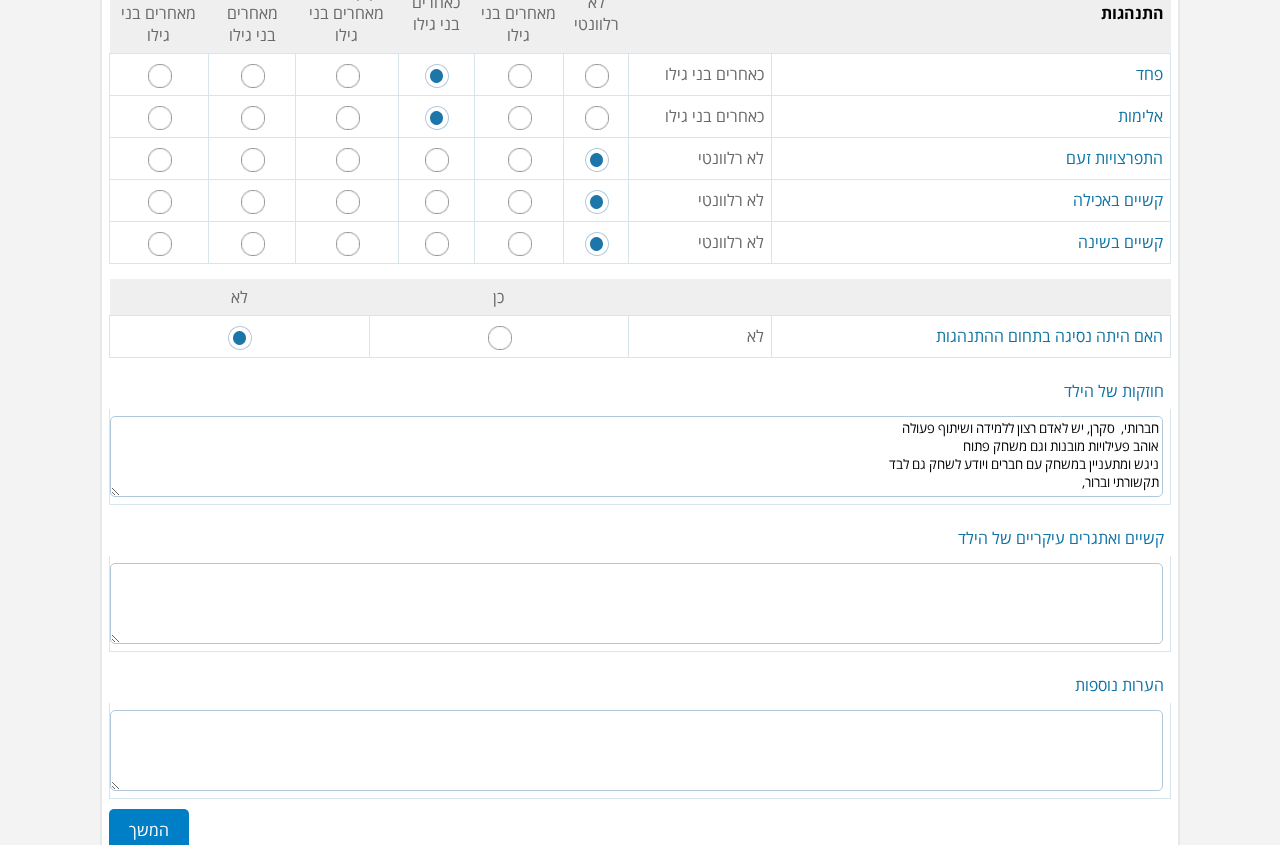 click on "חברותי,  סקרן, יש לאדם רצון ללמידה ושיתוף פעולה
אוהב פעילויות מובנות וגם משחק פתוח
ניגש ומתעניין במשחק עם חברים ויודע לשחק גם לבד
תקשורתי וברור," at bounding box center [636, 456] 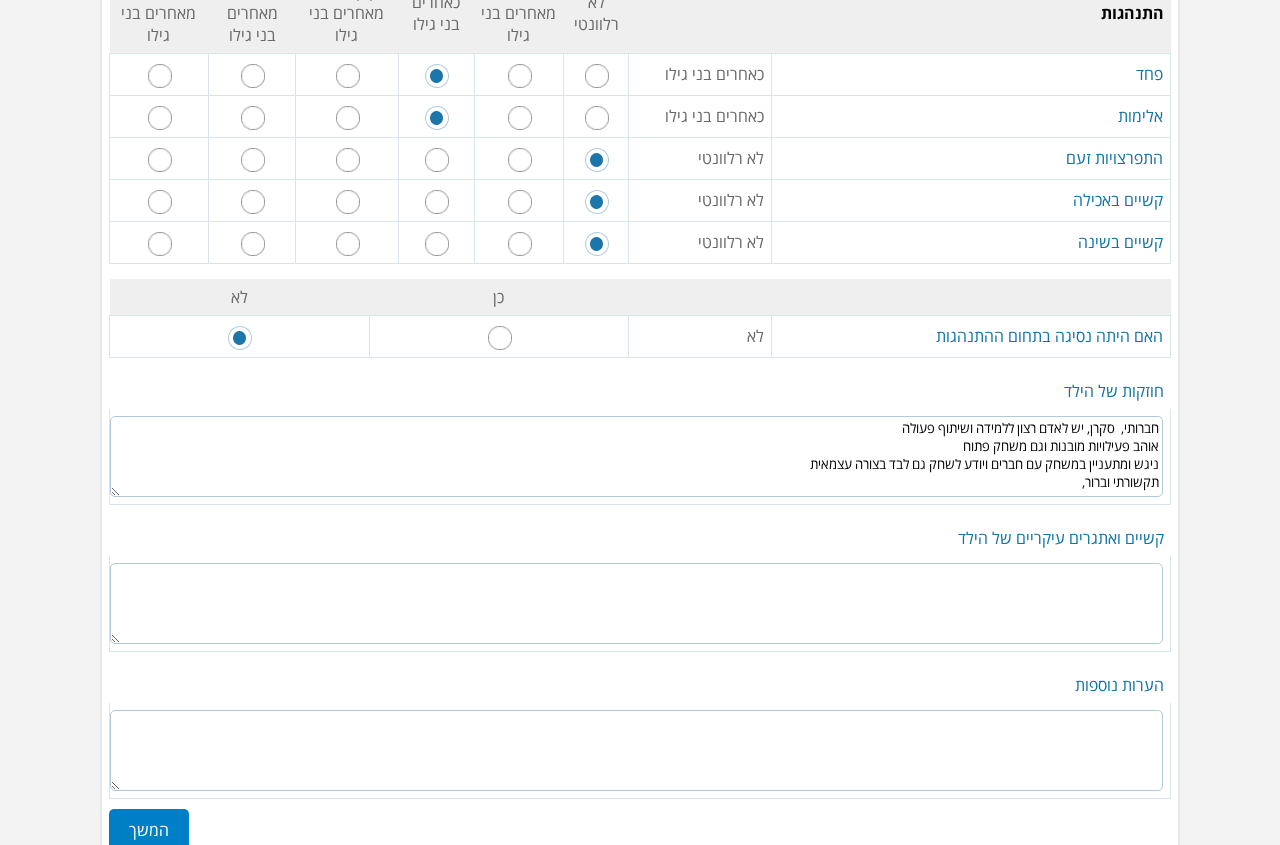 click on "חברותי,  סקרן, יש לאדם רצון ללמידה ושיתוף פעולה
אוהב פעילויות מובנות וגם משחק פתוח
ניגש ומתעניין במשחק עם חברים ויודע לשחק גם לבד בצורה עצמאית
תקשורתי וברור," at bounding box center (636, 456) 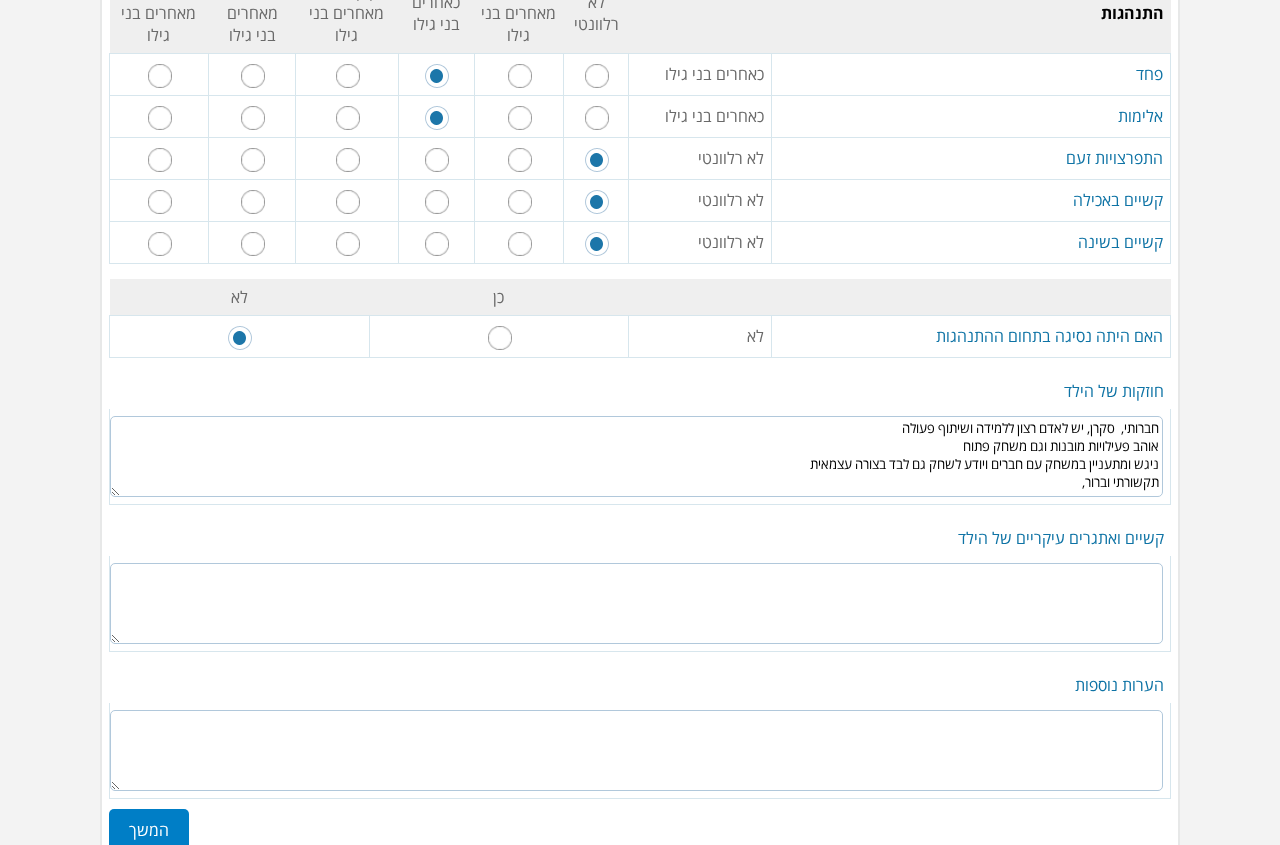 drag, startPoint x: 1074, startPoint y: 483, endPoint x: 1182, endPoint y: 489, distance: 108.16654 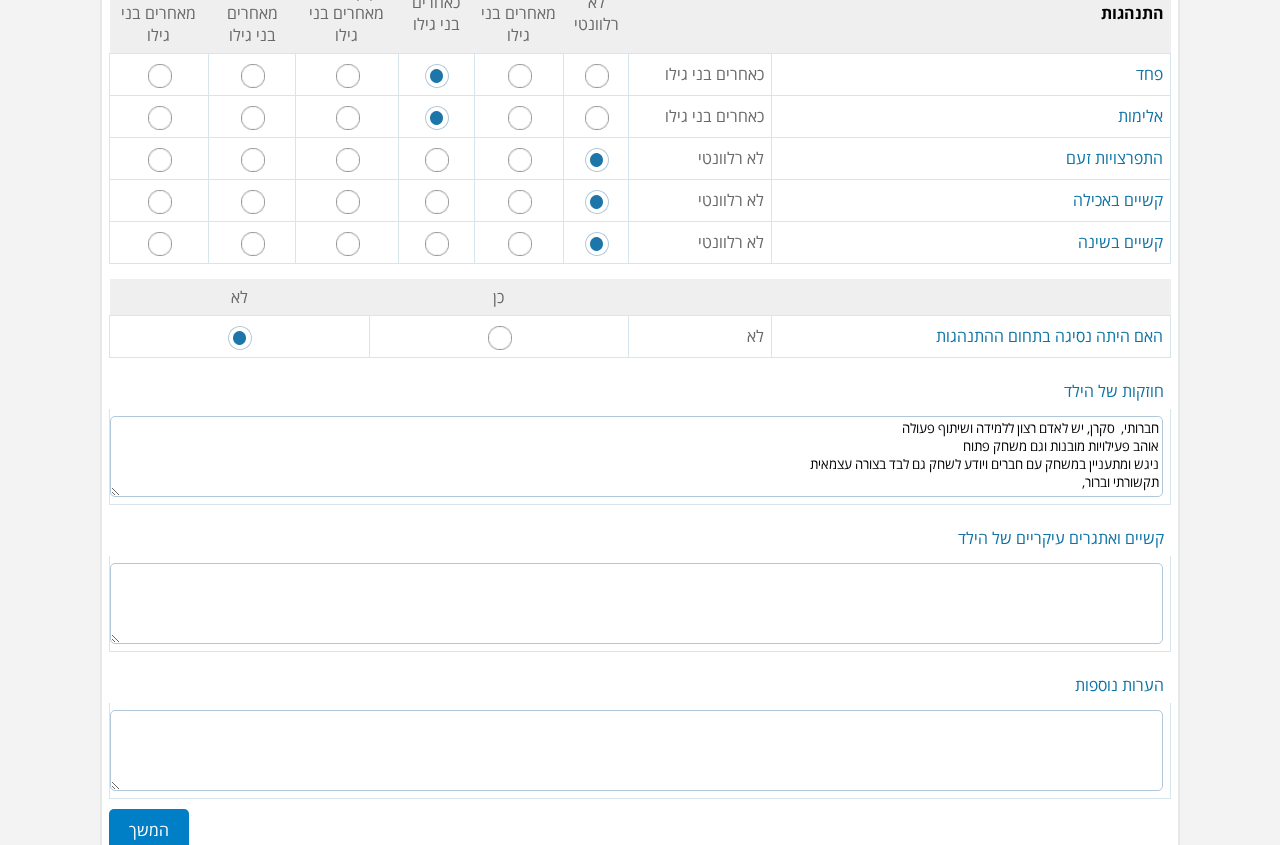 click on "1 2 3 4 אתה כאן
דווח צוות חינוכי עבור התלמיד/ה [PERSON]
השאלות הבאות נועדו להעריך באופן כללי את התפתחות הילד ביחס לחבריו.
שם המסגרת החינוכית בית מרי פופינס סוג המסגרת: מטפלת משפחתון מעון פרטי מעון יום מוכר גן ילדים אחר   מספר הילדים במסגרת 23 שם איש הצוות החינוכי הממלא [PERSON] שדה שנות נסיון 0-1 1-3 3-5 5-10 מעל 10   תפקיד גננת של [PERSON] ומנהלת הגן  כמה חודשים את/ה מכיר את הילד 5 רגילה רגילה + שילוב רגילה + סייעת ושילוב חינוך מיוחד - שיקומי חינוך מיוחד - עיכוב התפתחותי חינוך מיוחד - תקשורת חינוך מיוחד - שפה סוג המסגרת רגילה מוטוריקה גסה לא רלוונטי" at bounding box center (640, -1366) 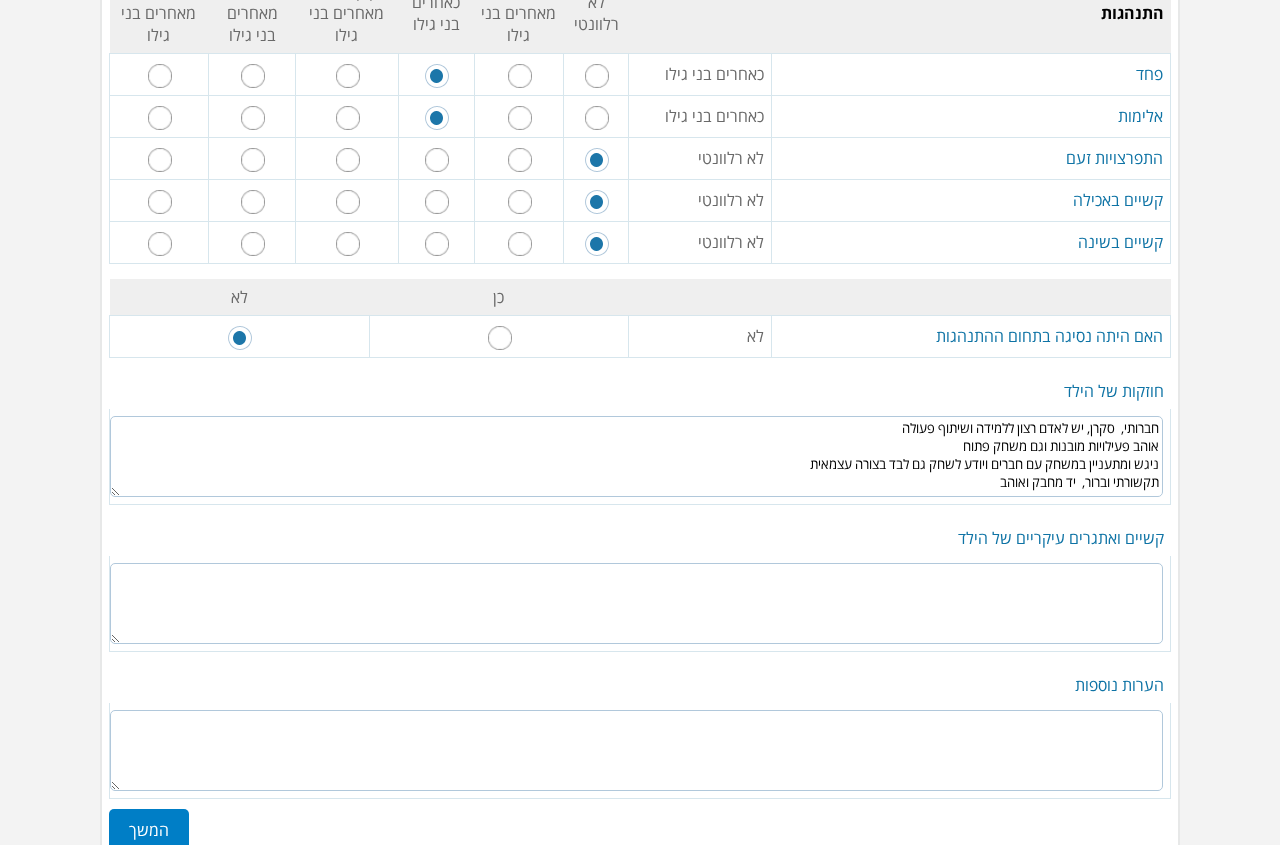 click on "חברותי,  סקרן, יש לאדם רצון ללמידה ושיתוף פעולה
אוהב פעילויות מובנות וגם משחק פתוח
ניגש ומתעניין במשחק עם חברים ויודע לשחק גם לבד בצורה עצמאית
תקשורתי וברור,  יד מחבק ואוהב" at bounding box center (636, 456) 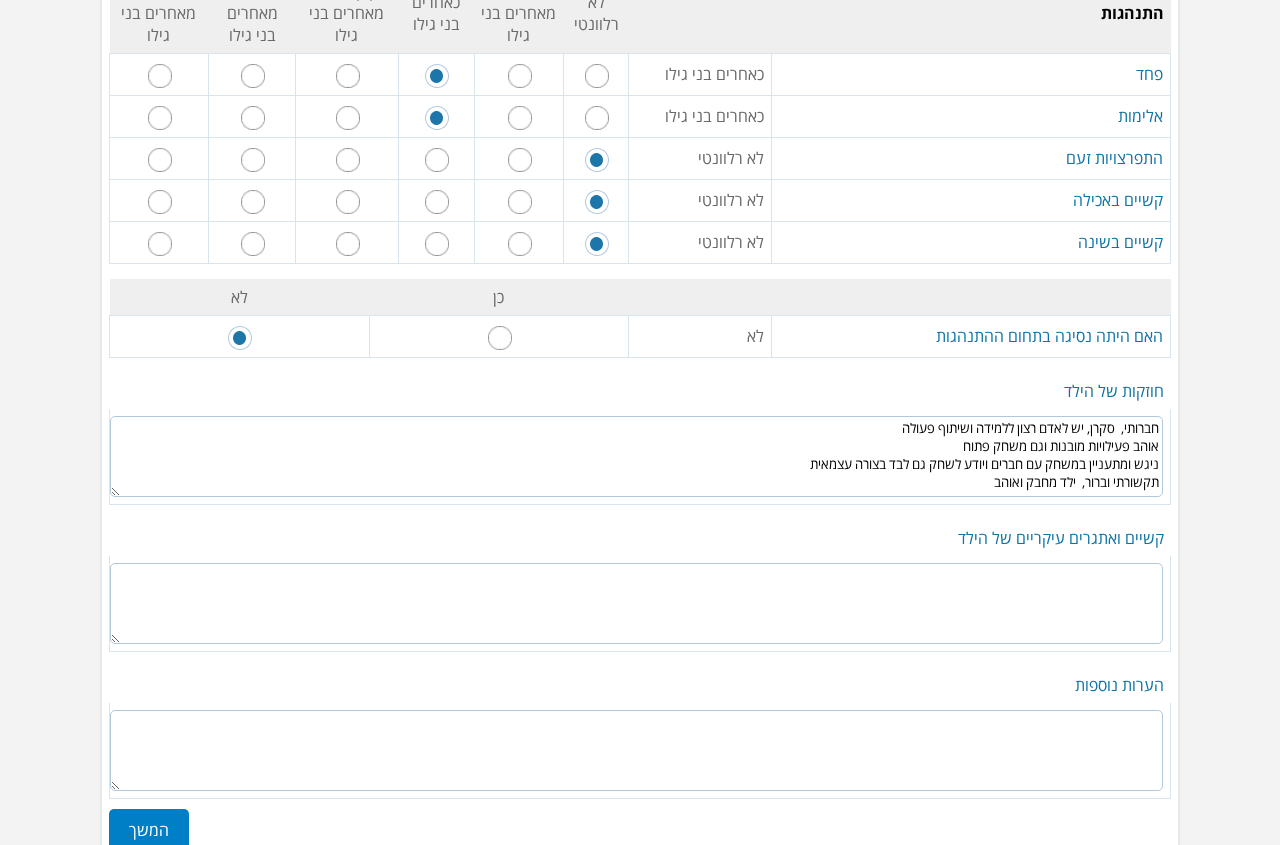 click on "חברותי,  סקרן, יש לאדם רצון ללמידה ושיתוף פעולה
אוהב פעילויות מובנות וגם משחק פתוח
ניגש ומתעניין במשחק עם חברים ויודע לשחק גם לבד בצורה עצמאית
תקשורתי וברור,  ילד מחבק ואוהב" at bounding box center (636, 456) 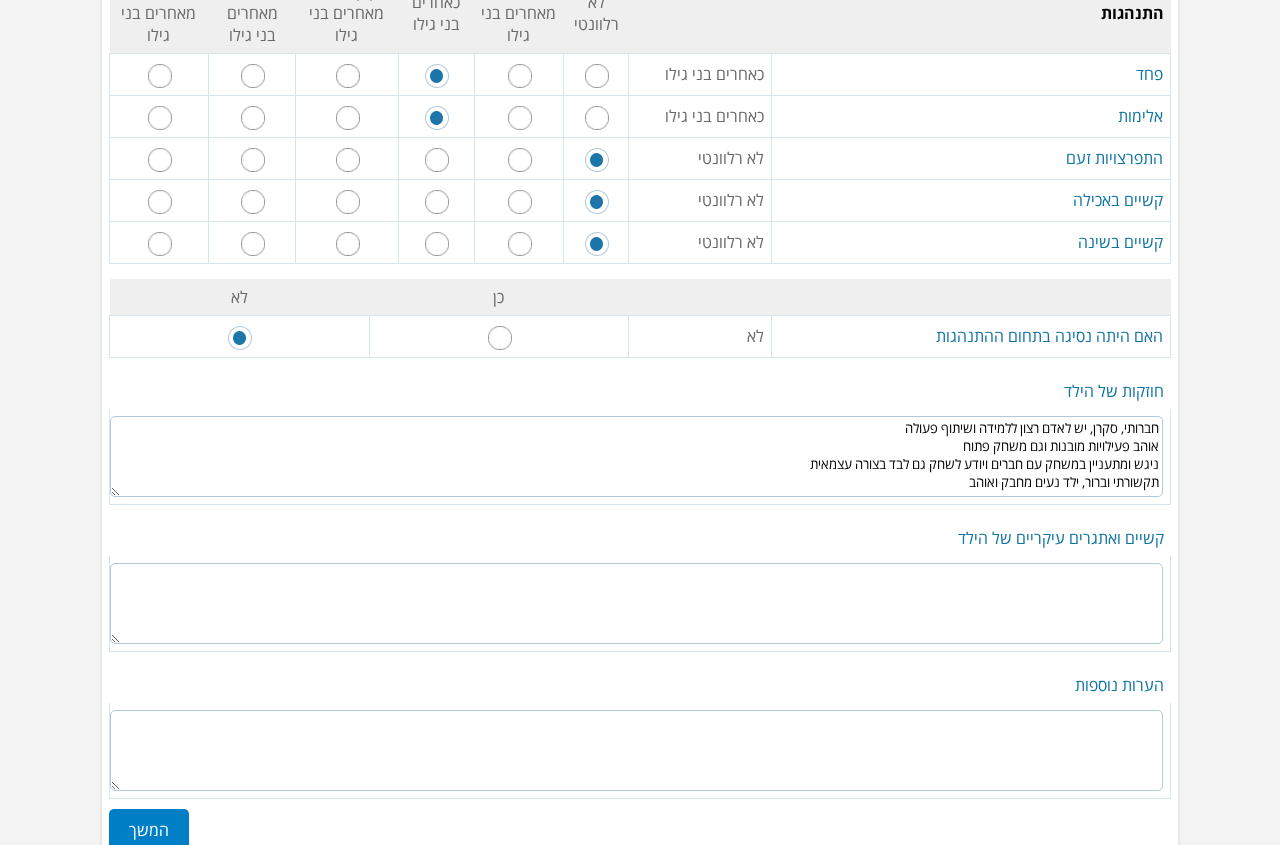 click on "חברותי,  סקרן, יש לאדם רצון ללמידה ושיתוף פעולה
אוהב פעילויות מובנות וגם משחק פתוח
ניגש ומתעניין במשחק עם חברים ויודע לשחק גם לבד בצורה עצמאית
תקשורתי וברור,  ילד נעים מחבק ואוהב" at bounding box center (636, 456) 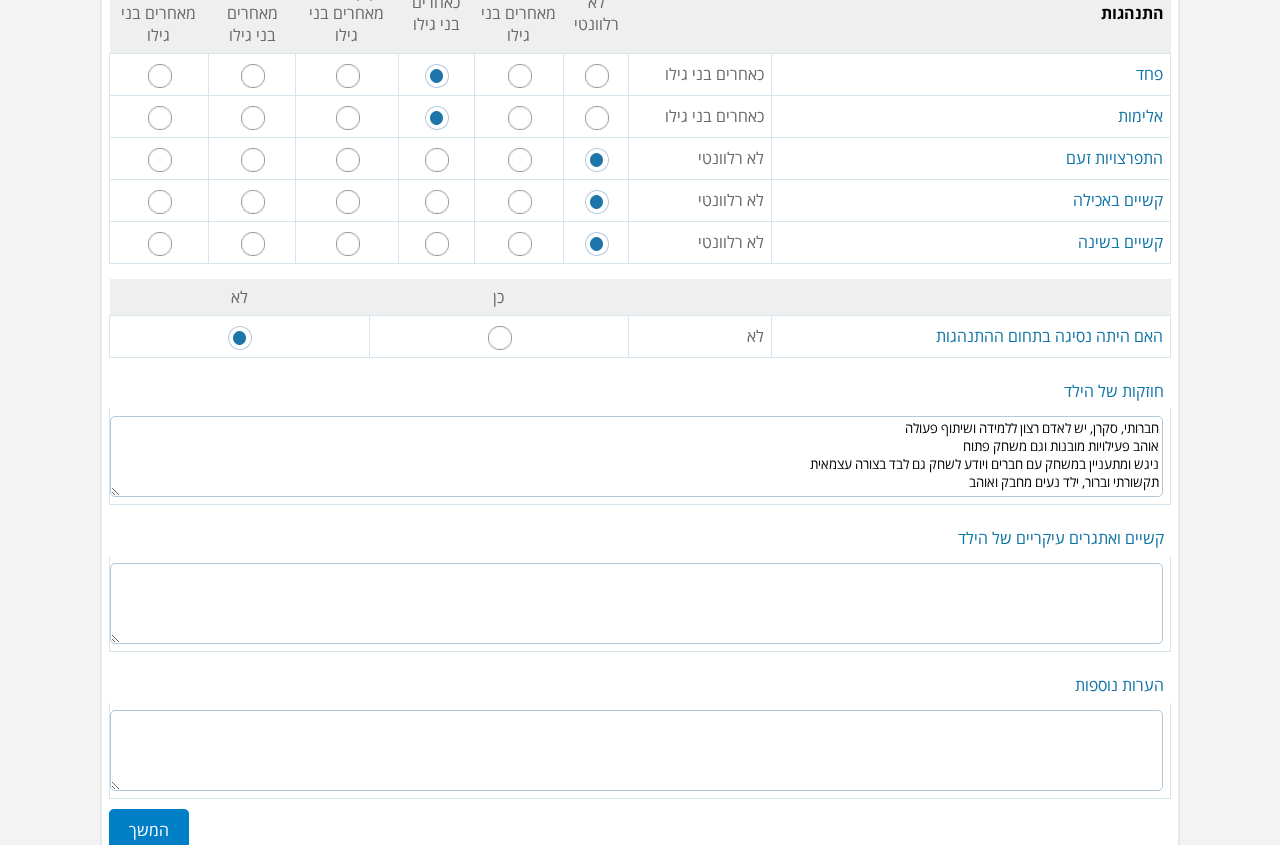 scroll, scrollTop: 3699, scrollLeft: 0, axis: vertical 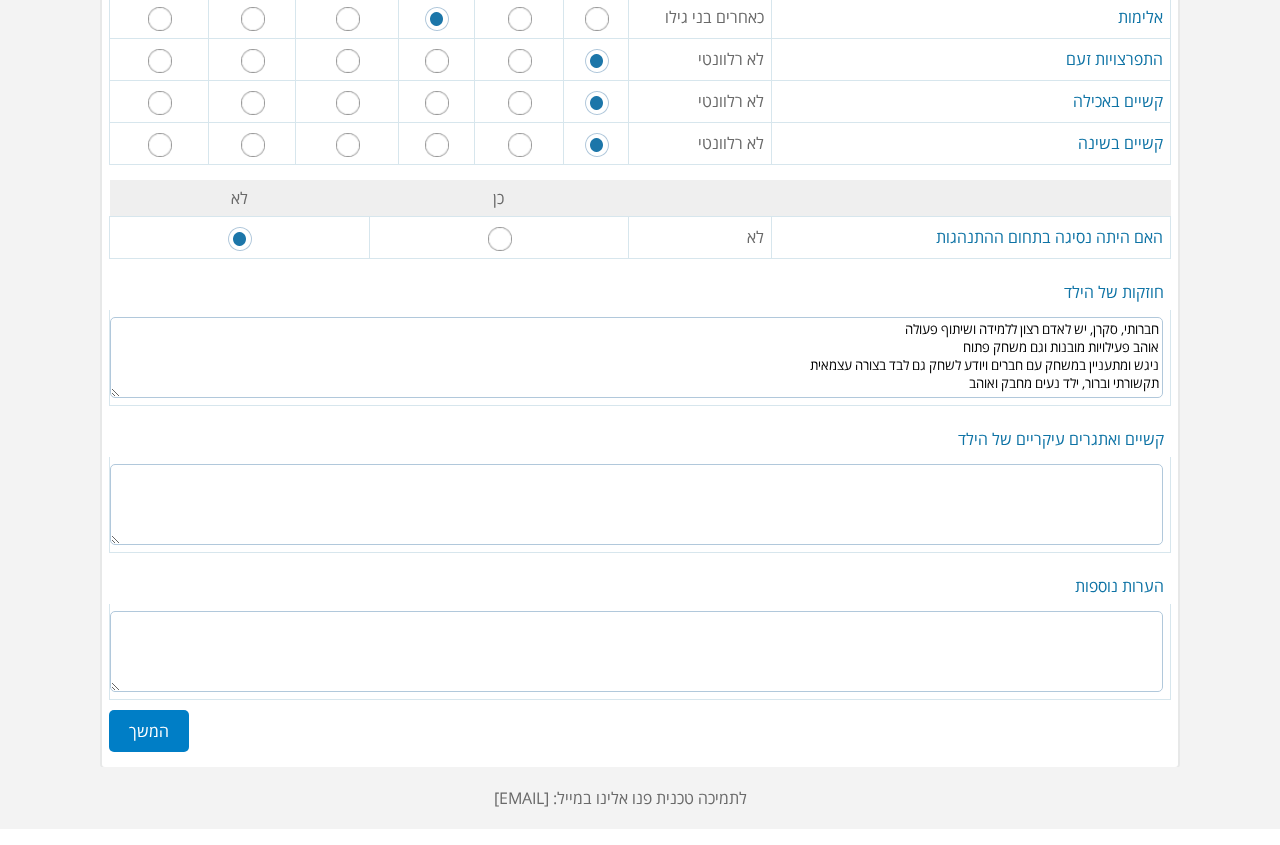 type on "חברותי,  סקרן, יש לאדם רצון ללמידה ושיתוף פעולה
אוהב פעילויות מובנות וגם משחק פתוח
ניגש ומתעניין במשחק עם חברים ויודע לשחק גם לבד בצורה עצמאית
תקשורתי וברור,  ילד נעים מחבק ואוהב" 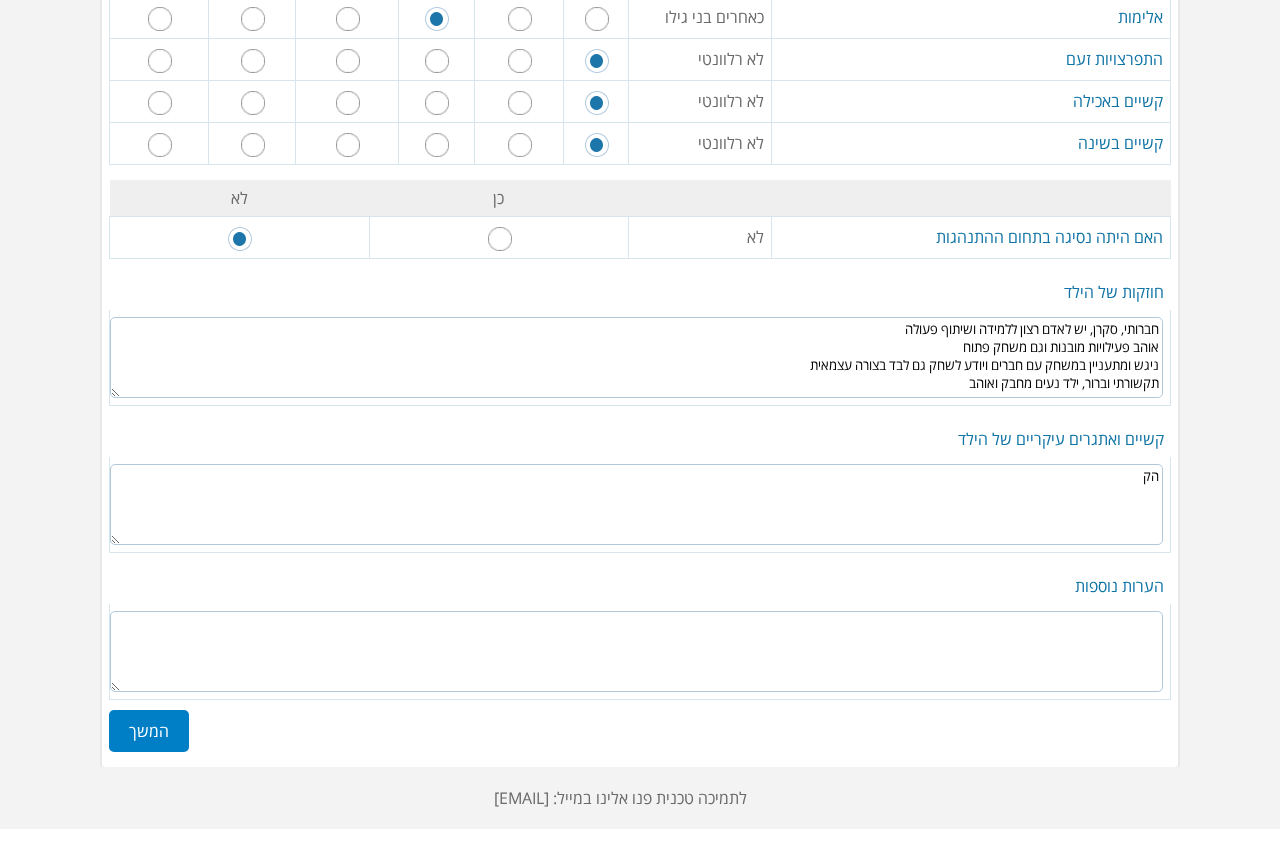 type on "ה" 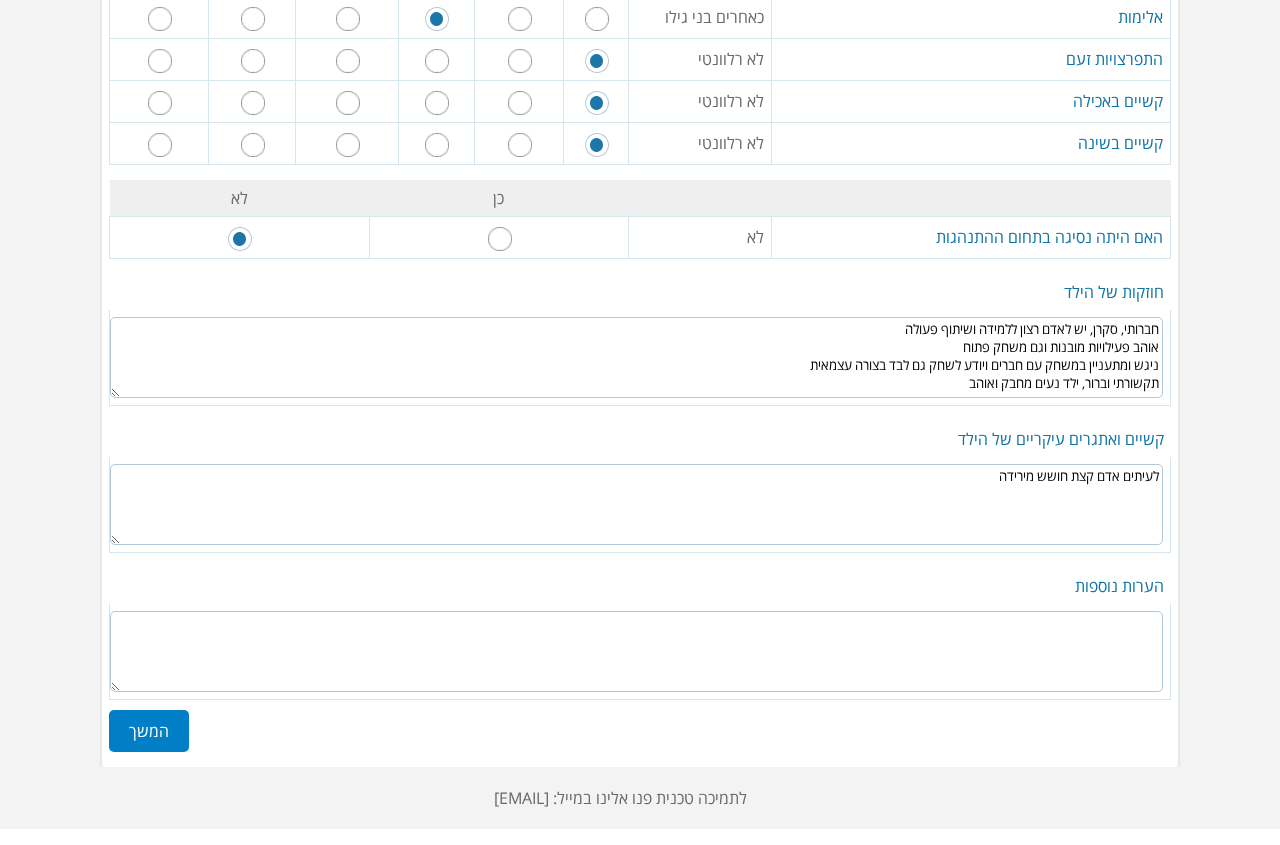 click on "לעיתים אדם קצת חושש מירידה" at bounding box center (636, 504) 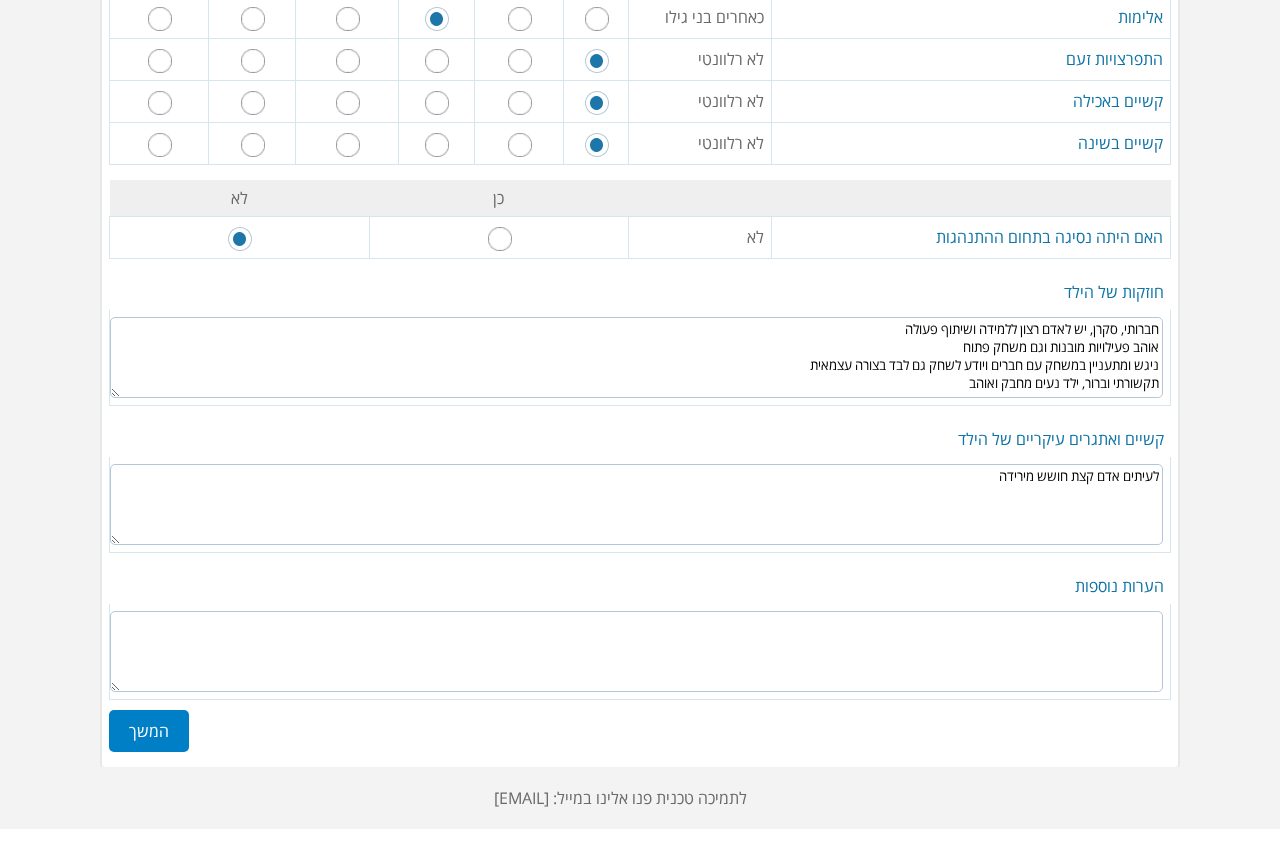 drag, startPoint x: 1069, startPoint y: 481, endPoint x: 1090, endPoint y: 485, distance: 21.377558 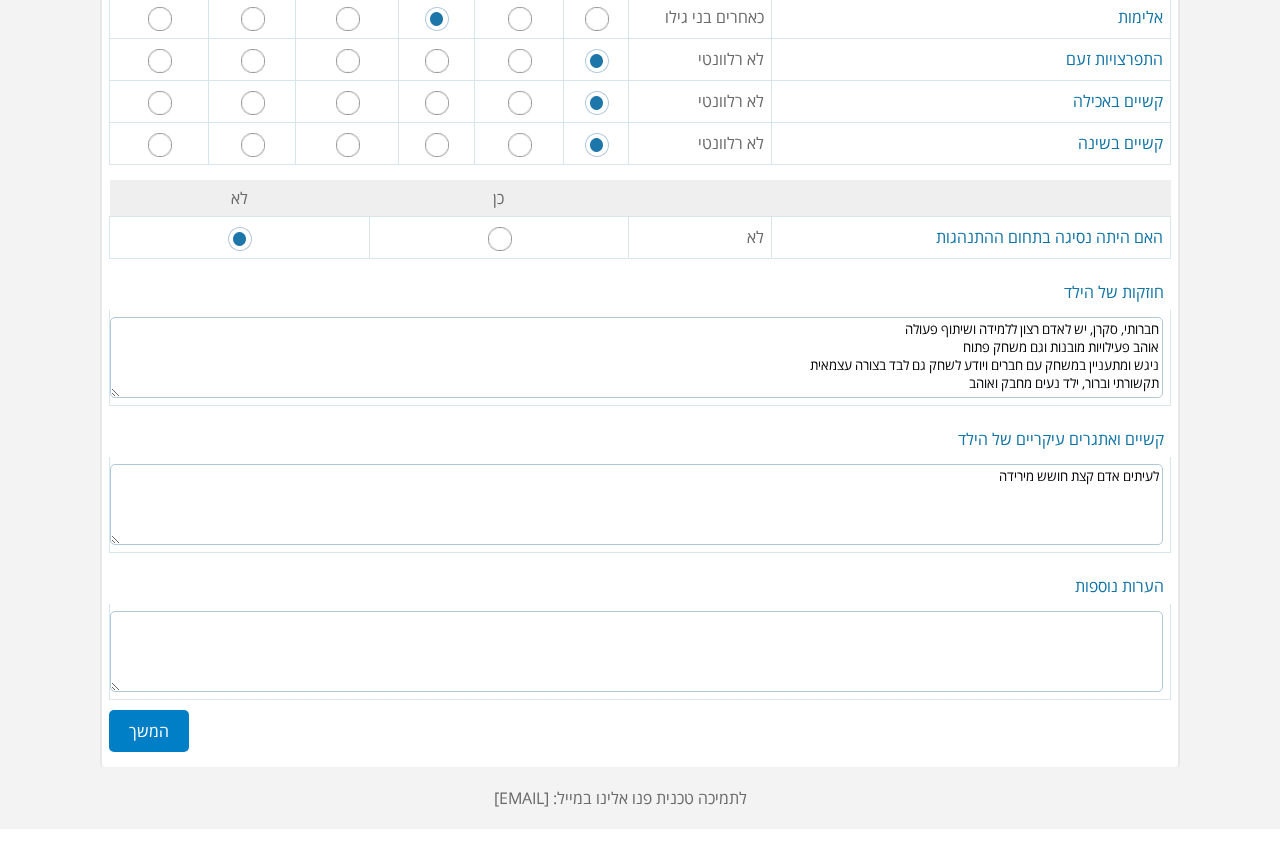 click on "לעיתים אדם קצת חושש מירידה" at bounding box center [636, 504] 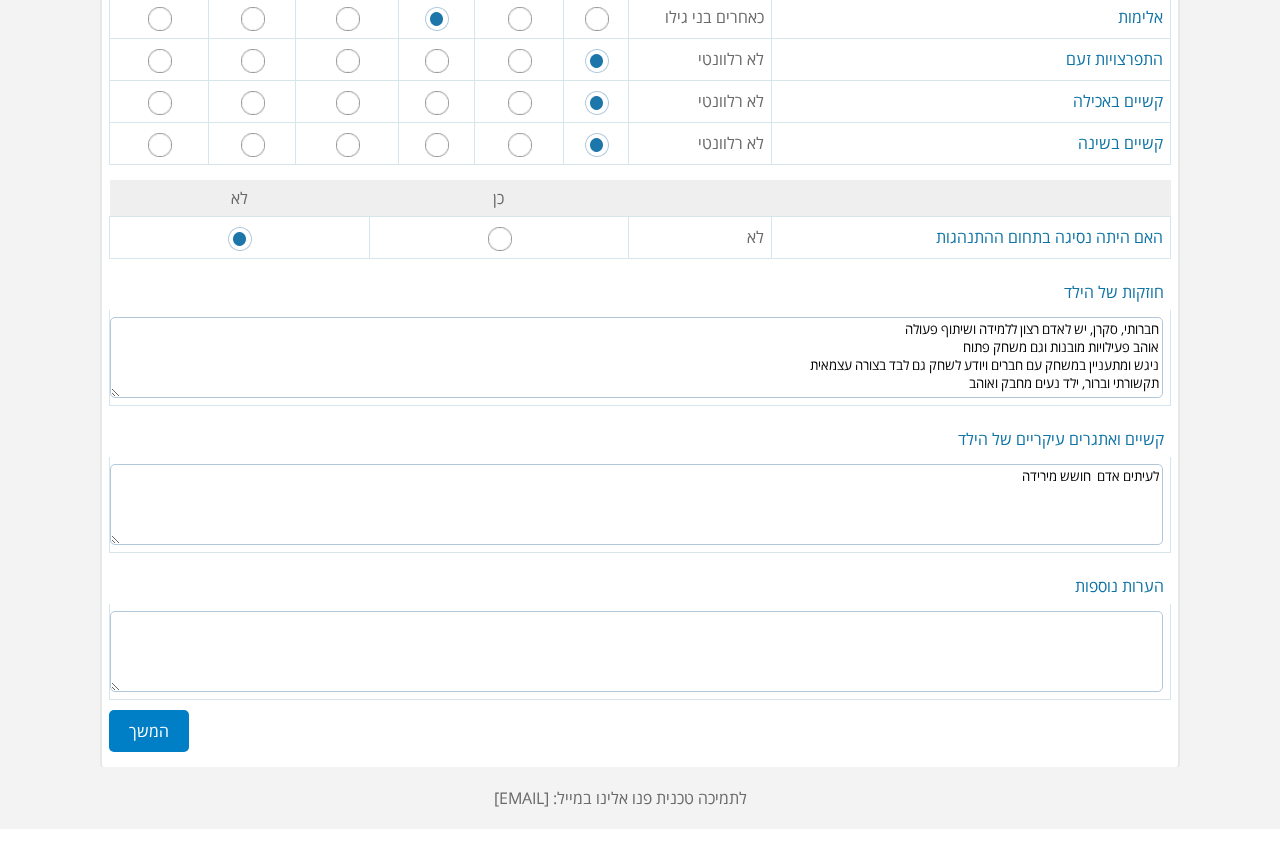 click on "לעיתים אדם  חושש מירידה" at bounding box center [636, 504] 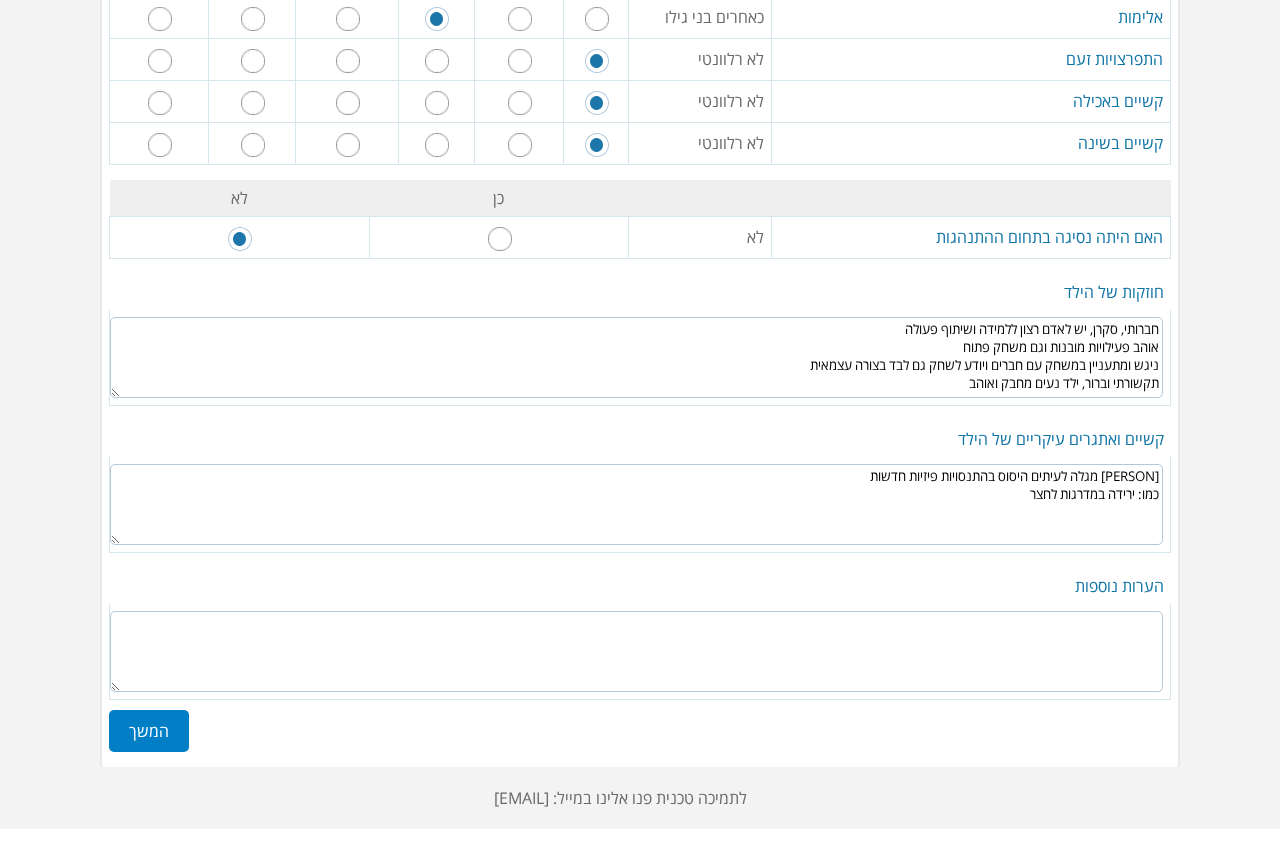 click on "[FIRST] [LAST] sometimes shows hesitation in new physical experiences
like: going down the stai" at bounding box center [636, 504] 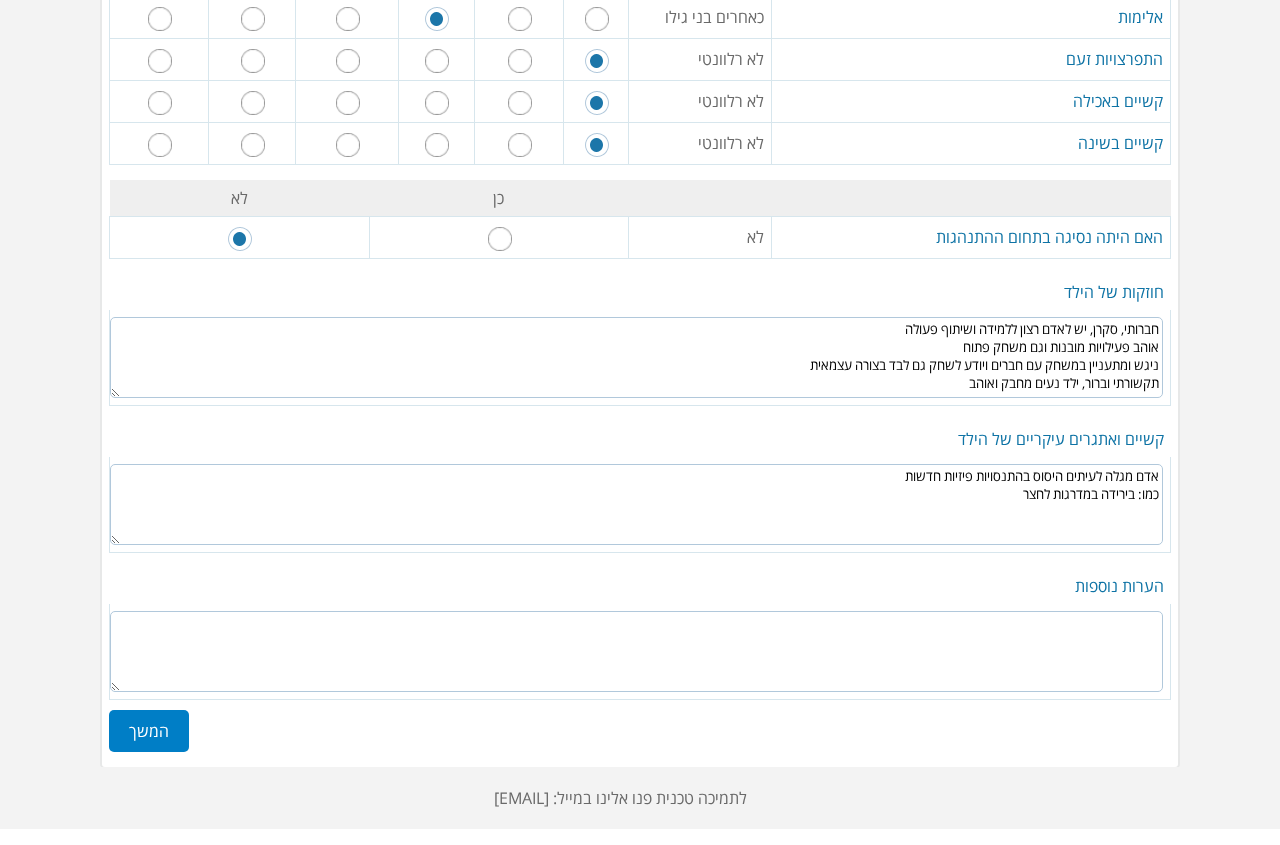click on "אדם מגלה לעיתים היסוס בהתנסויות פיזיות חדשות
כמו: בירידה במדרגות לחצר" at bounding box center (636, 504) 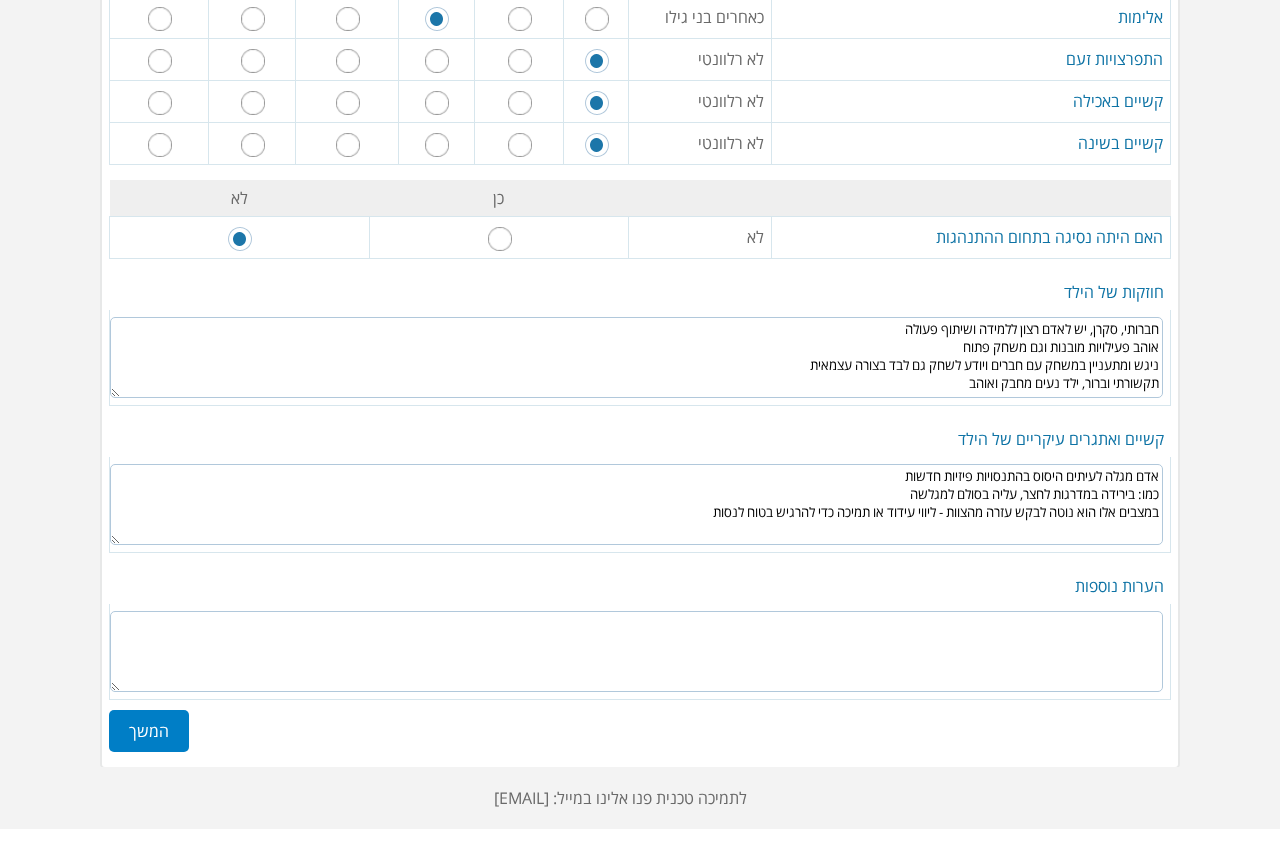 type on "אדם מגלה לעיתים היסוס בהתנסויות פיזיות חדשות
כמו: בירידה במדרגות לחצר, עליה בסולם למגלשה
במצבים אלו הוא נוטה לבקש עזרה מהצוות - ליווי עידוד או תמיכה כדי להרגיש בטוח לנסות" 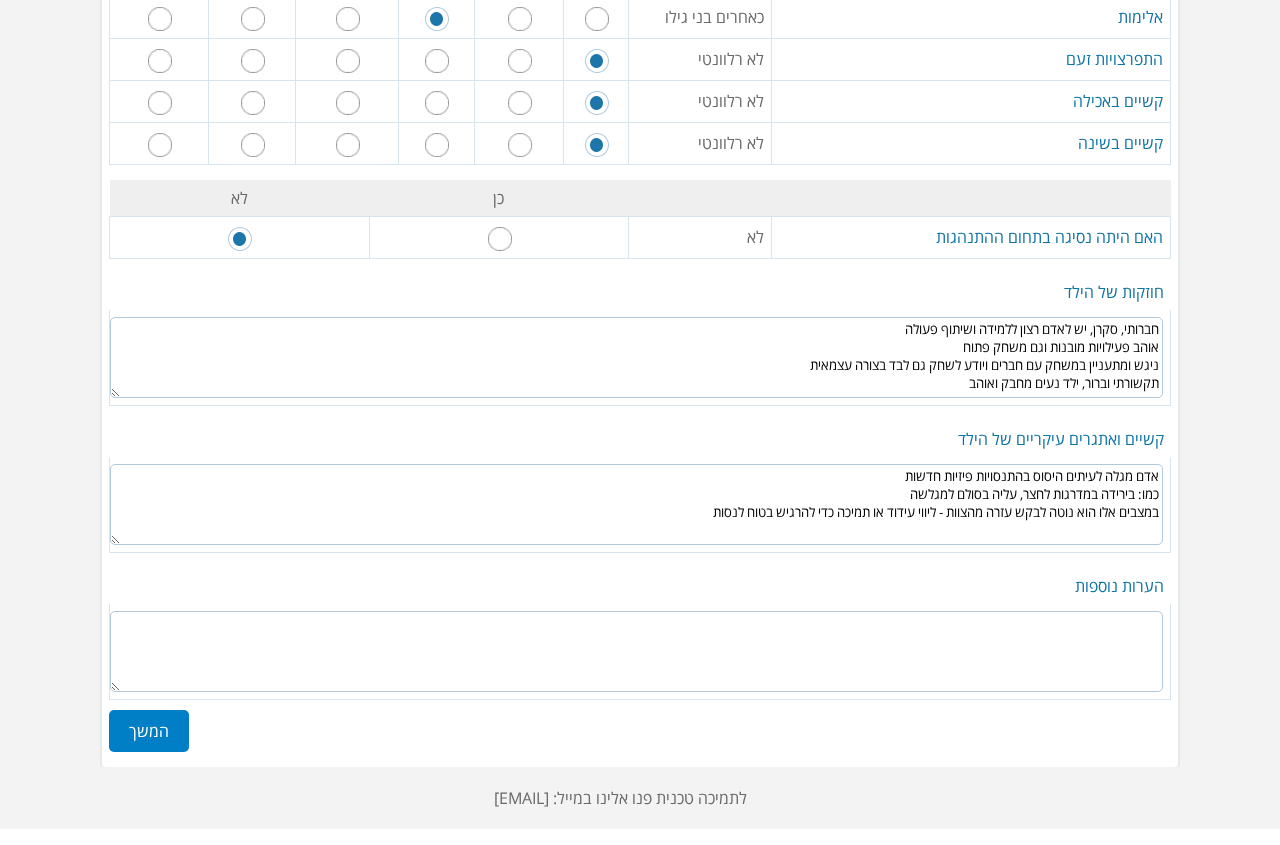 drag, startPoint x: 925, startPoint y: 382, endPoint x: 1161, endPoint y: 317, distance: 244.78766 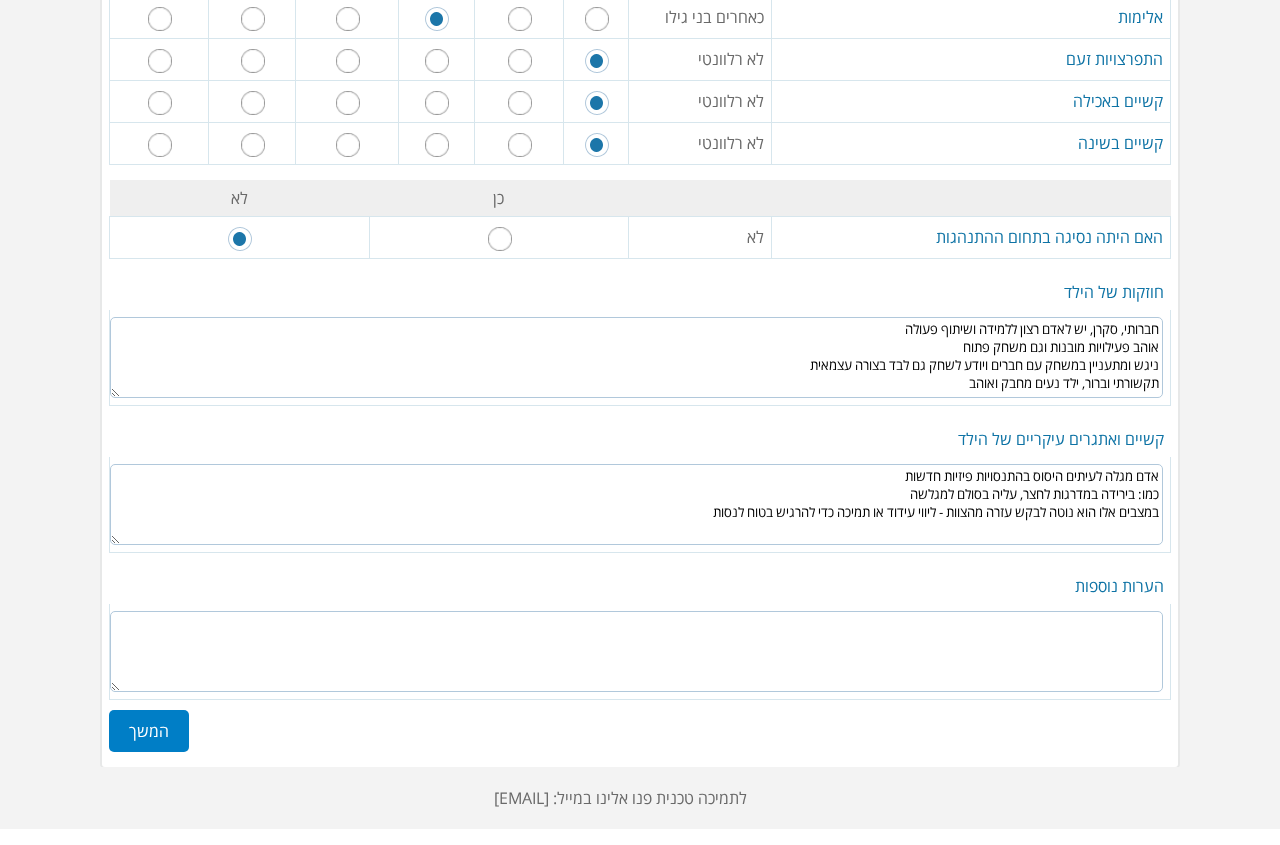 click on "חברותי,  סקרן, יש לאדם רצון ללמידה ושיתוף פעולה
אוהב פעילויות מובנות וגם משחק פתוח
ניגש ומתעניין במשחק עם חברים ויודע לשחק גם לבד בצורה עצמאית
תקשורתי וברור,  ילד נעים מחבק ואוהב" at bounding box center [636, 357] 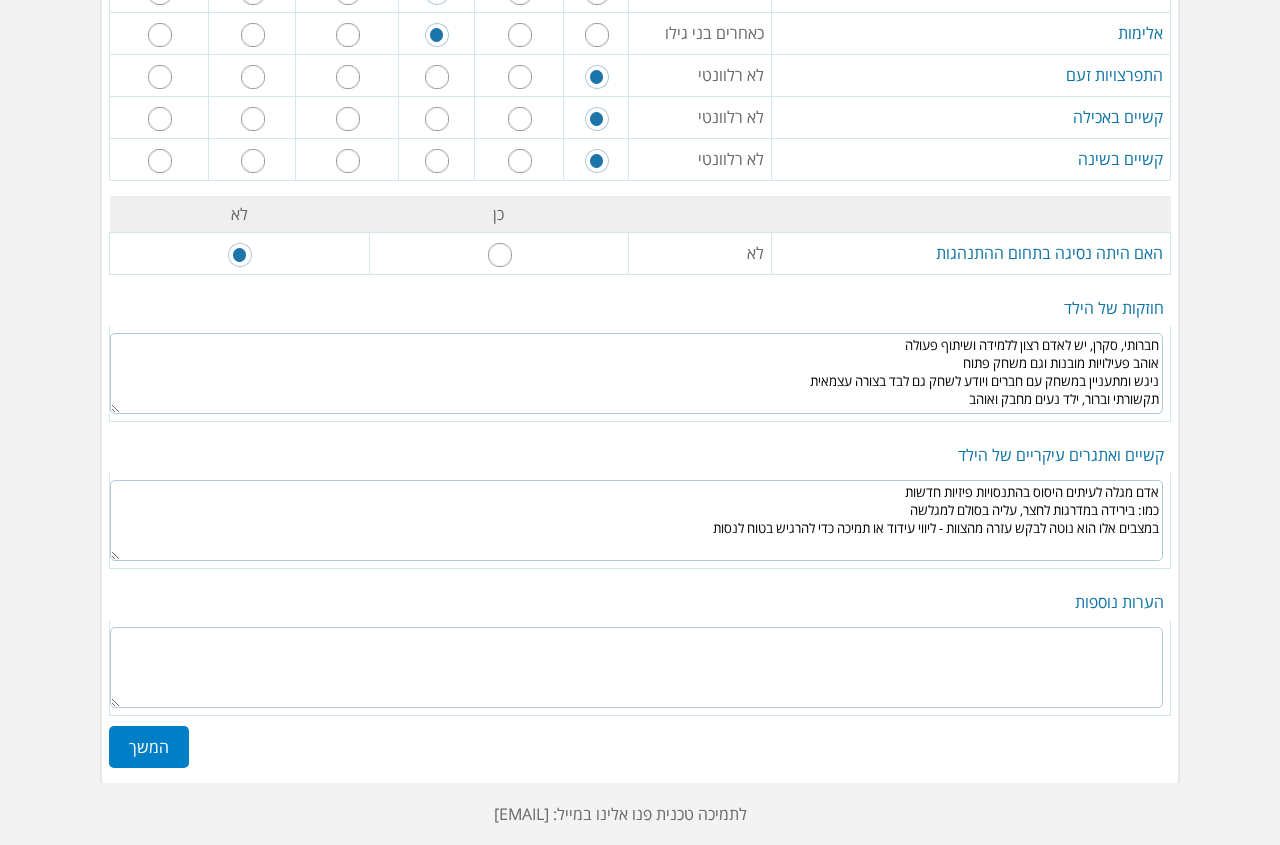 scroll, scrollTop: 3683, scrollLeft: 0, axis: vertical 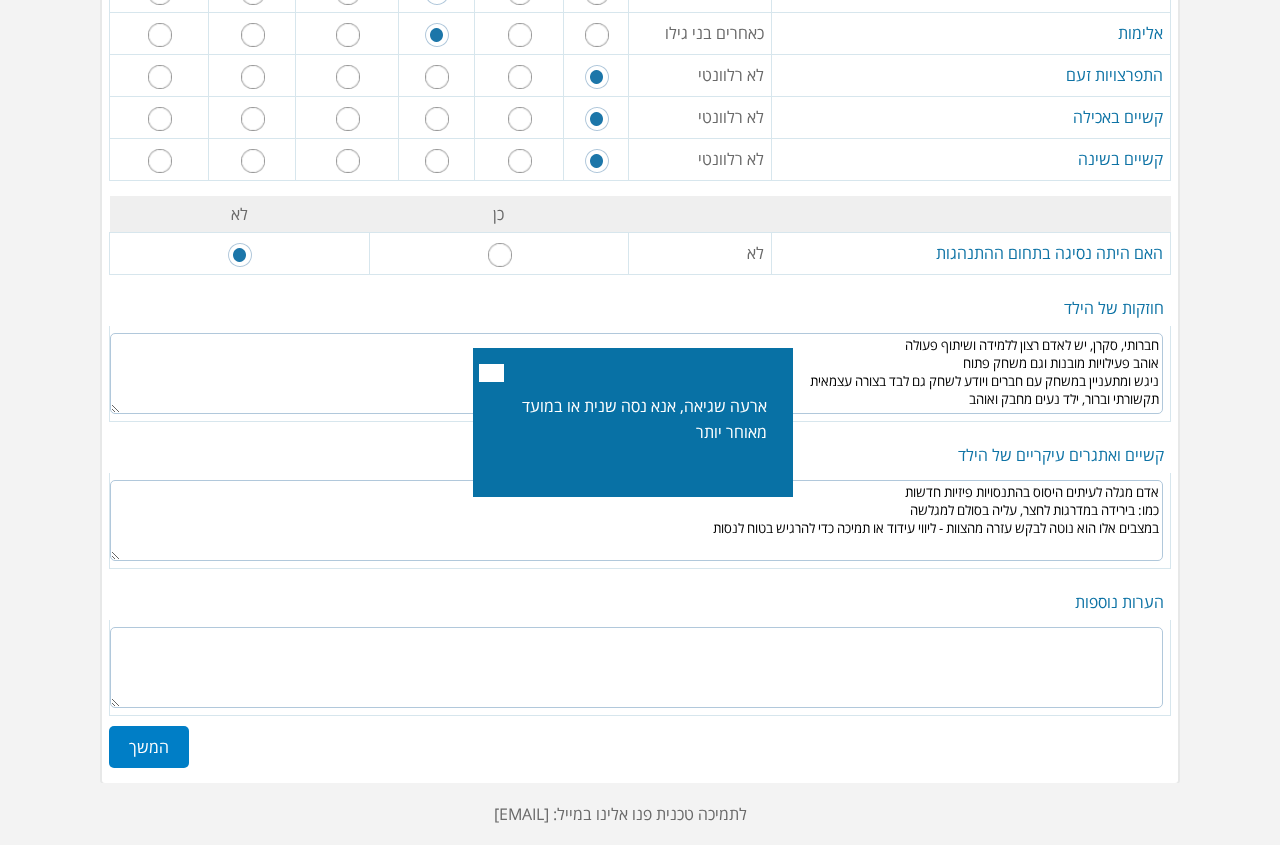 type 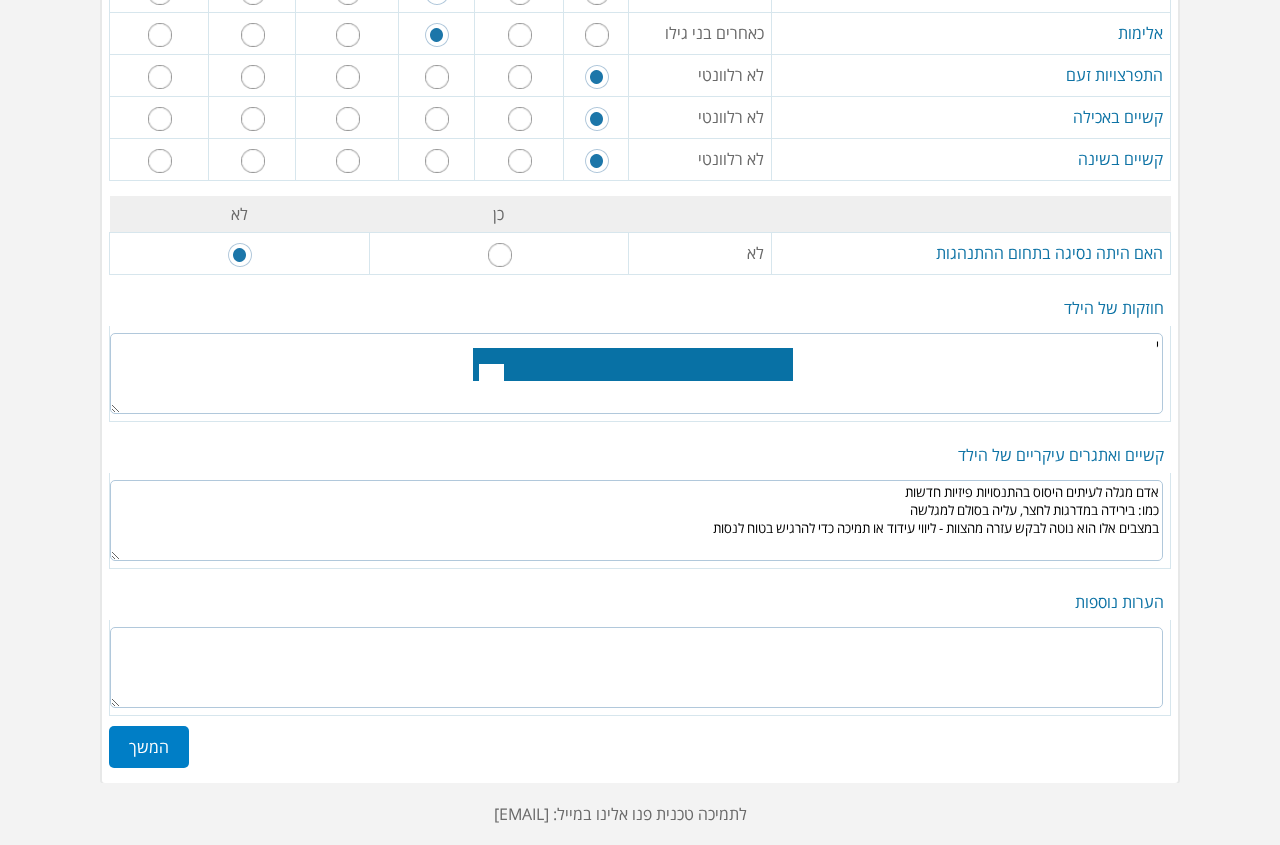 type on "יל" 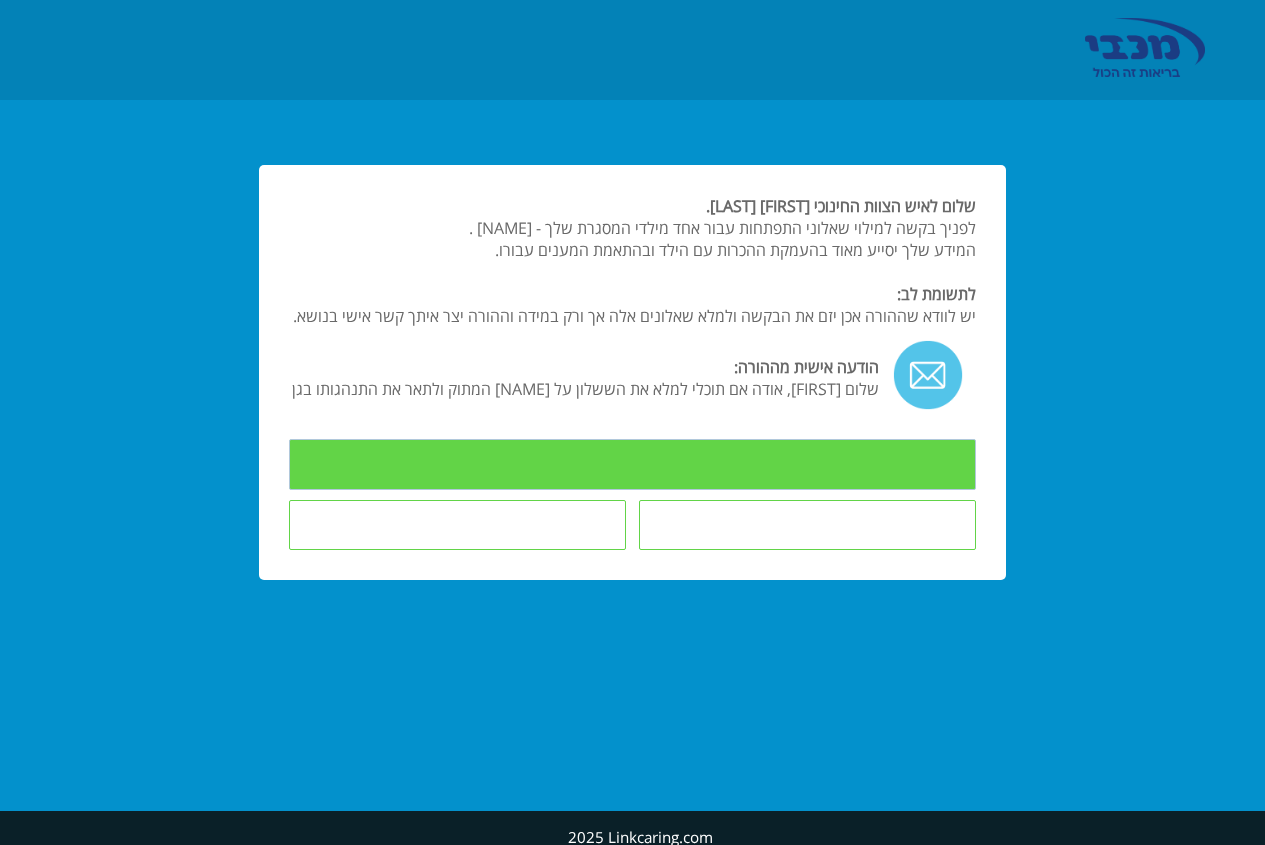 scroll, scrollTop: 0, scrollLeft: 0, axis: both 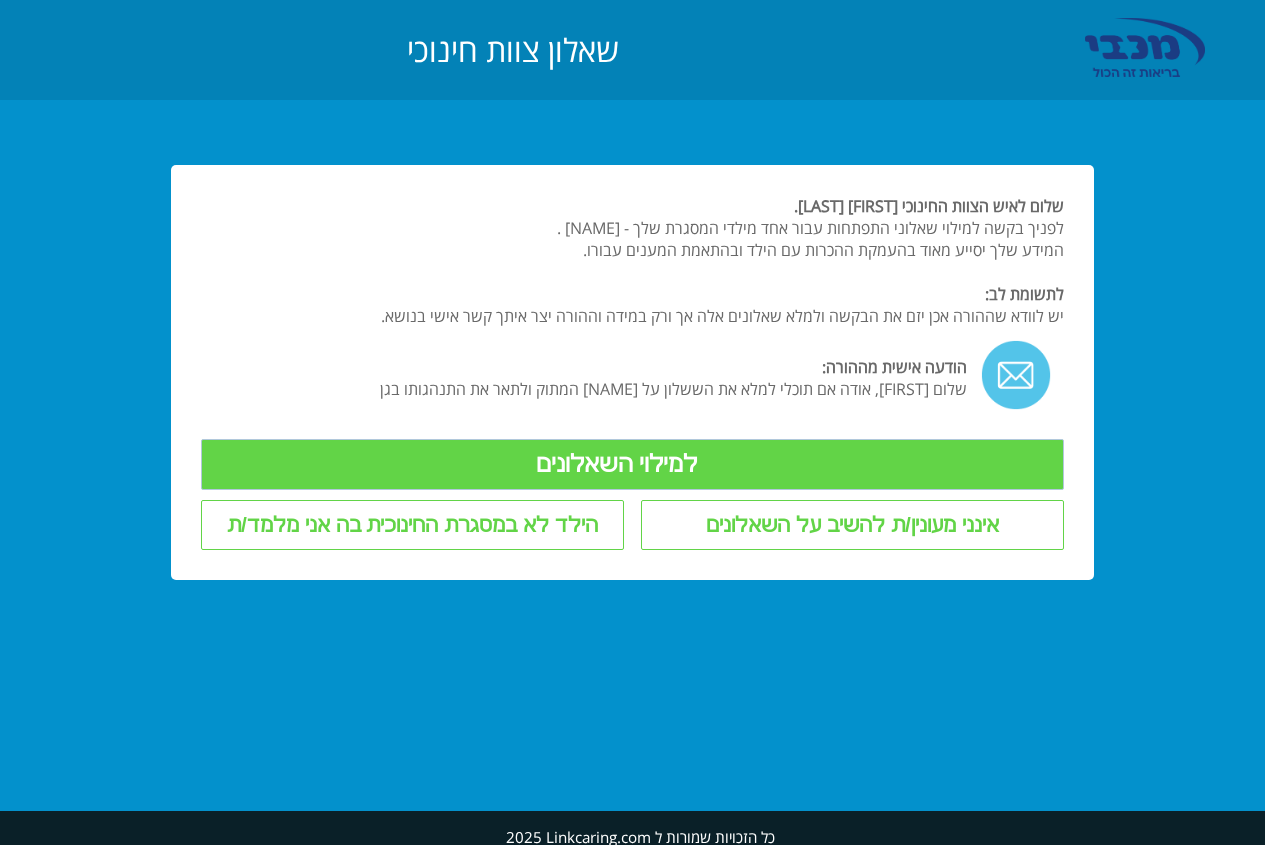 click on "למילוי השאלונים" at bounding box center [632, 464] 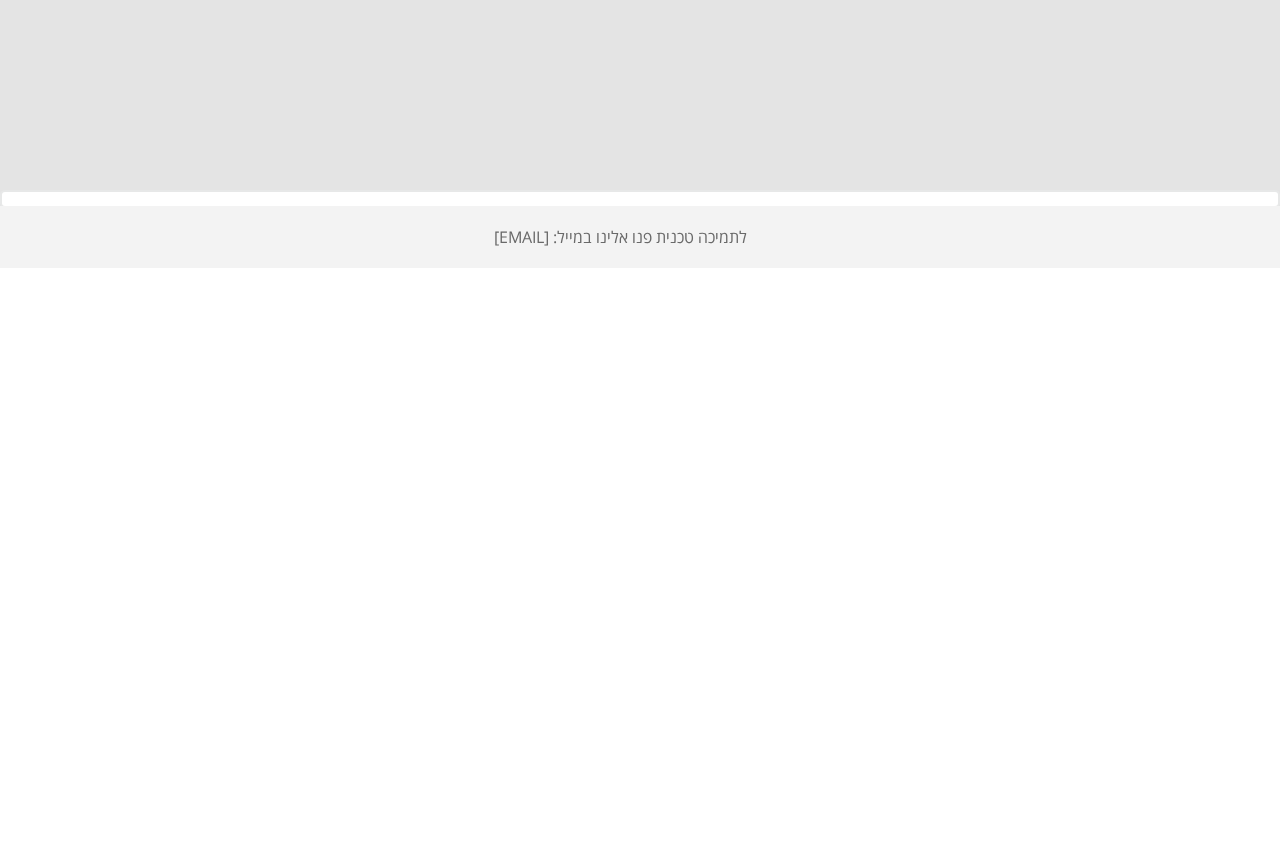 scroll, scrollTop: 0, scrollLeft: 0, axis: both 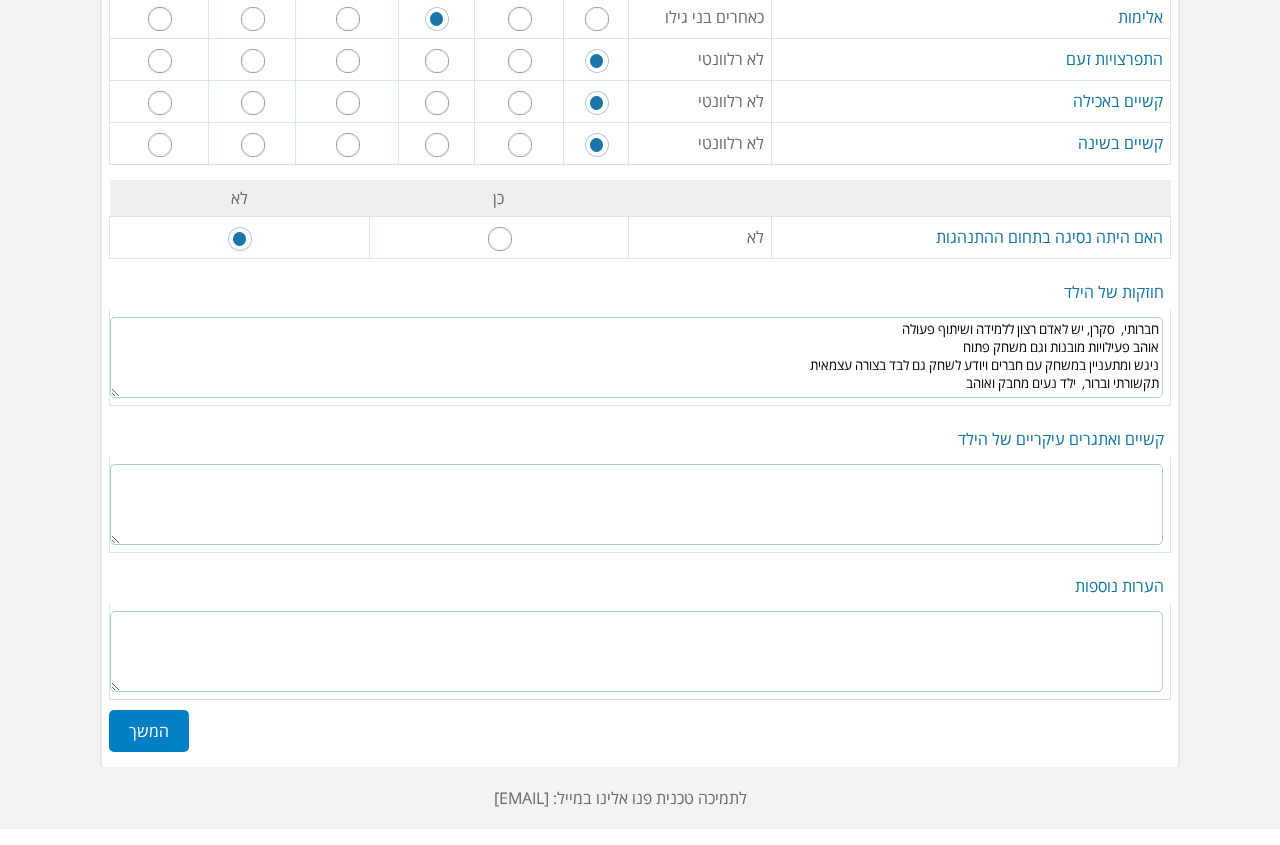 click at bounding box center [636, 504] 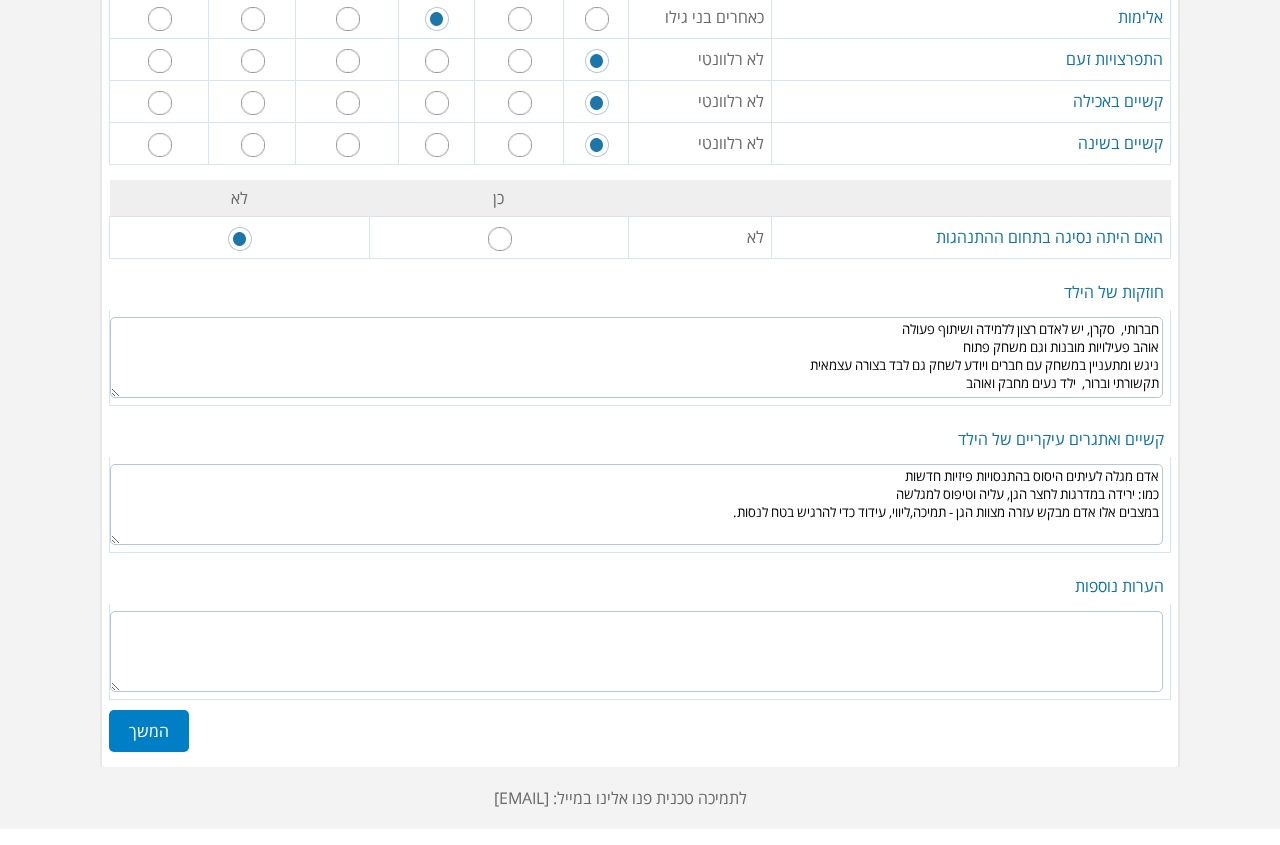 click on "אדם מגלה לעיתים היסוס בהתנסויות פיזיות חדשות
כמו: ירידה במדרגות לחצר הגן, עליה וטיפוס למגלשה
במצבים אלו אדם מבקש עזרה מצוות הגן - תמיכה,ליווי, עידוד כדי להרגיש בטח לנסות." at bounding box center (636, 504) 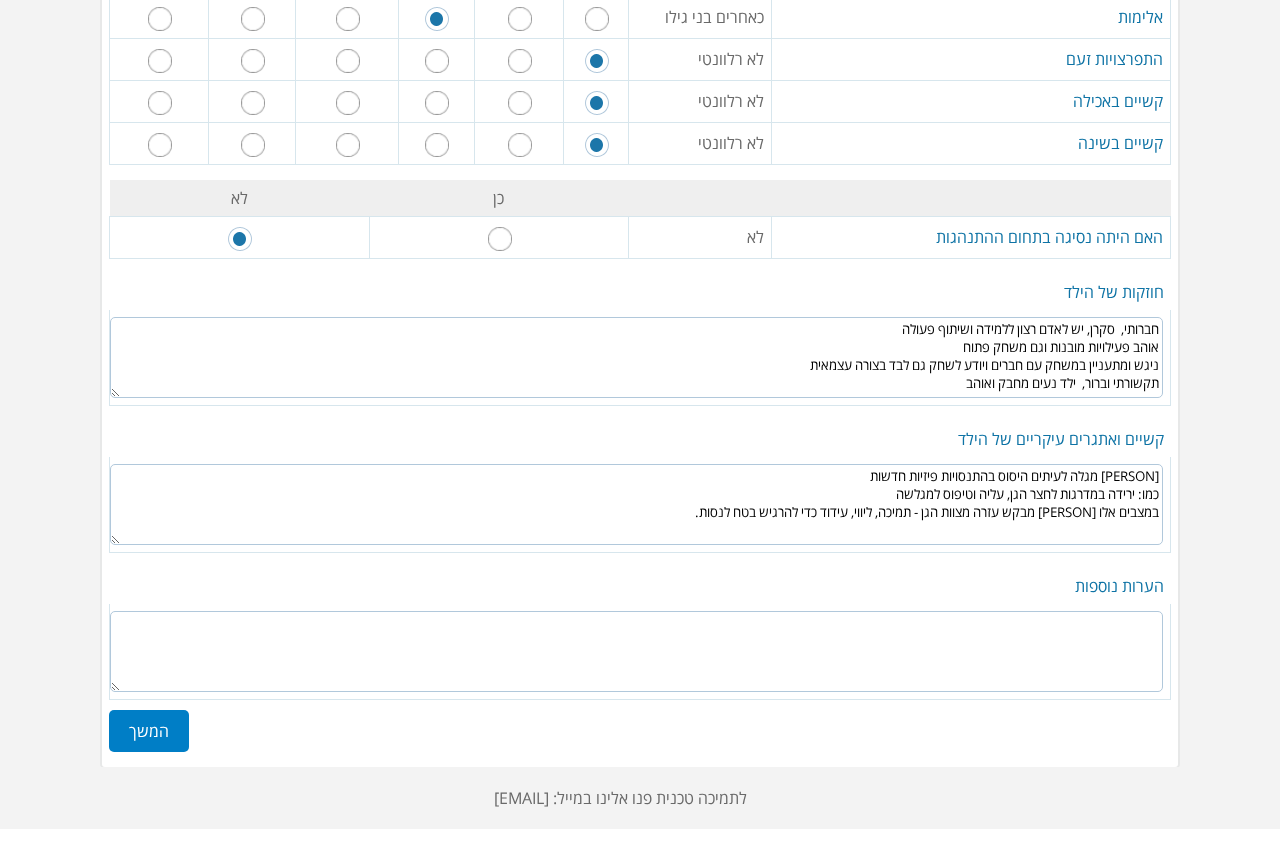 type on "[PERSON] מגלה לעיתים היסוס בהתנסויות פיזיות חדשות
כמו: ירידה במדרגות לחצר הגן, עליה וטיפוס למגלשה
במצבים אלו [PERSON] מבקש עזרה מצוות הגן - תמיכה, ליווי, עידוד כדי להרגיש בטח לנסות." 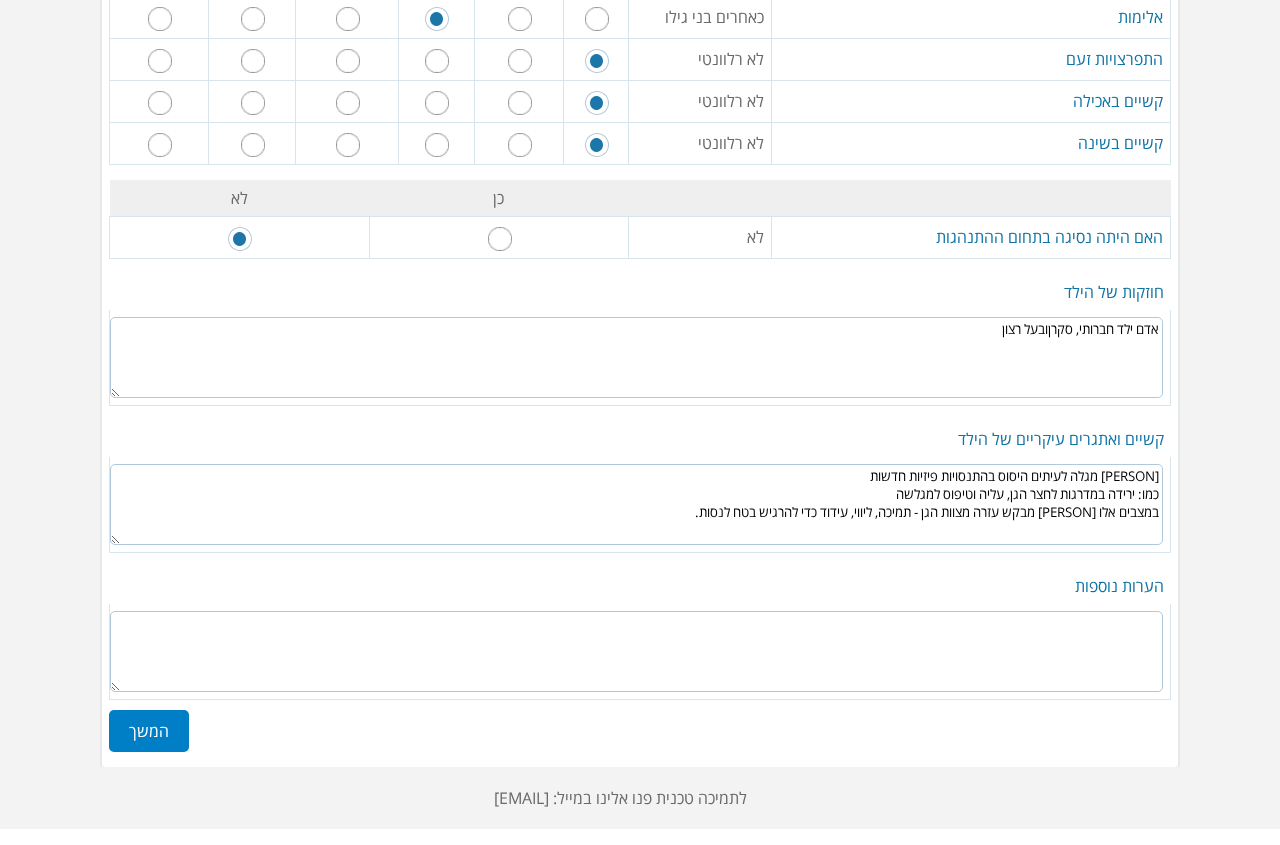 click on "חברותי,  סקרן, יש לאדם רצון ללמידה ושיתוף פעולה
אוהב פעילויות מובנות וגם משחק פתוח
ניגש ומתעניין במשחק עם חברים ויודע לשחק גם לבד בצורה עצמאית
תקשורתי וברור,  ילד נעים מחבק ואוהב" at bounding box center [636, 357] 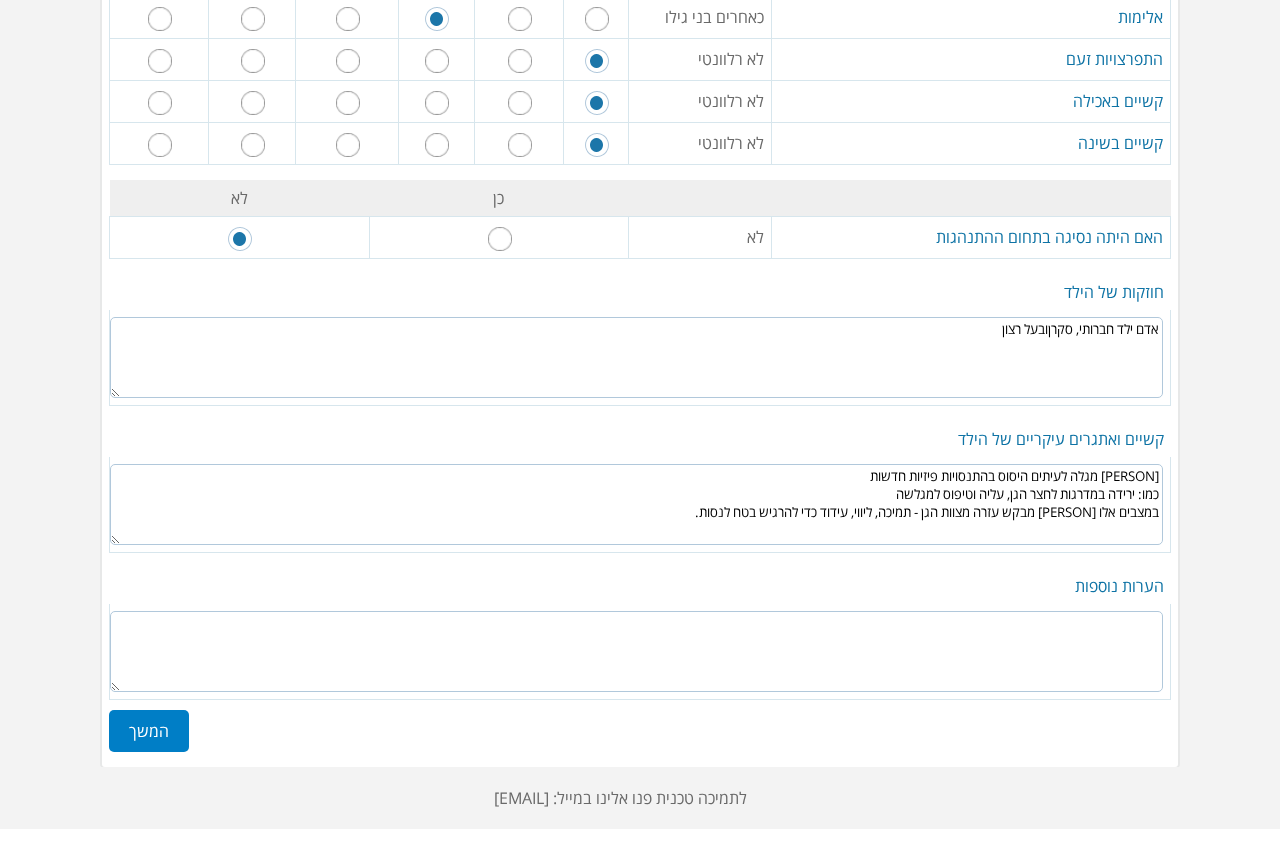 click on "חברותי,  סקרן, יש לאדם רצון ללמידה ושיתוף פעולה
אוהב פעילויות מובנות וגם משחק פתוח
ניגש ומתעניין במשחק עם חברים ויודע לשחק גם לבד בצורה עצמאית
תקשורתי וברור,  ילד נעים מחבק ואוהב" at bounding box center [636, 357] 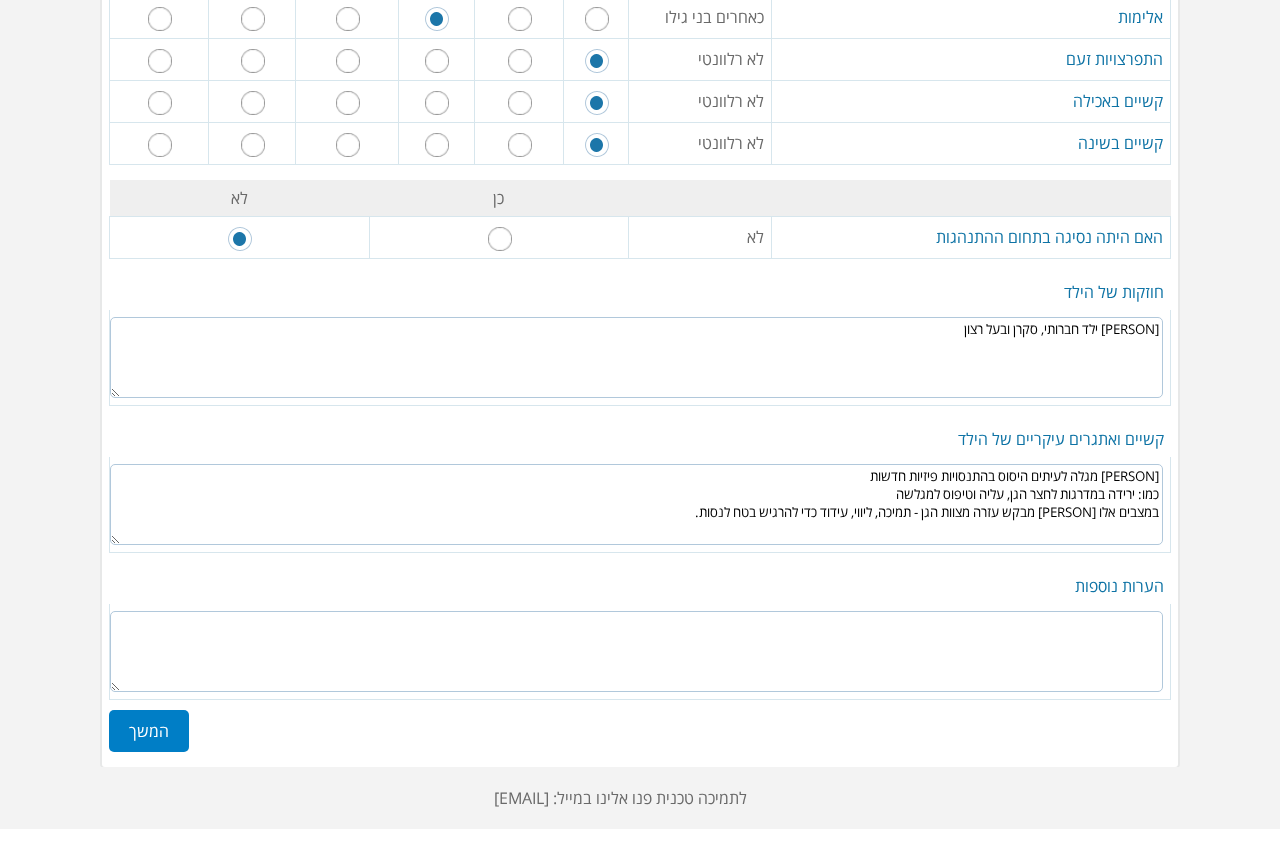 click on "חברותי,  סקרן, יש לאדם רצון ללמידה ושיתוף פעולה
אוהב פעילויות מובנות וגם משחק פתוח
ניגש ומתעניין במשחק עם חברים ויודע לשחק גם לבד בצורה עצמאית
תקשורתי וברור,  ילד נעים מחבק ואוהב" at bounding box center (636, 357) 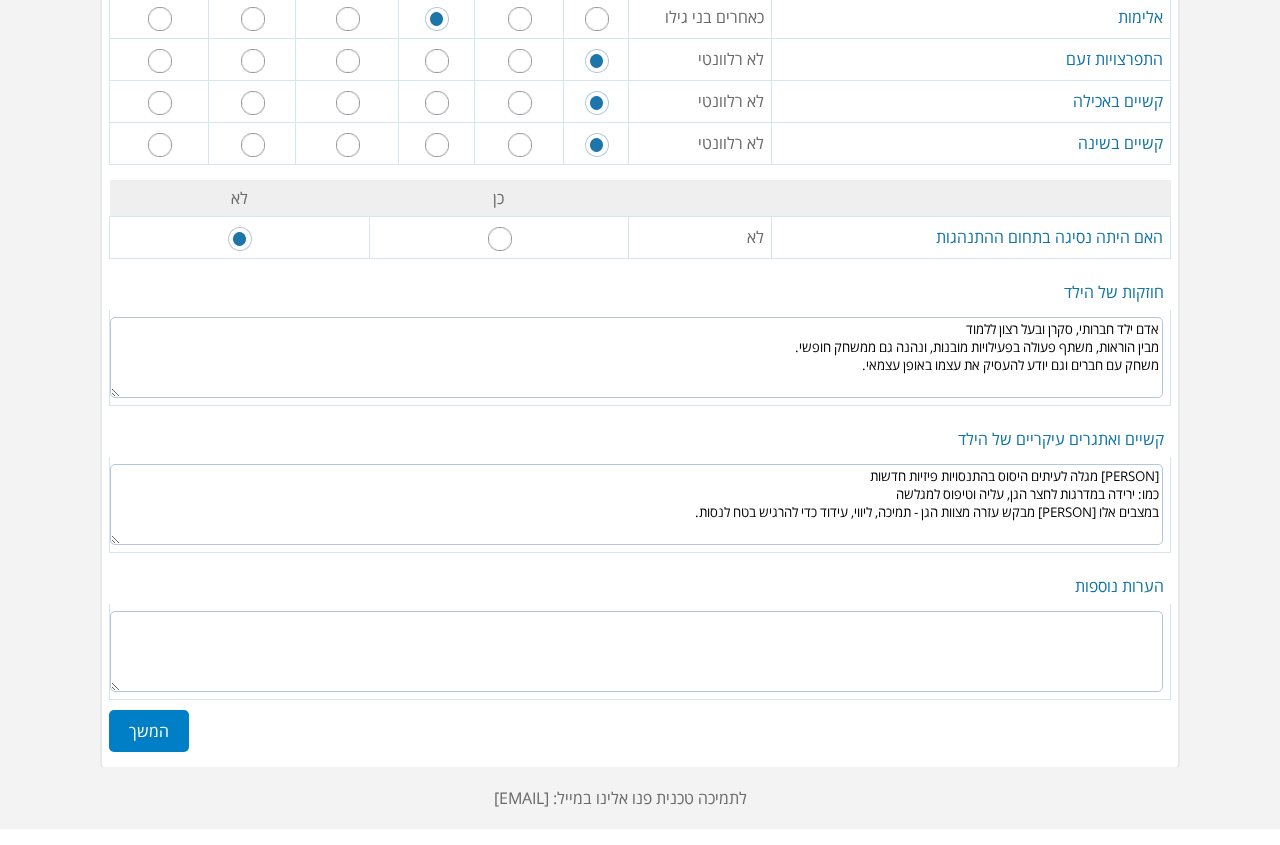 click on "חברותי,  סקרן, יש לאדם רצון ללמידה ושיתוף פעולה
אוהב פעילויות מובנות וגם משחק פתוח
ניגש ומתעניין במשחק עם חברים ויודע לשחק גם לבד בצורה עצמאית
תקשורתי וברור,  ילד נעים מחבק ואוהב" at bounding box center (636, 357) 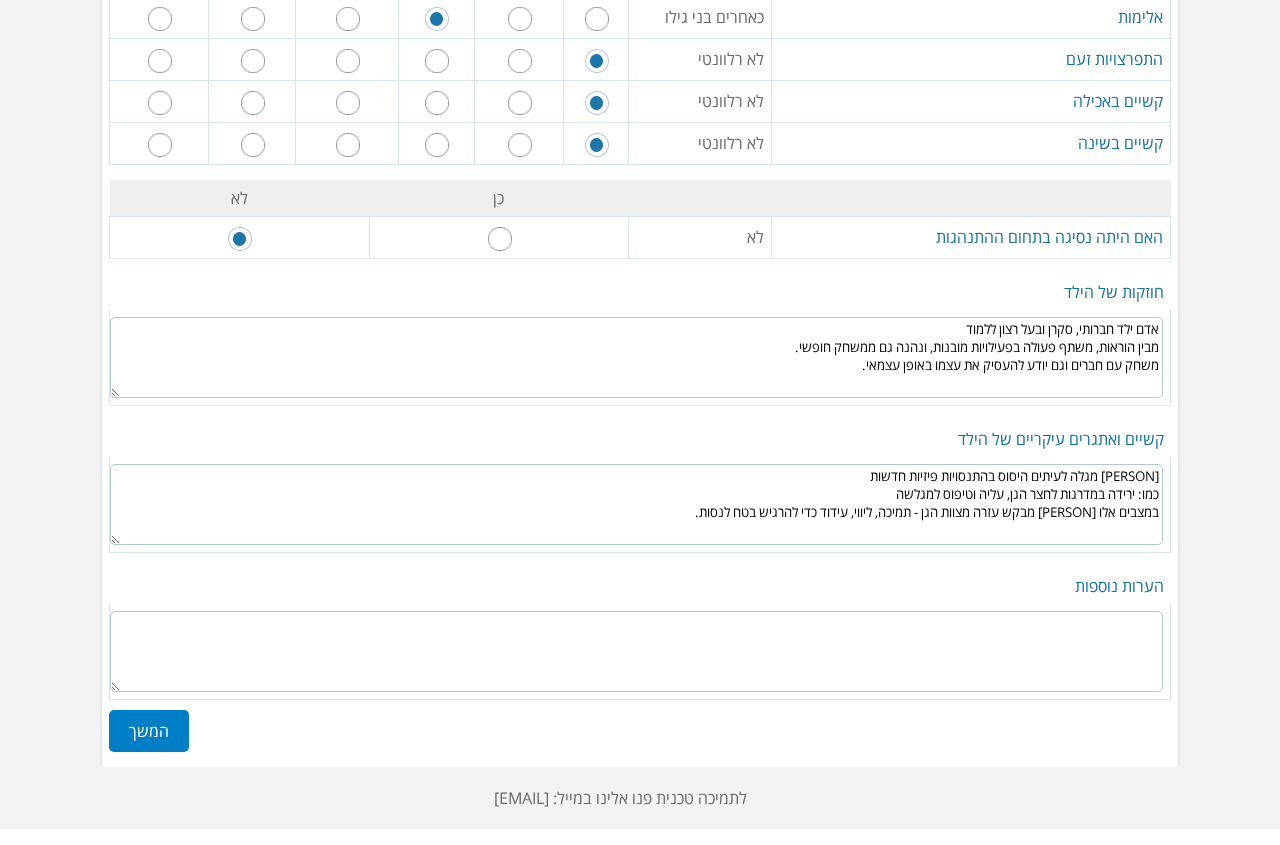click on "חברותי,  סקרן, יש לאדם רצון ללמידה ושיתוף פעולה
אוהב פעילויות מובנות וגם משחק פתוח
ניגש ומתעניין במשחק עם חברים ויודע לשחק גם לבד בצורה עצמאית
תקשורתי וברור,  ילד נעים מחבק ואוהב" at bounding box center [636, 357] 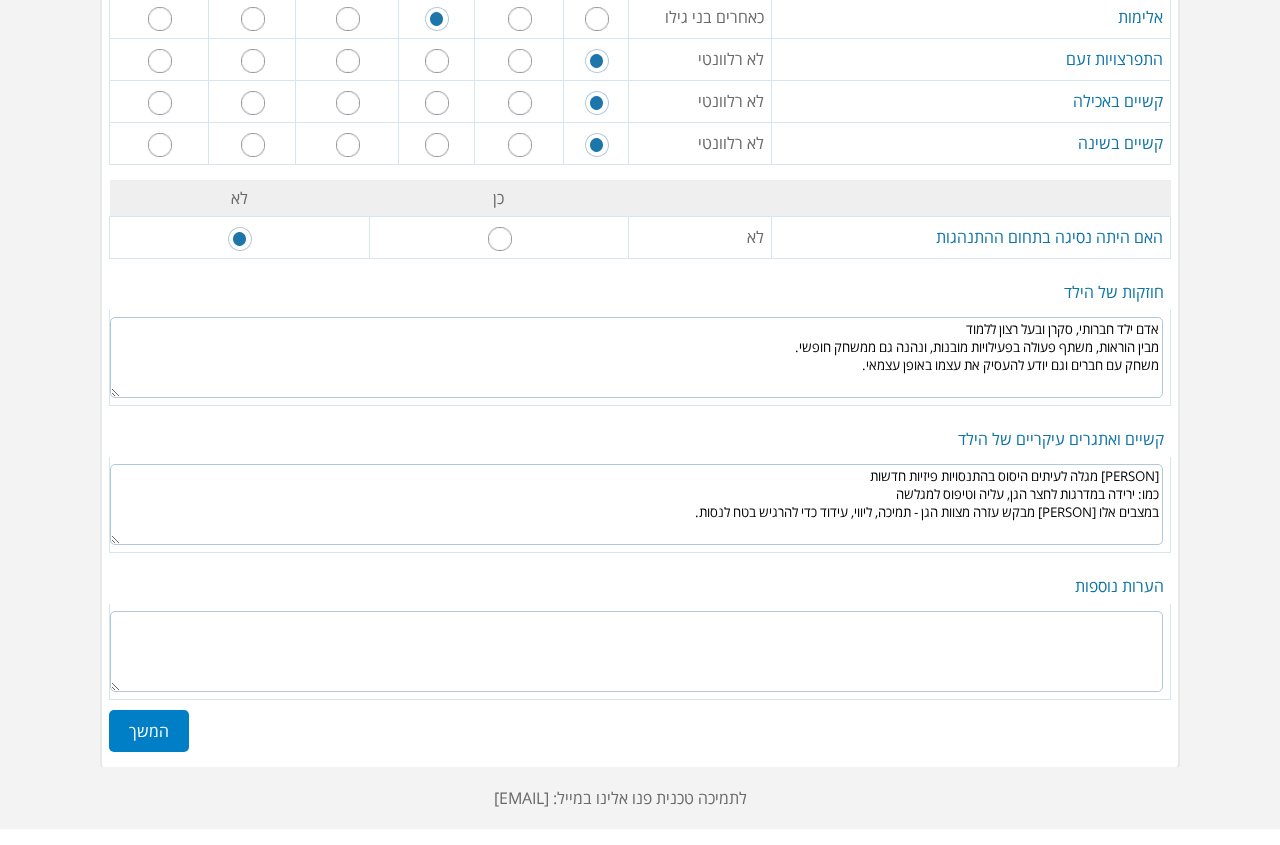 click on "חברותי,  סקרן, יש לאדם רצון ללמידה ושיתוף פעולה
אוהב פעילויות מובנות וגם משחק פתוח
ניגש ומתעניין במשחק עם חברים ויודע לשחק גם לבד בצורה עצמאית
תקשורתי וברור,  ילד נעים מחבק ואוהב" at bounding box center [636, 357] 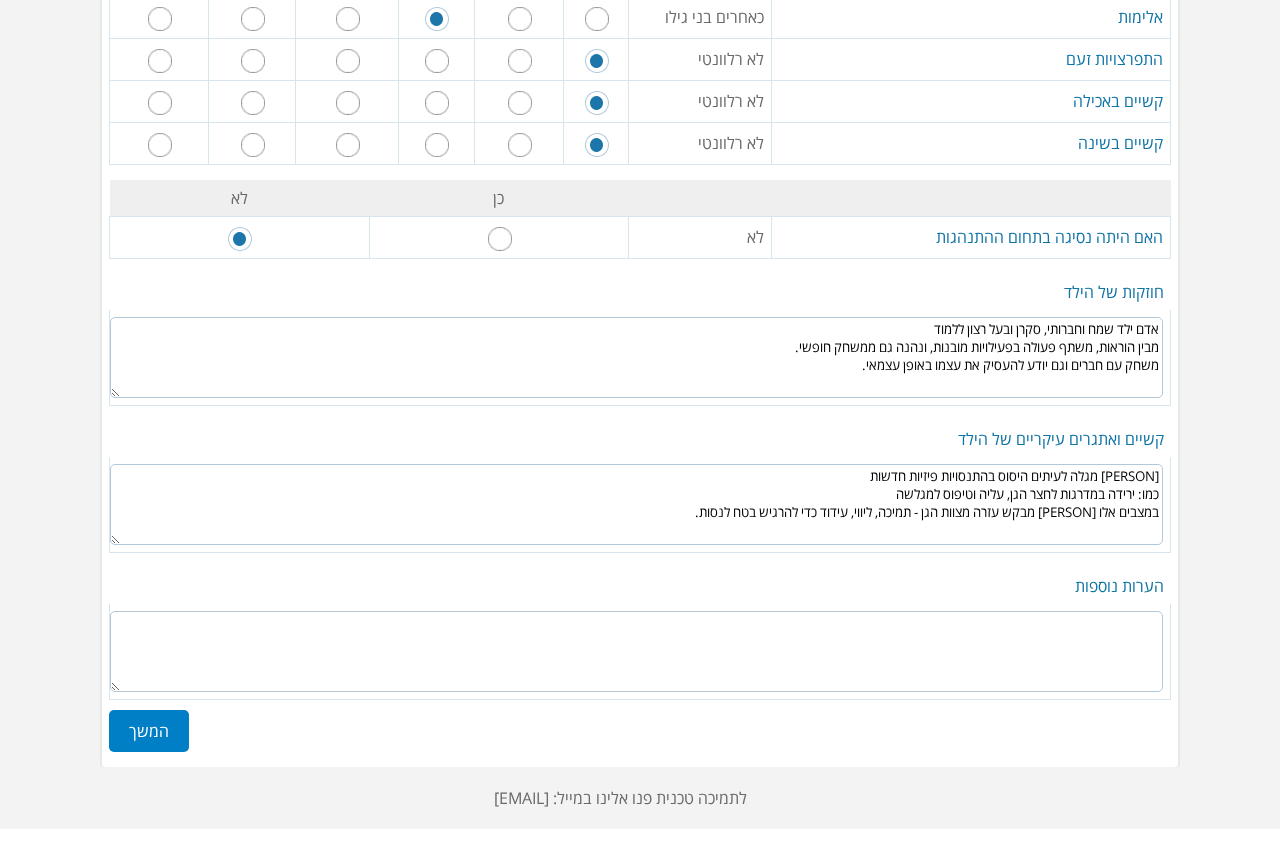 click on "חברותי,  סקרן, יש לאדם רצון ללמידה ושיתוף פעולה
אוהב פעילויות מובנות וגם משחק פתוח
ניגש ומתעניין במשחק עם חברים ויודע לשחק גם לבד בצורה עצמאית
תקשורתי וברור,  ילד נעים מחבק ואוהב" at bounding box center [636, 357] 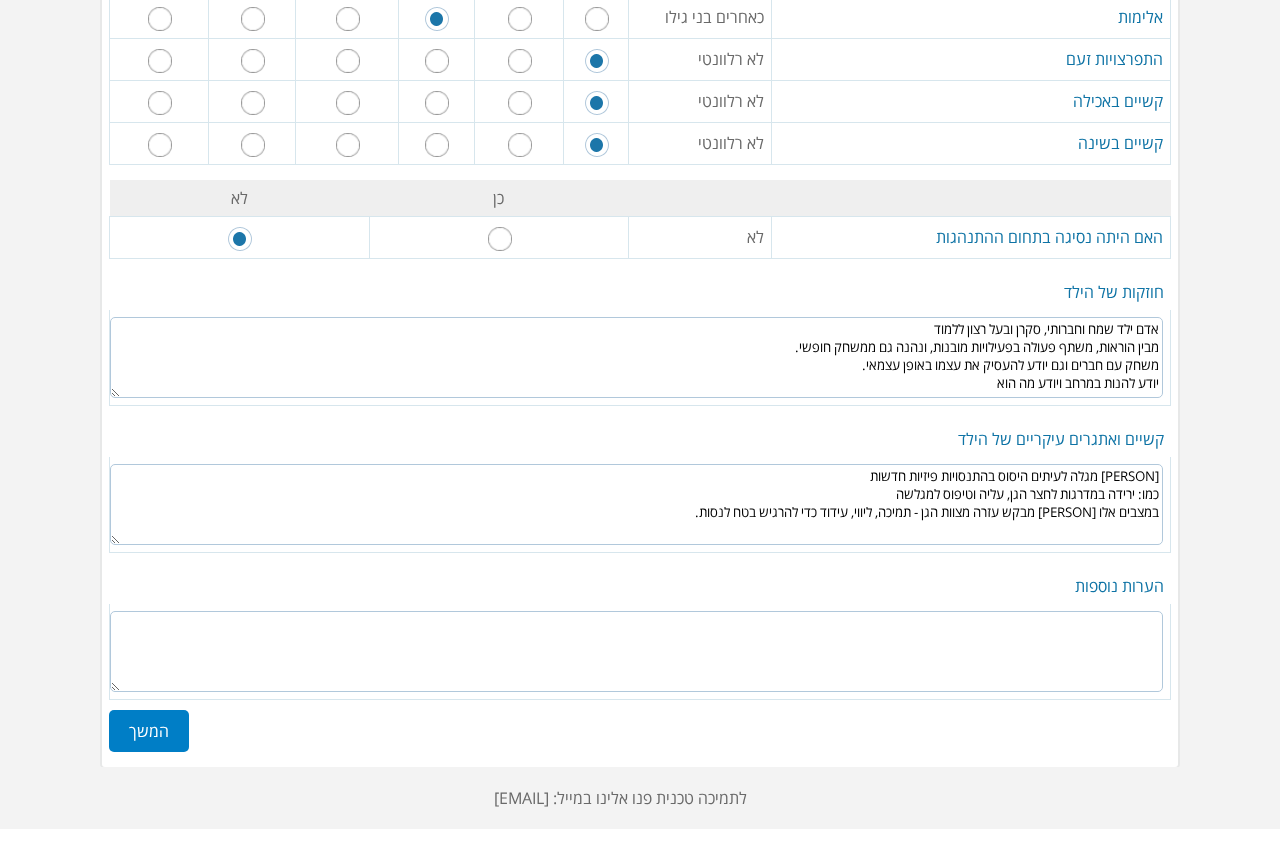 drag, startPoint x: 987, startPoint y: 389, endPoint x: 1208, endPoint y: 377, distance: 221.32555 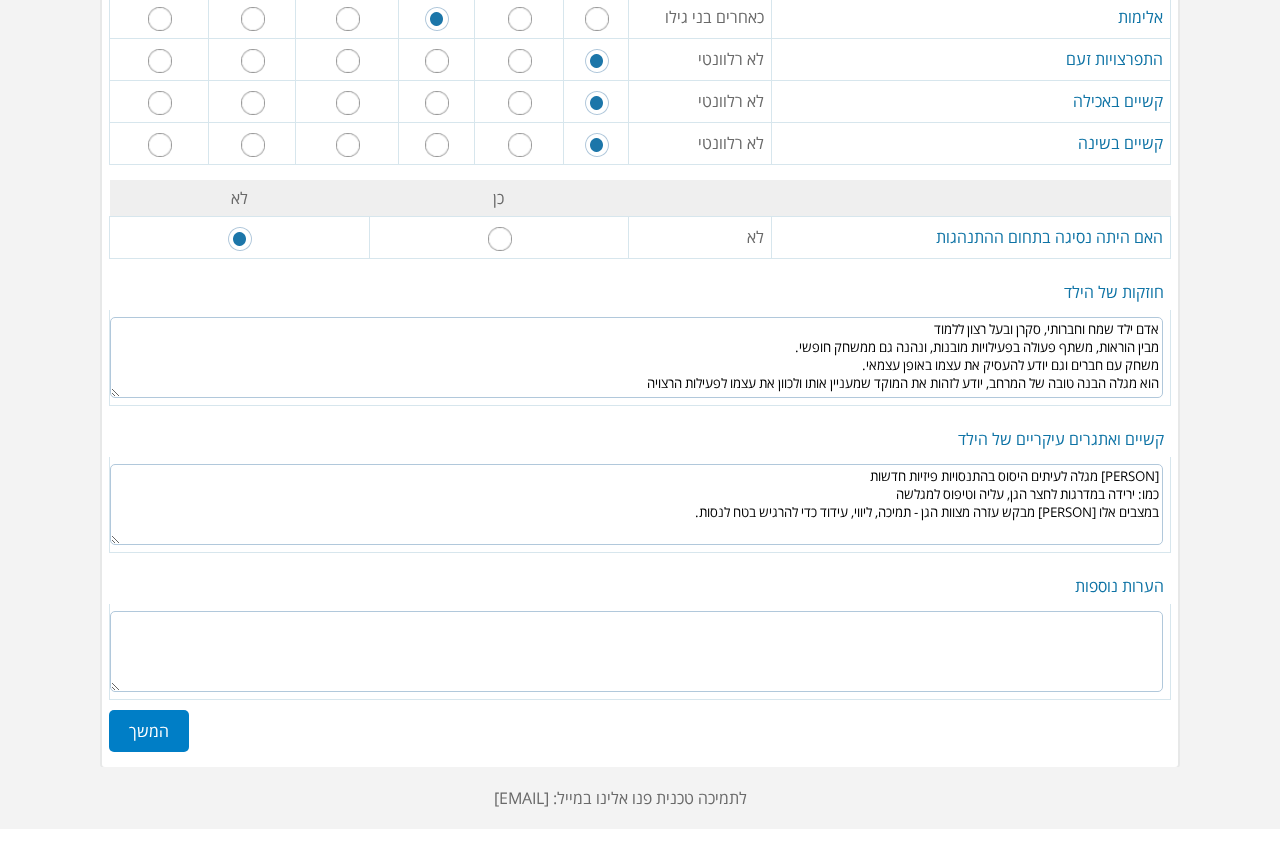 type on "אדם ילד שמח וחברותי, סקרן ובעל רצון ללמוד
מבין הוראות, משתף פעולה בפעילויות מובנות, ונהנה גם ממשחק חופשי.
משחק עם חברים וגם יודע להעסיק את עצמו באופן עצמאי.
הוא מגלה הבנה טובה של המרחב, יודע לזהות את המוקד שמעניין אותו ולכוון את עצמו לפעילות הרצויה" 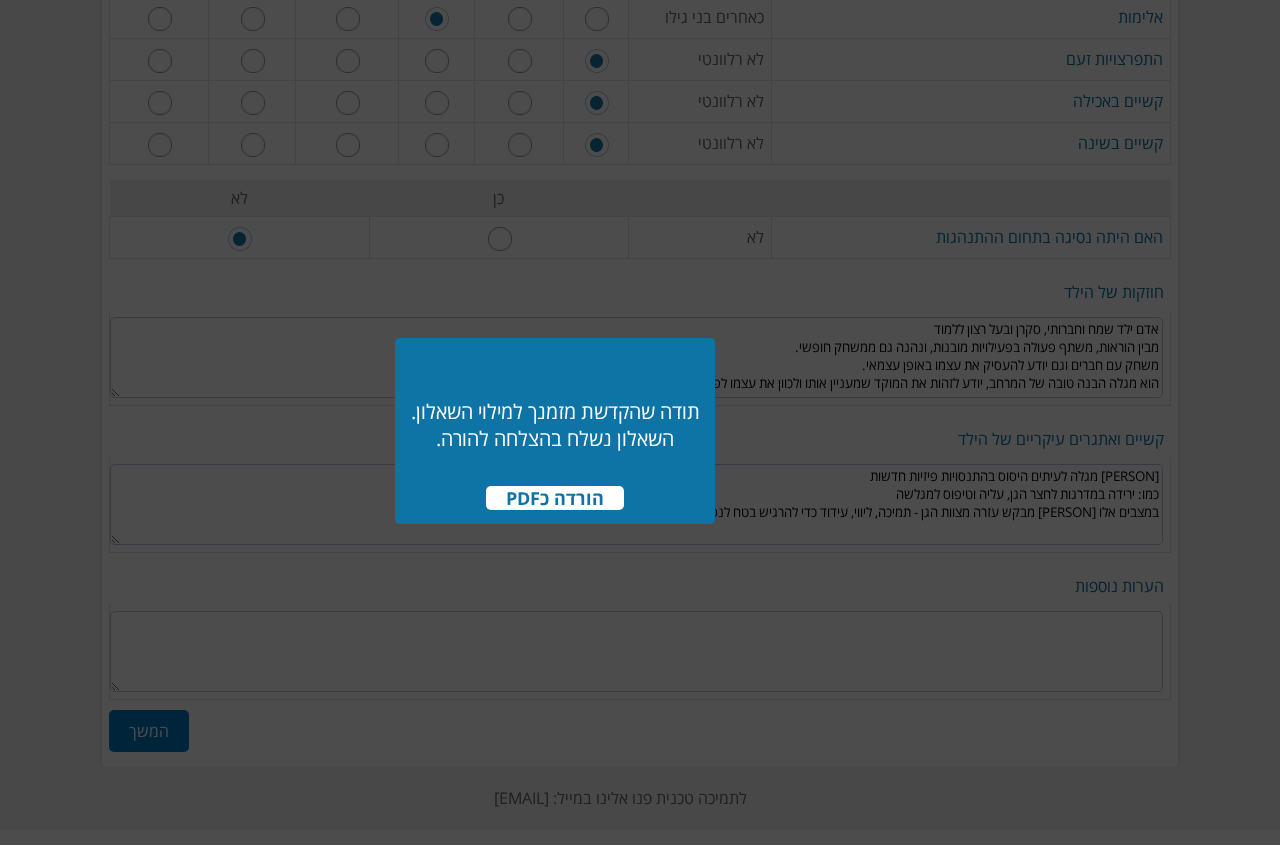 click on "הורדה כPDF" at bounding box center (555, 498) 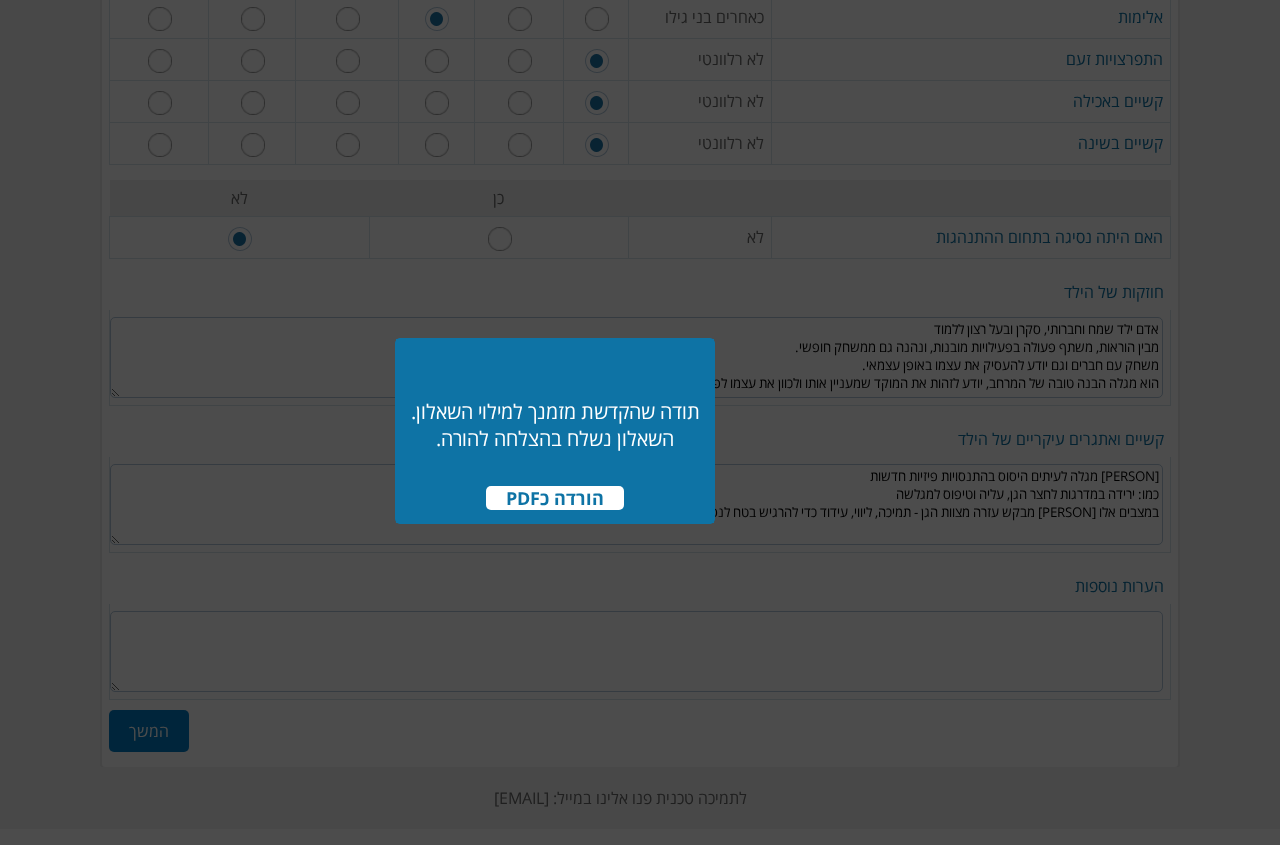click at bounding box center [640, 422] 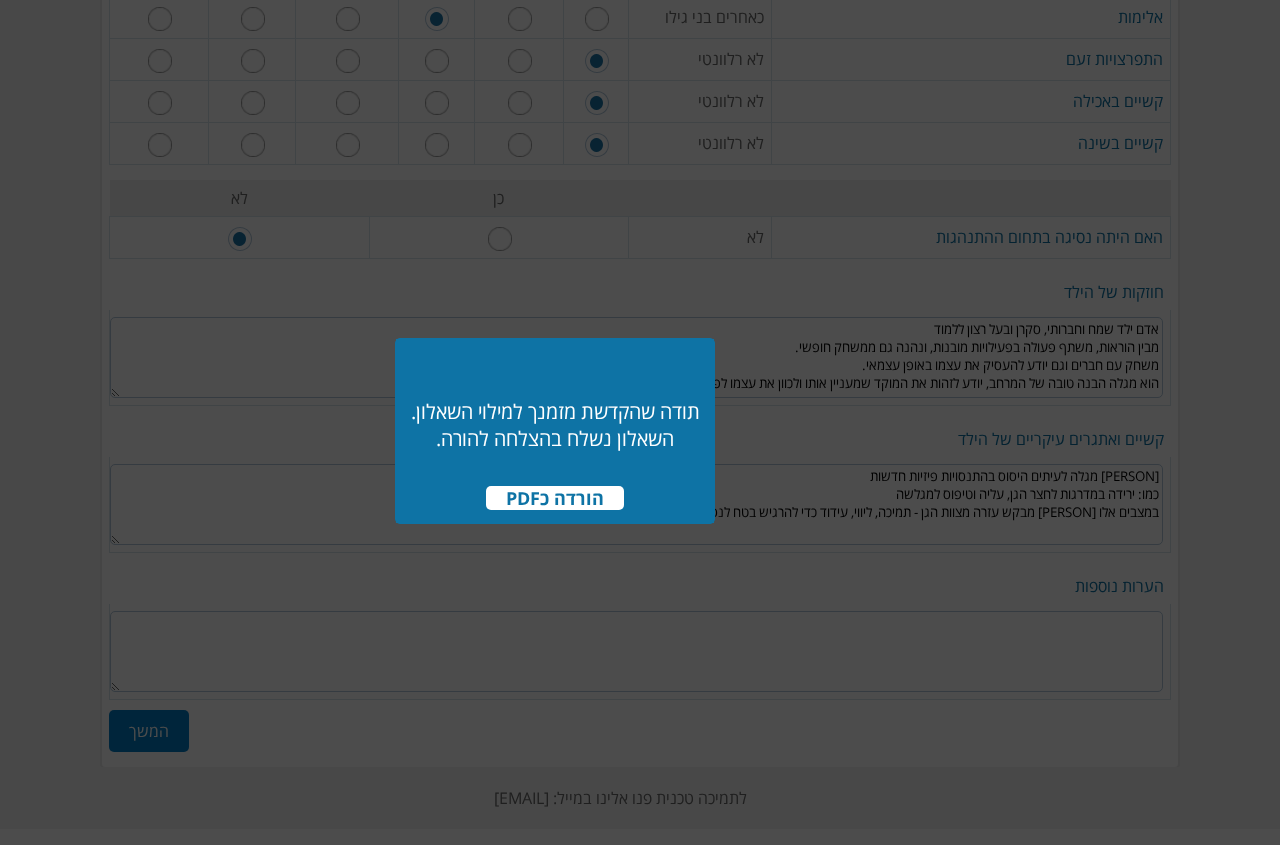 click on "הורדה כPDF" at bounding box center (555, 498) 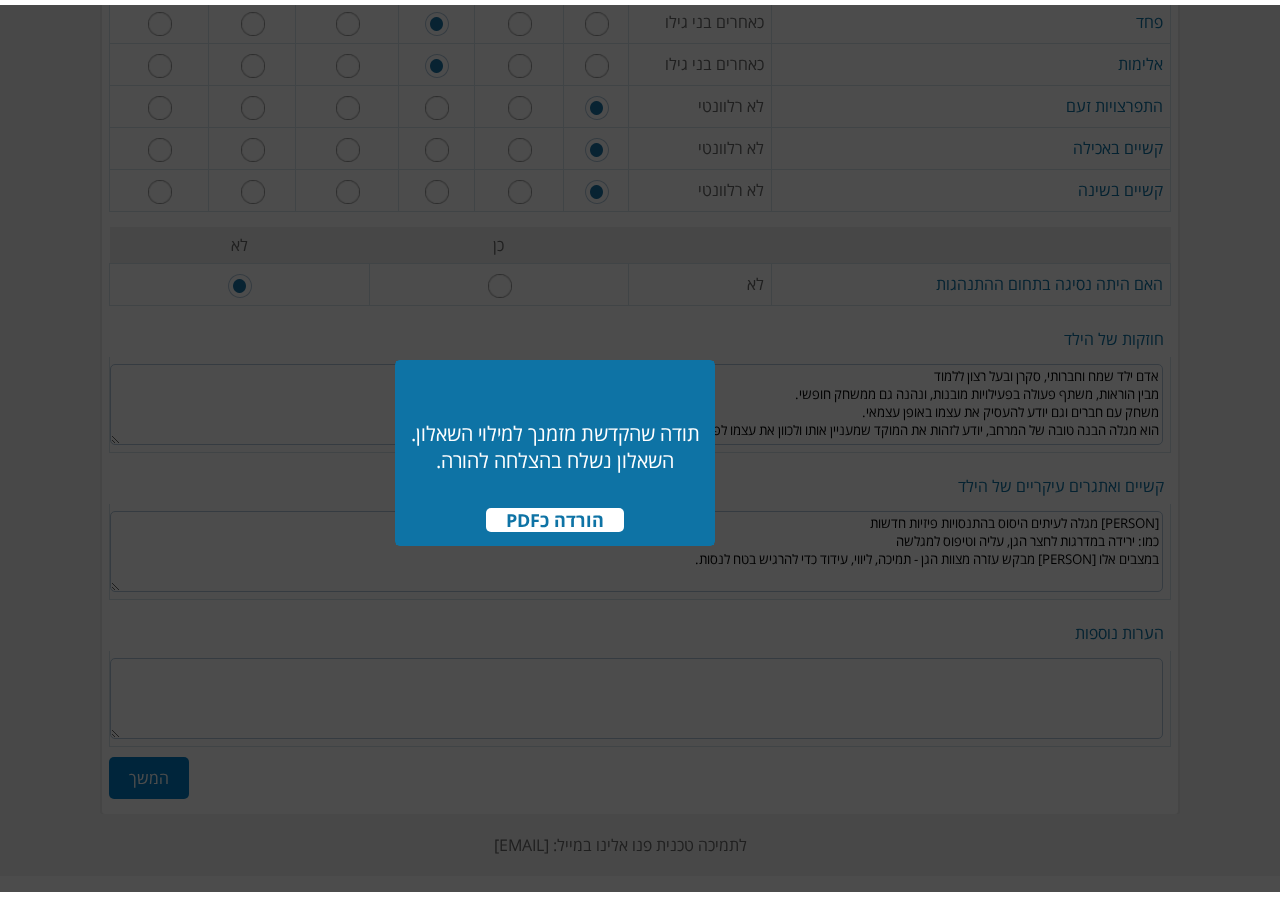 scroll, scrollTop: 3647, scrollLeft: 0, axis: vertical 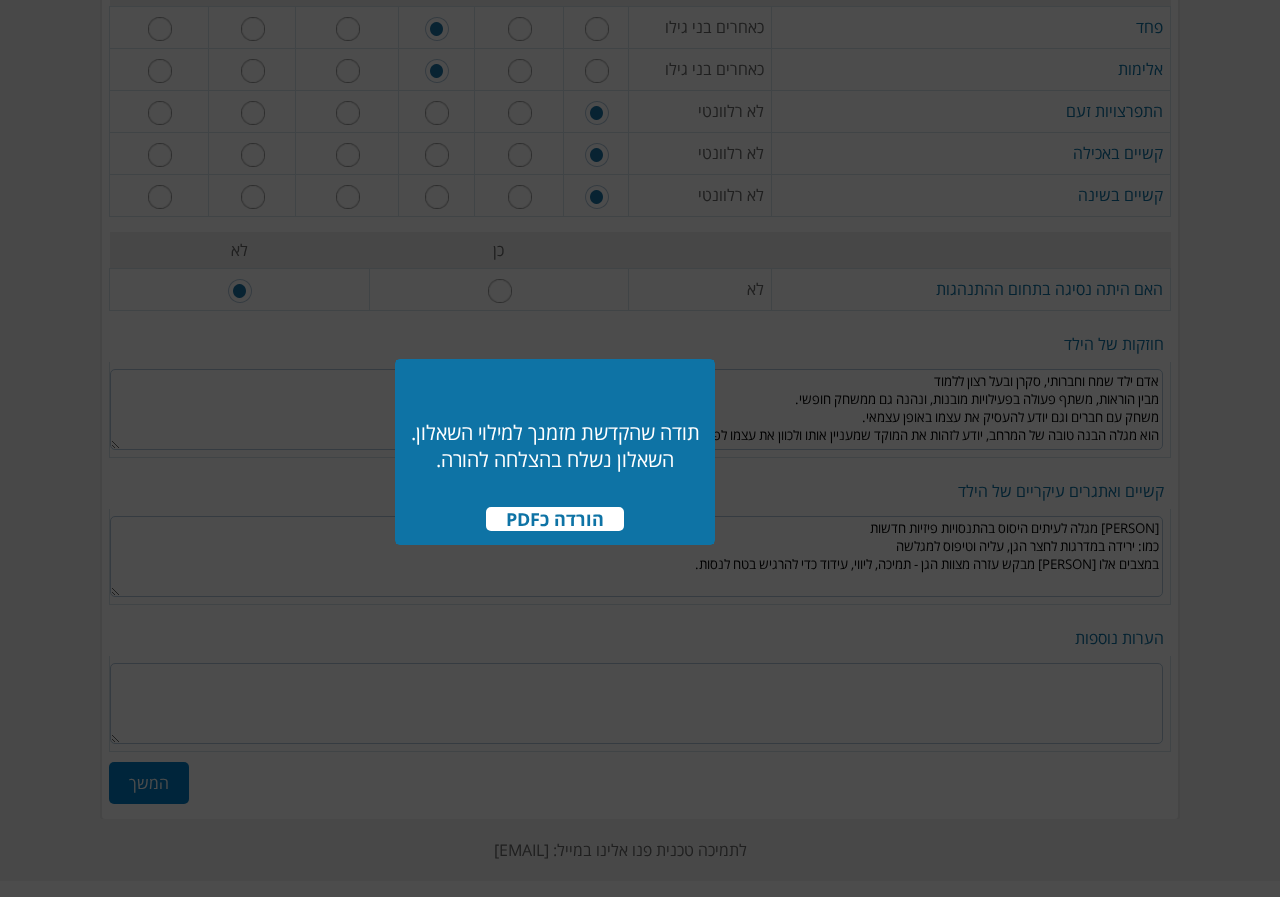 click at bounding box center [640, 448] 